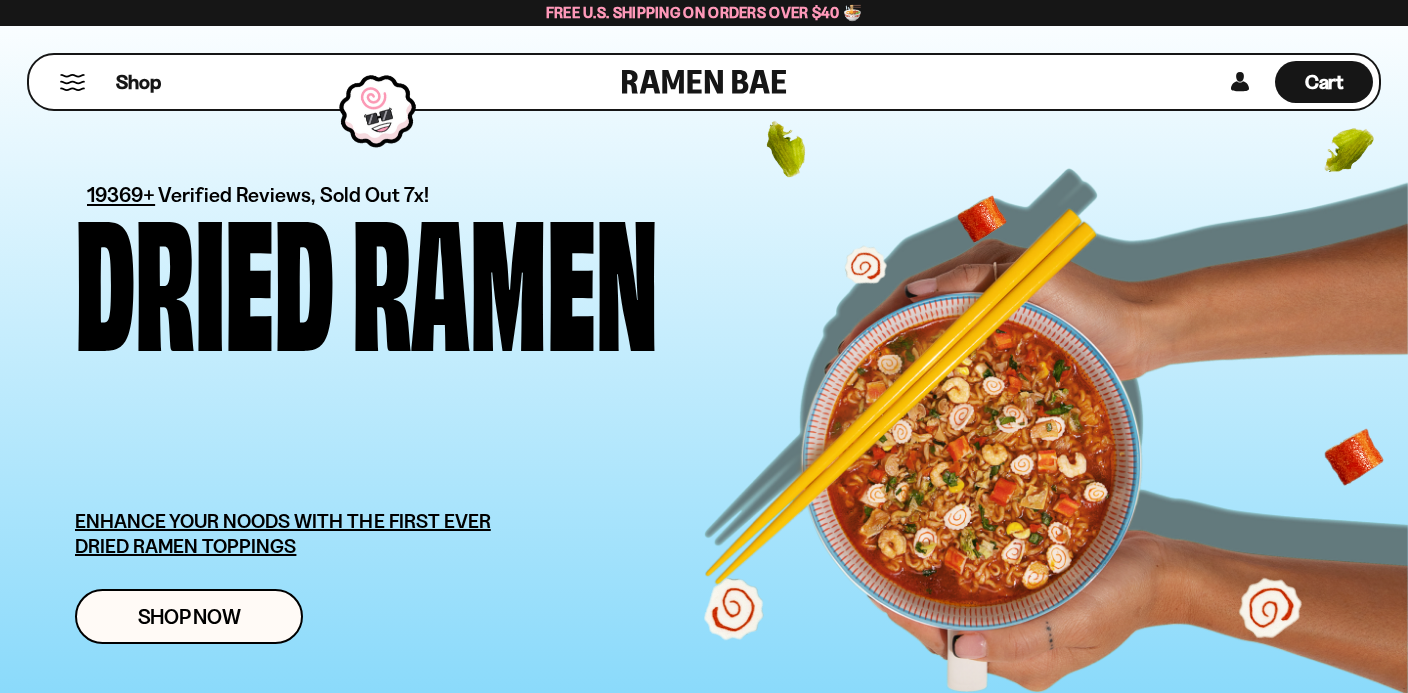 scroll, scrollTop: 96, scrollLeft: 0, axis: vertical 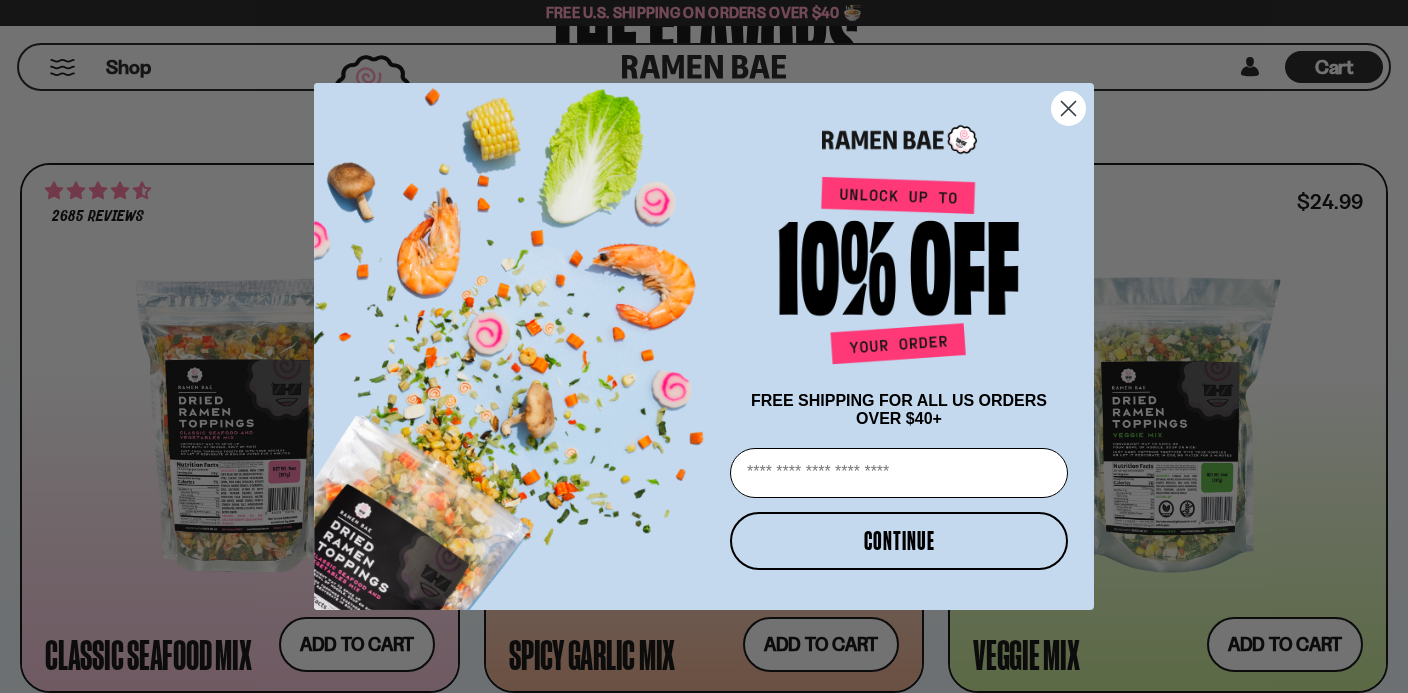 click 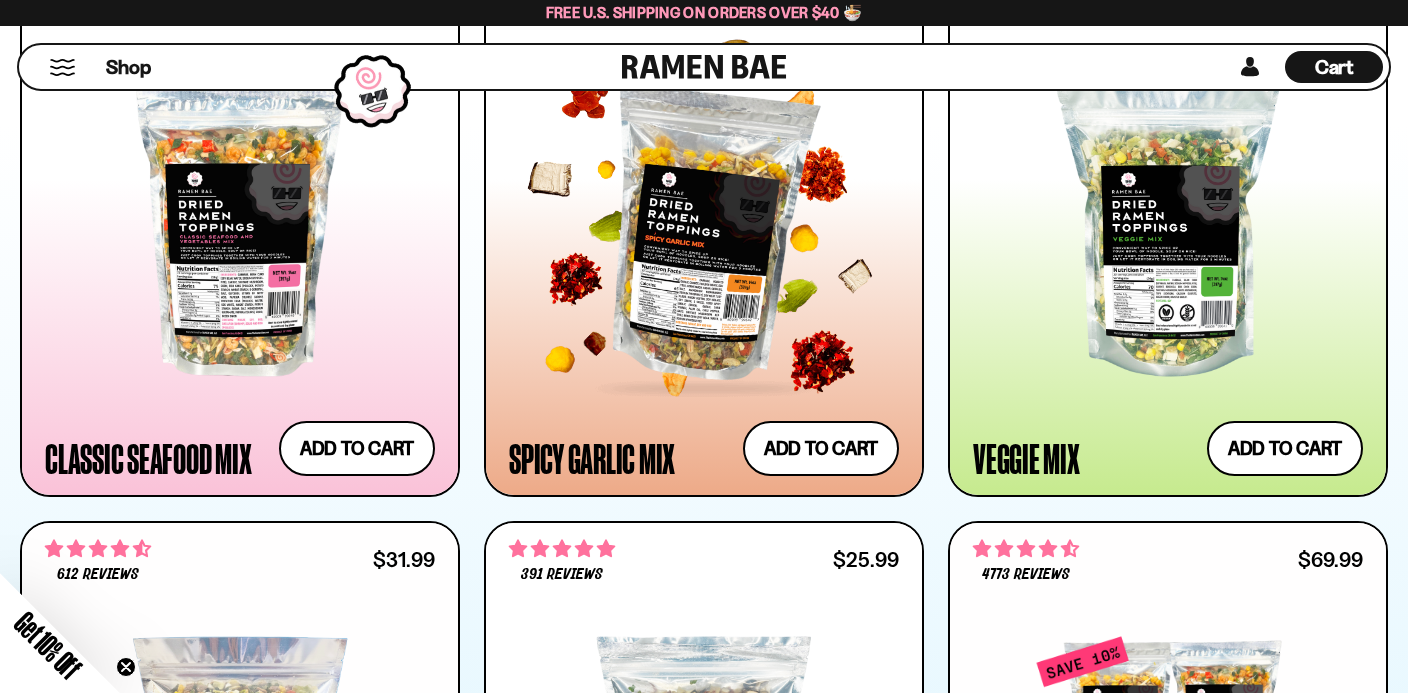 scroll, scrollTop: 1012, scrollLeft: 0, axis: vertical 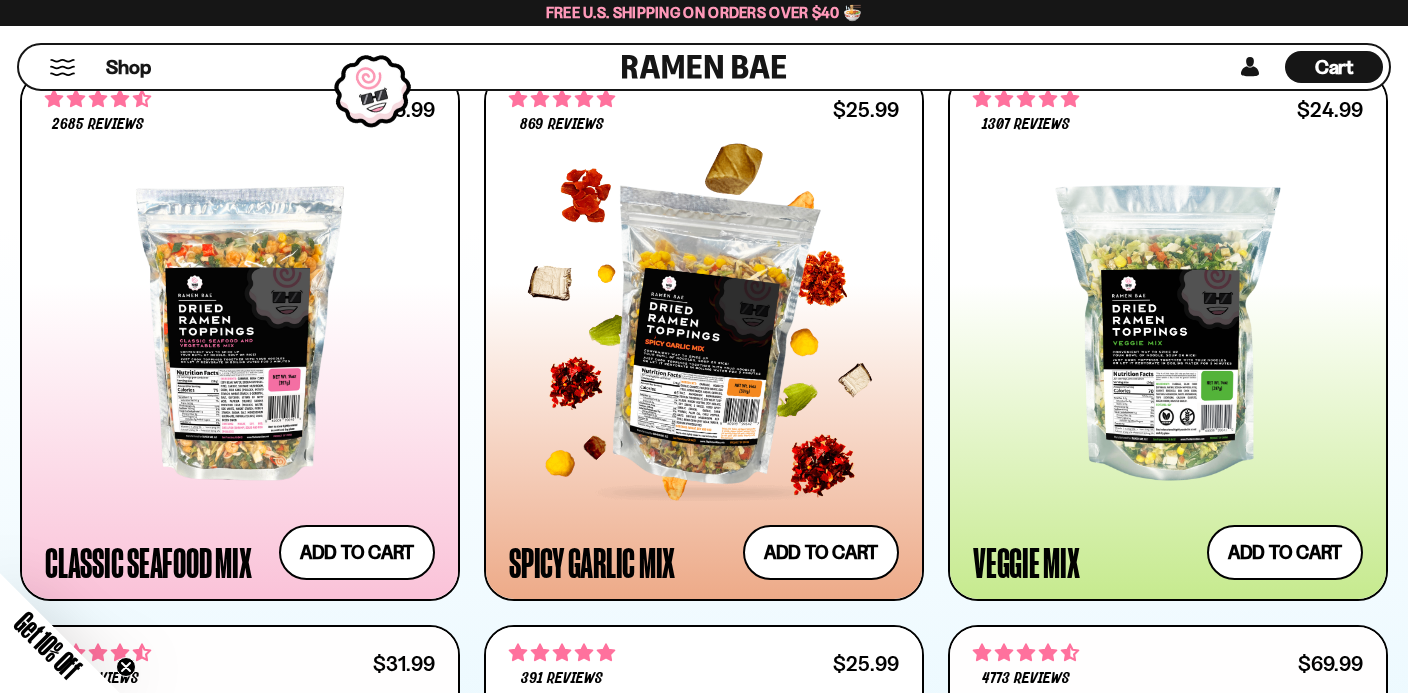 click at bounding box center (704, 333) 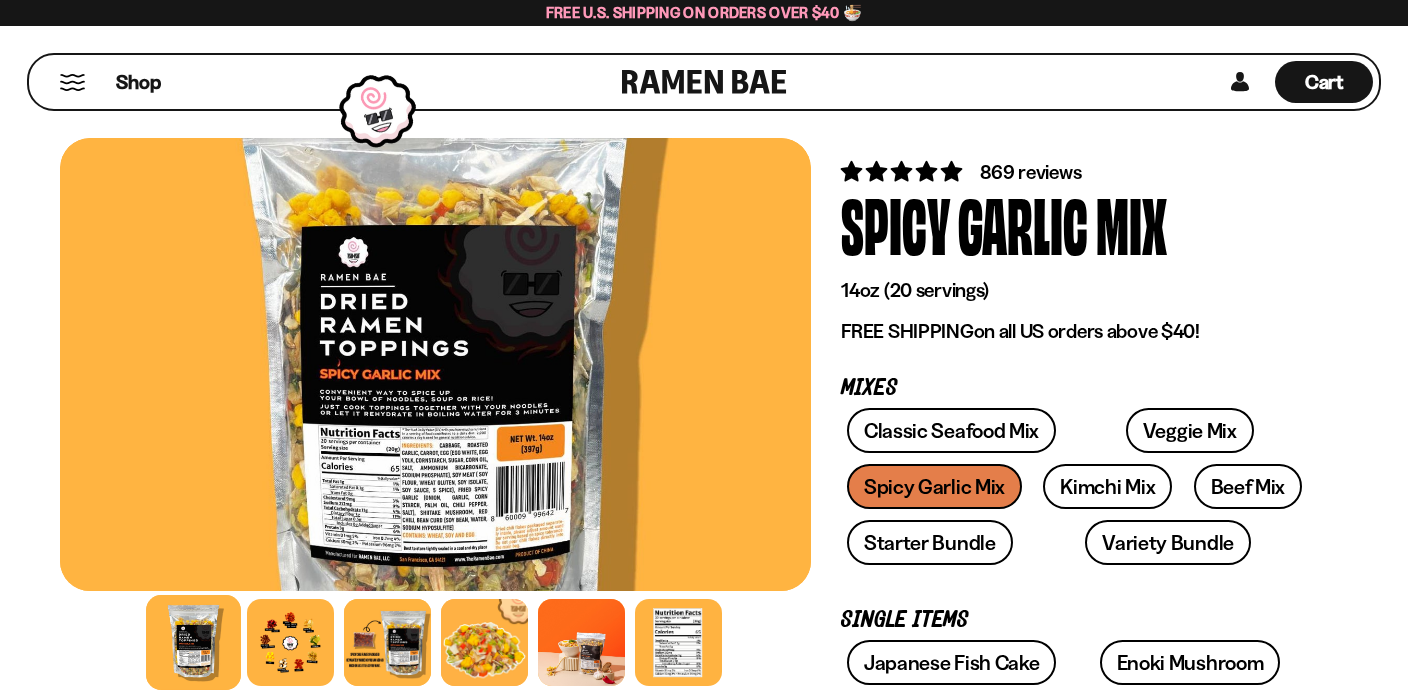 scroll, scrollTop: 81, scrollLeft: 0, axis: vertical 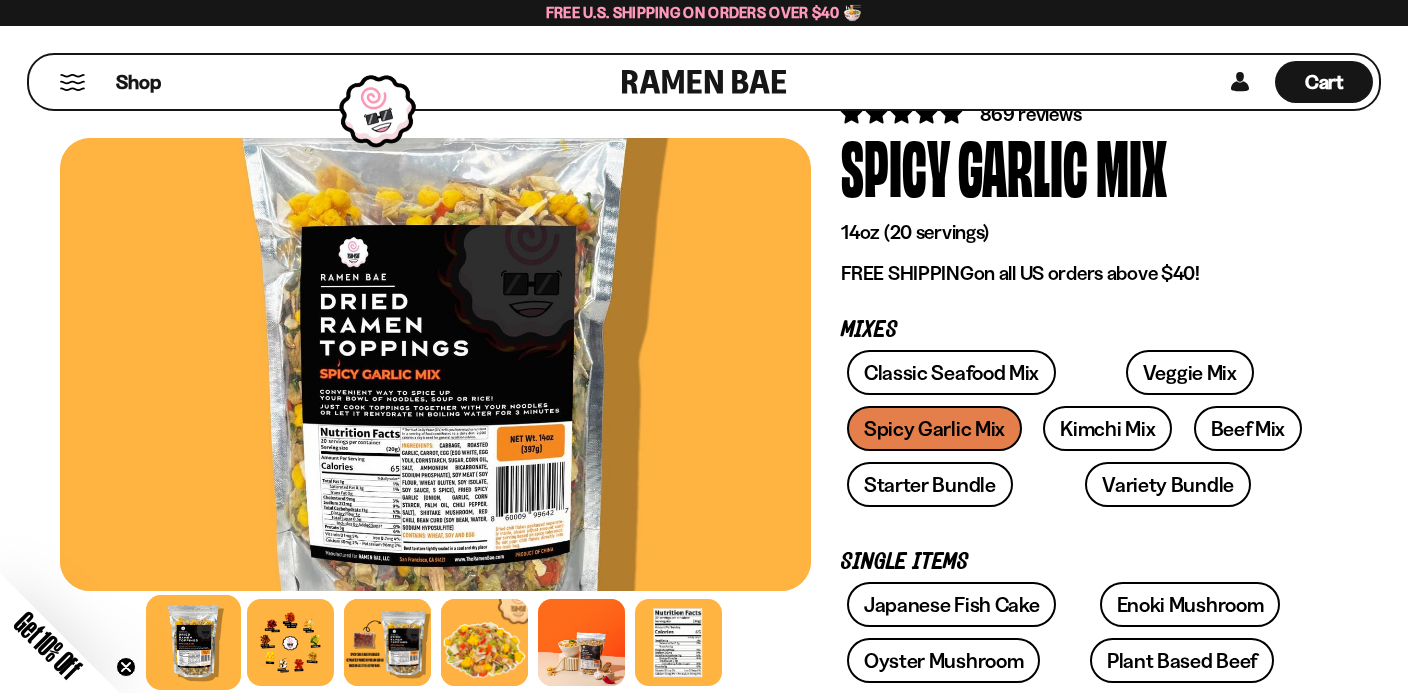 click at bounding box center (435, 364) 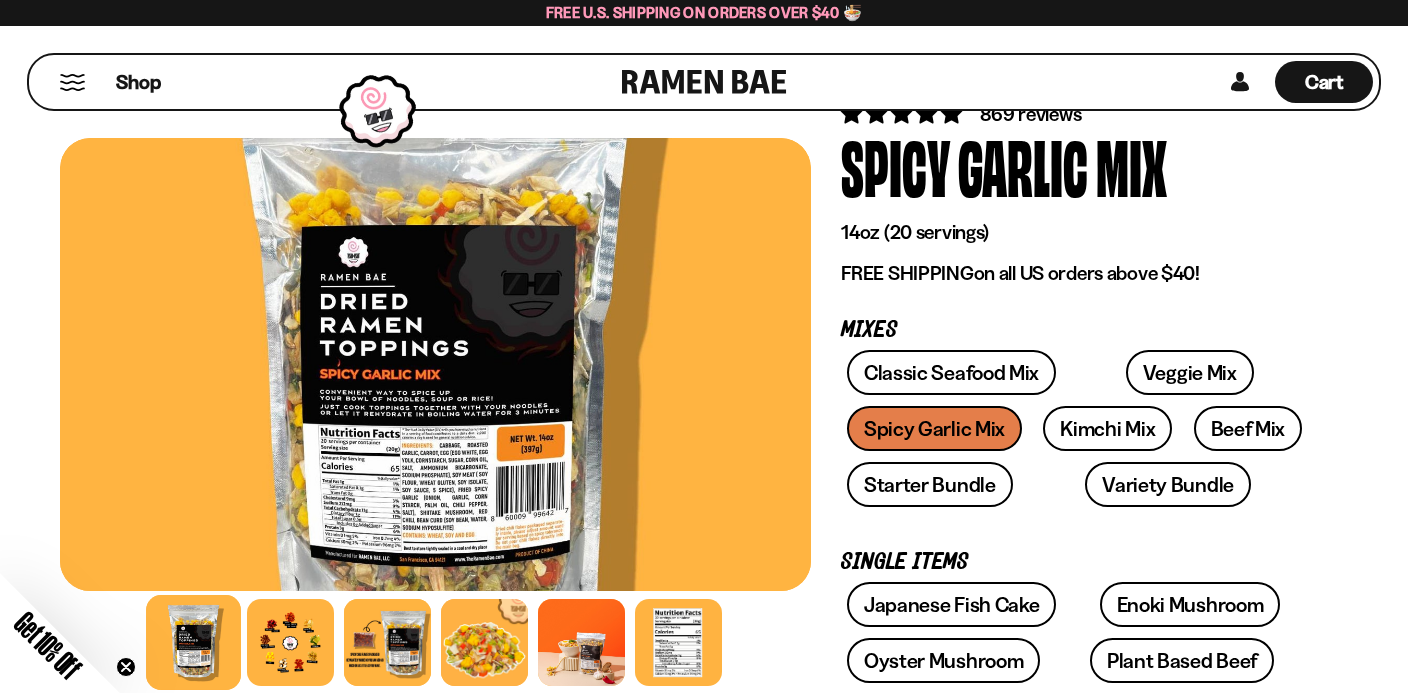 click at bounding box center (435, 364) 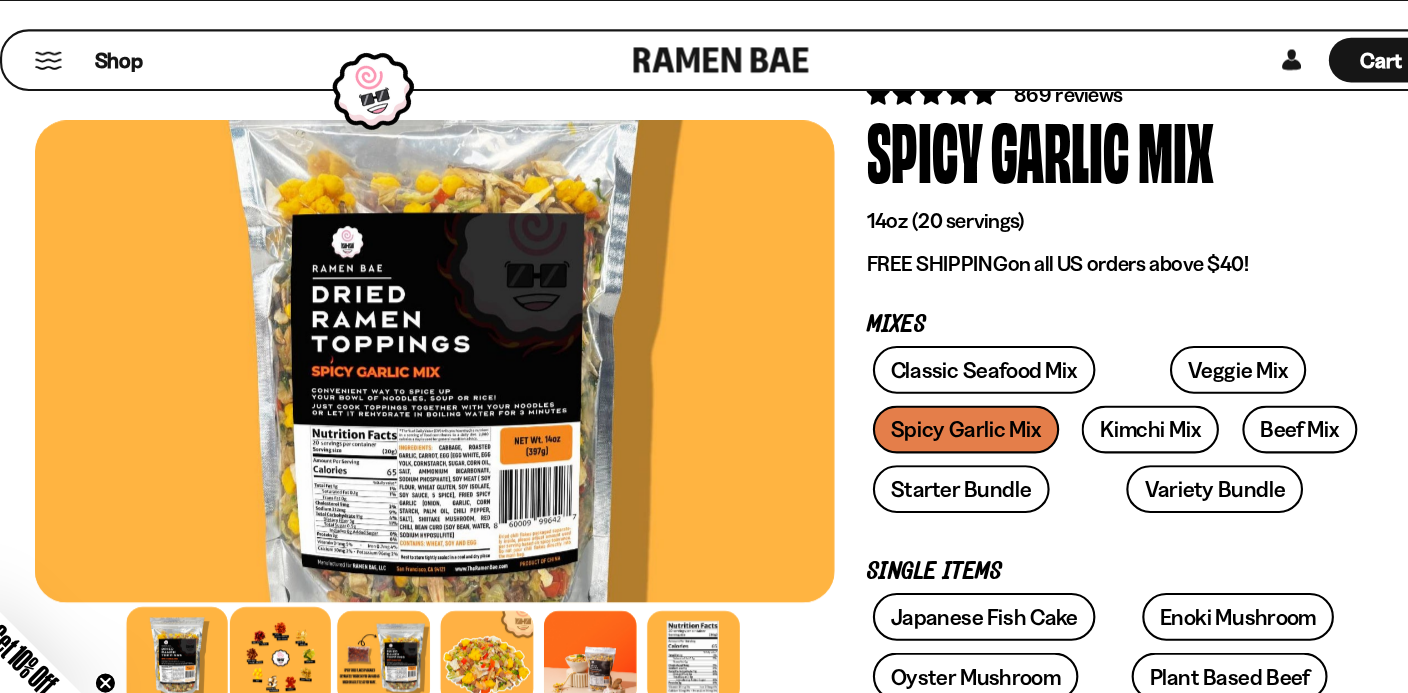 click at bounding box center (290, 642) 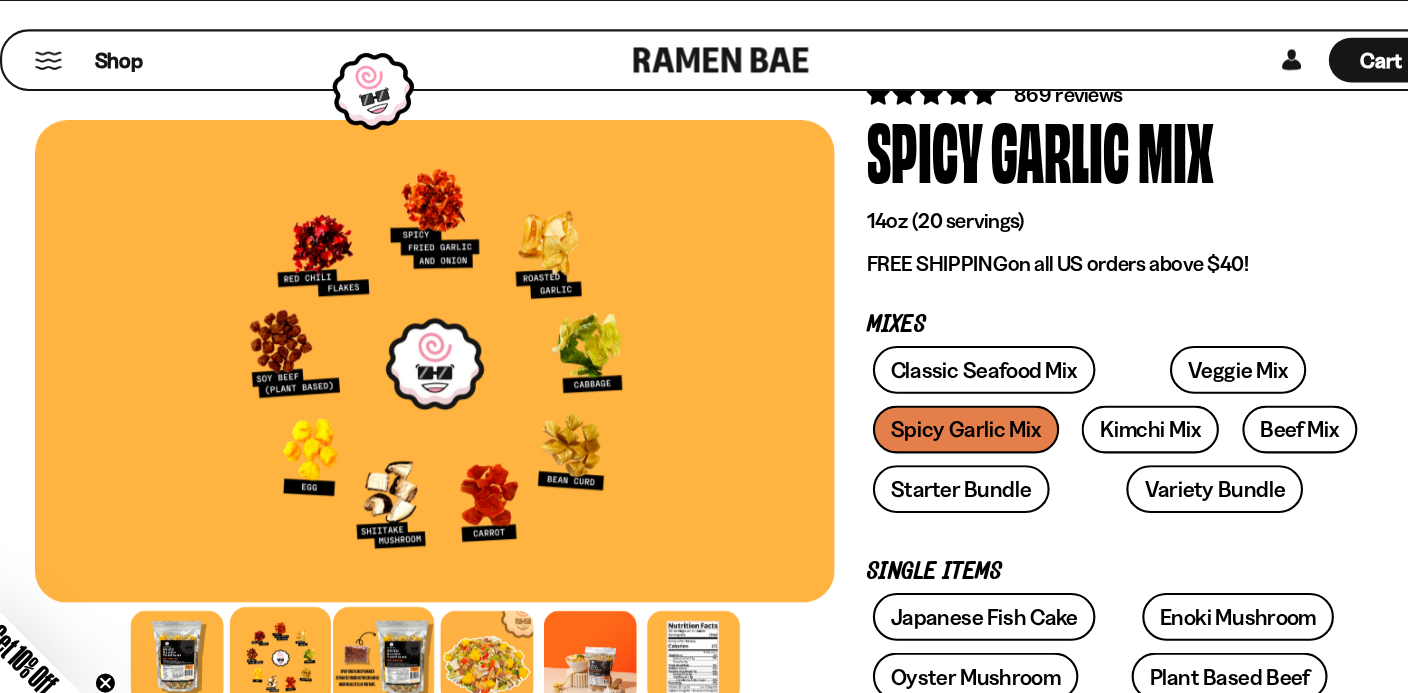 click at bounding box center (387, 642) 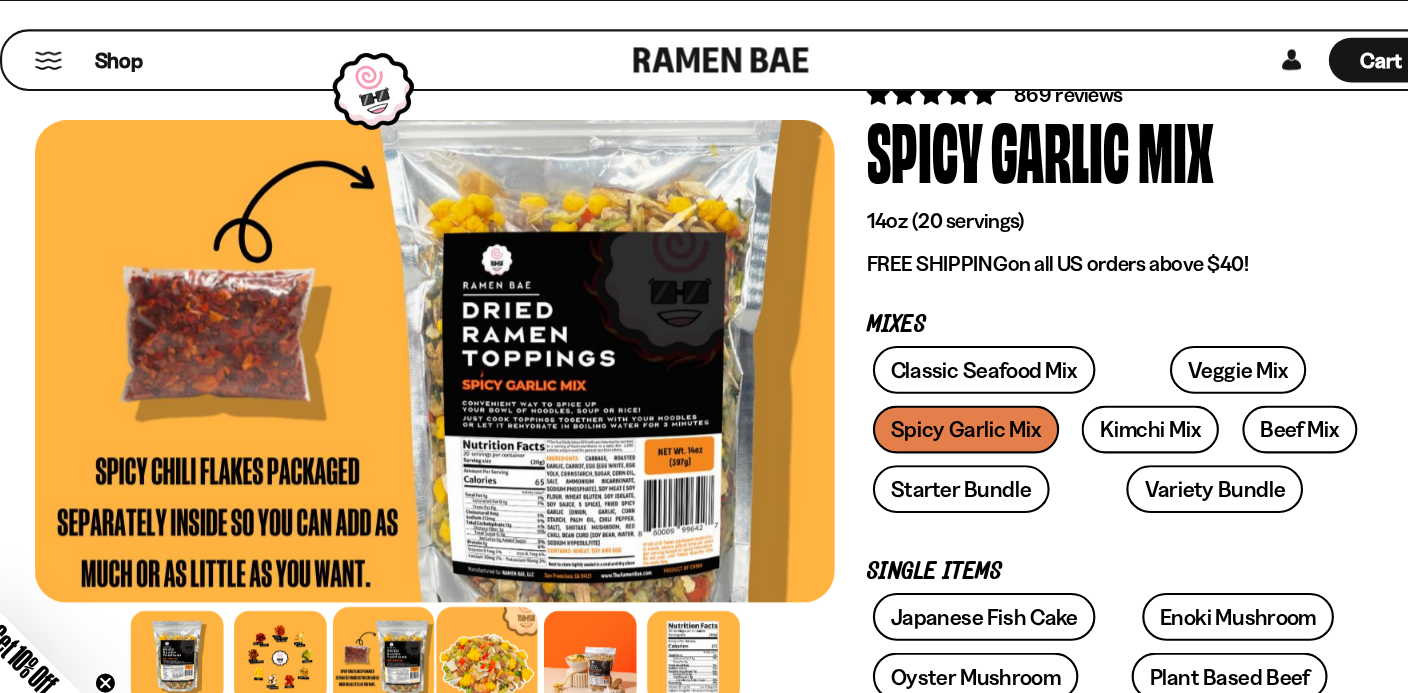 click at bounding box center (484, 642) 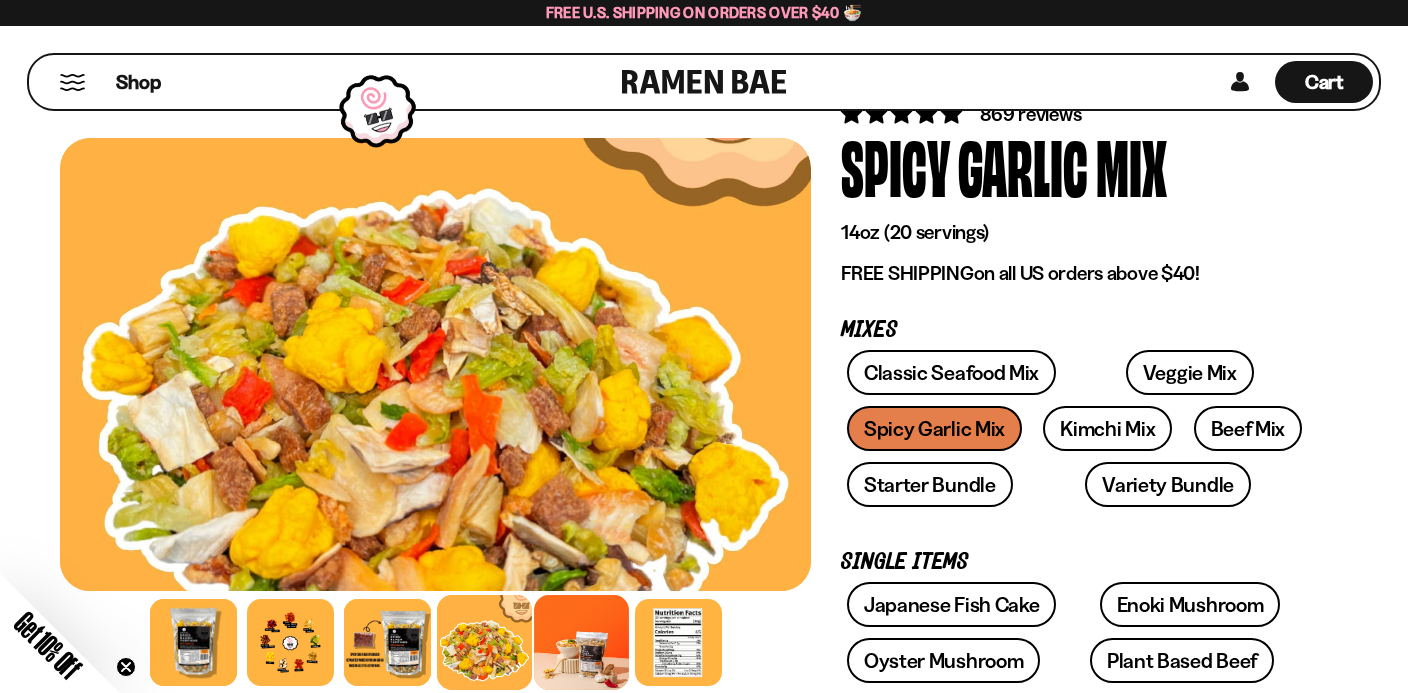 click at bounding box center [581, 642] 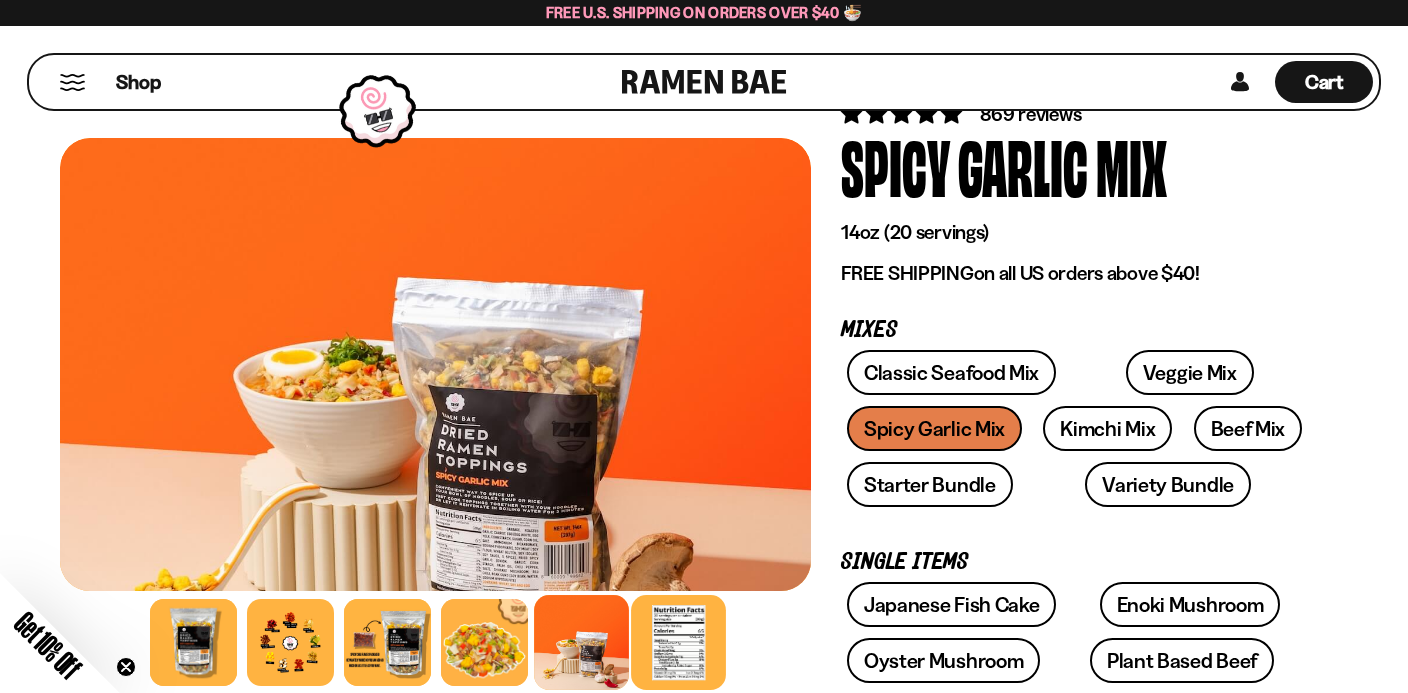 click at bounding box center [678, 642] 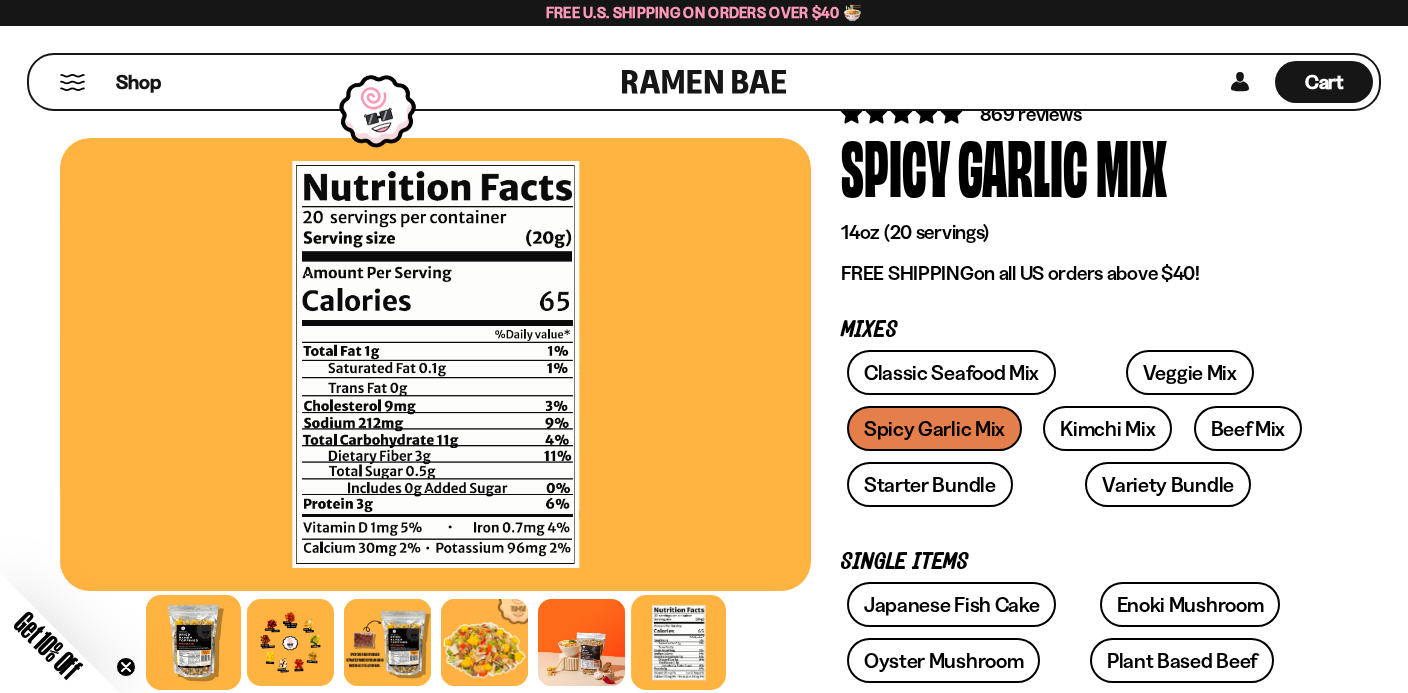 click at bounding box center [193, 642] 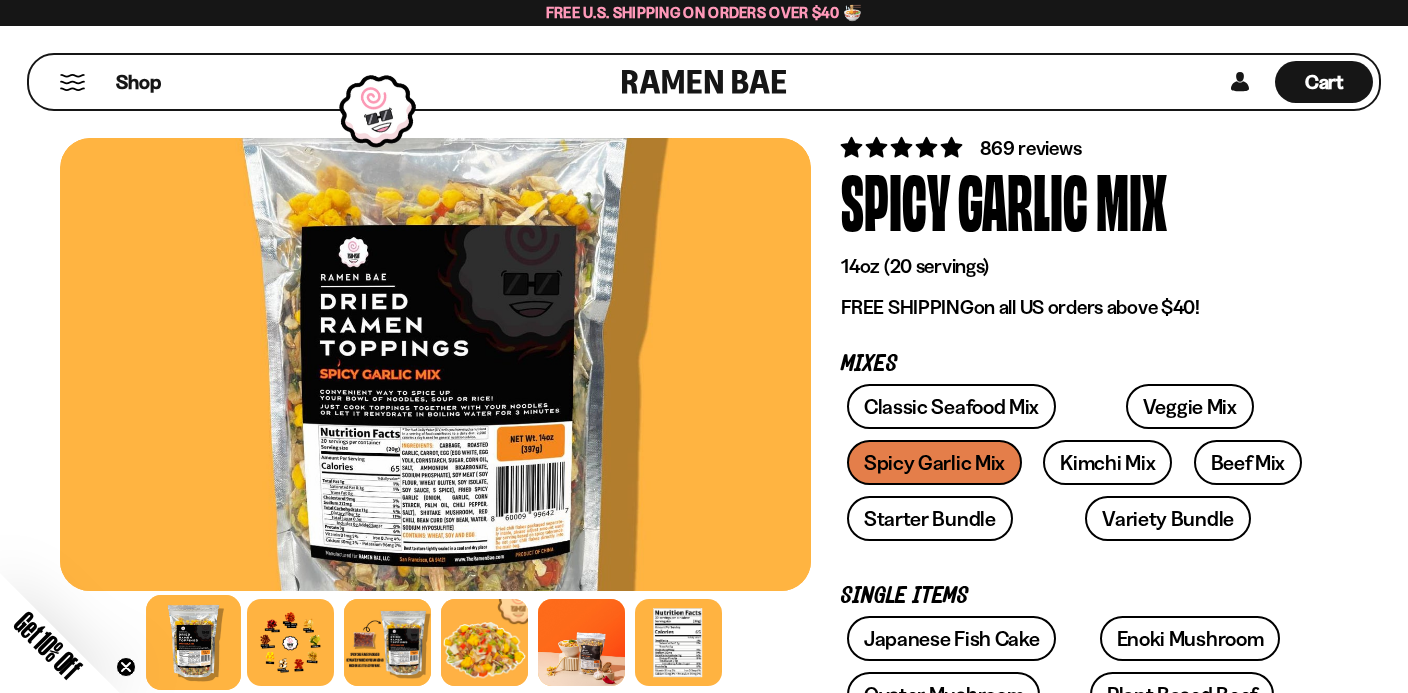 scroll, scrollTop: 43, scrollLeft: 0, axis: vertical 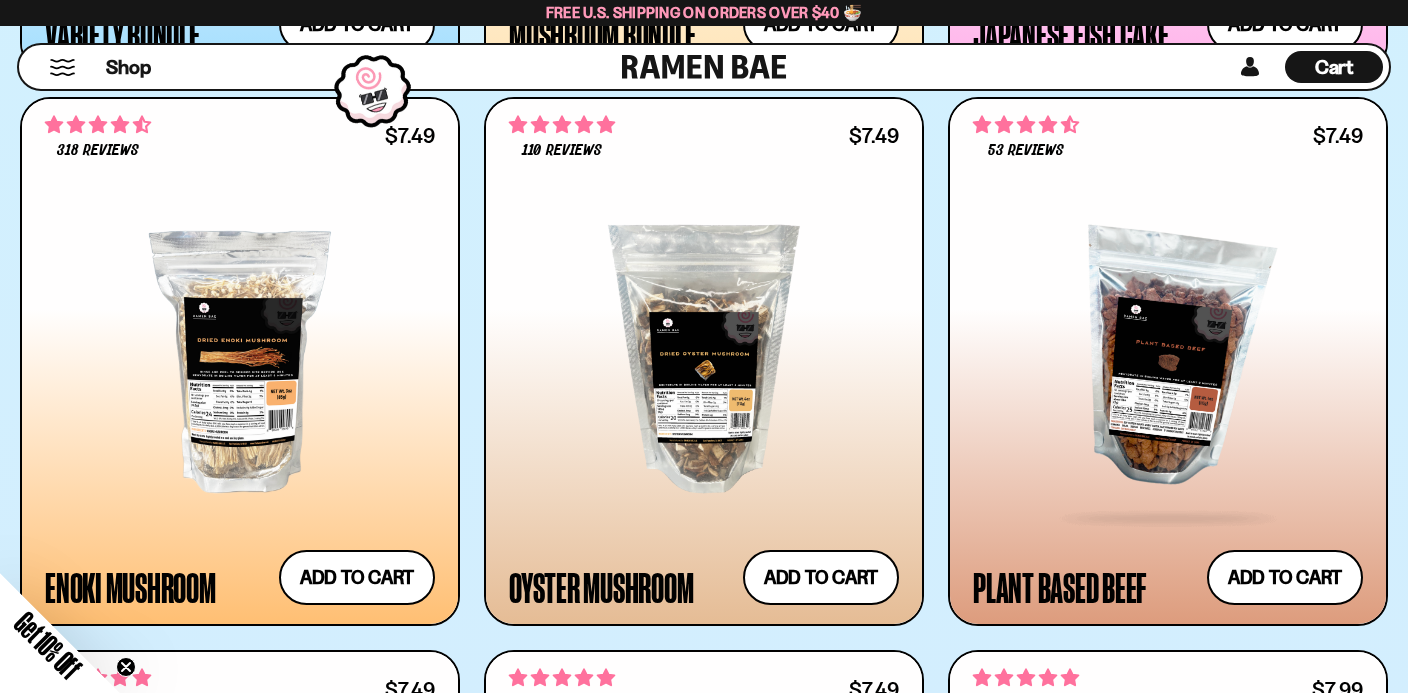 click at bounding box center [1168, 359] 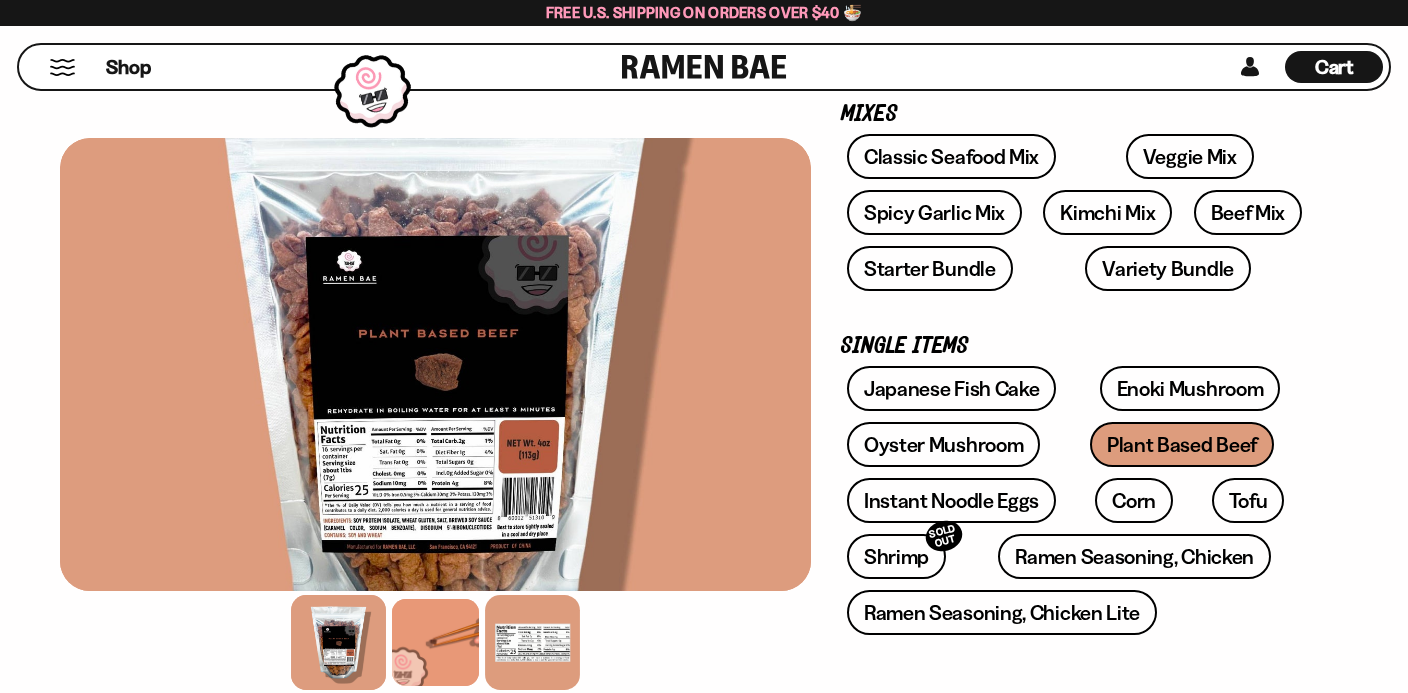 scroll, scrollTop: 414, scrollLeft: 0, axis: vertical 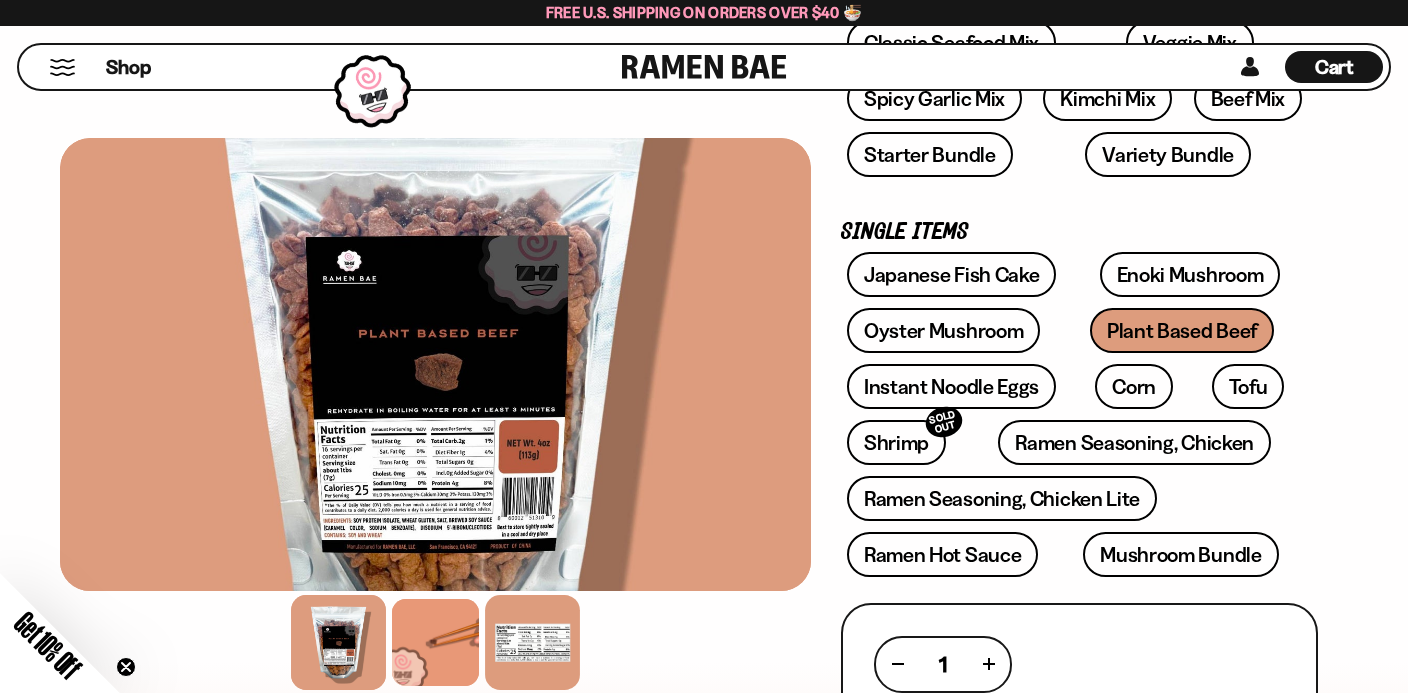 click at bounding box center [532, 642] 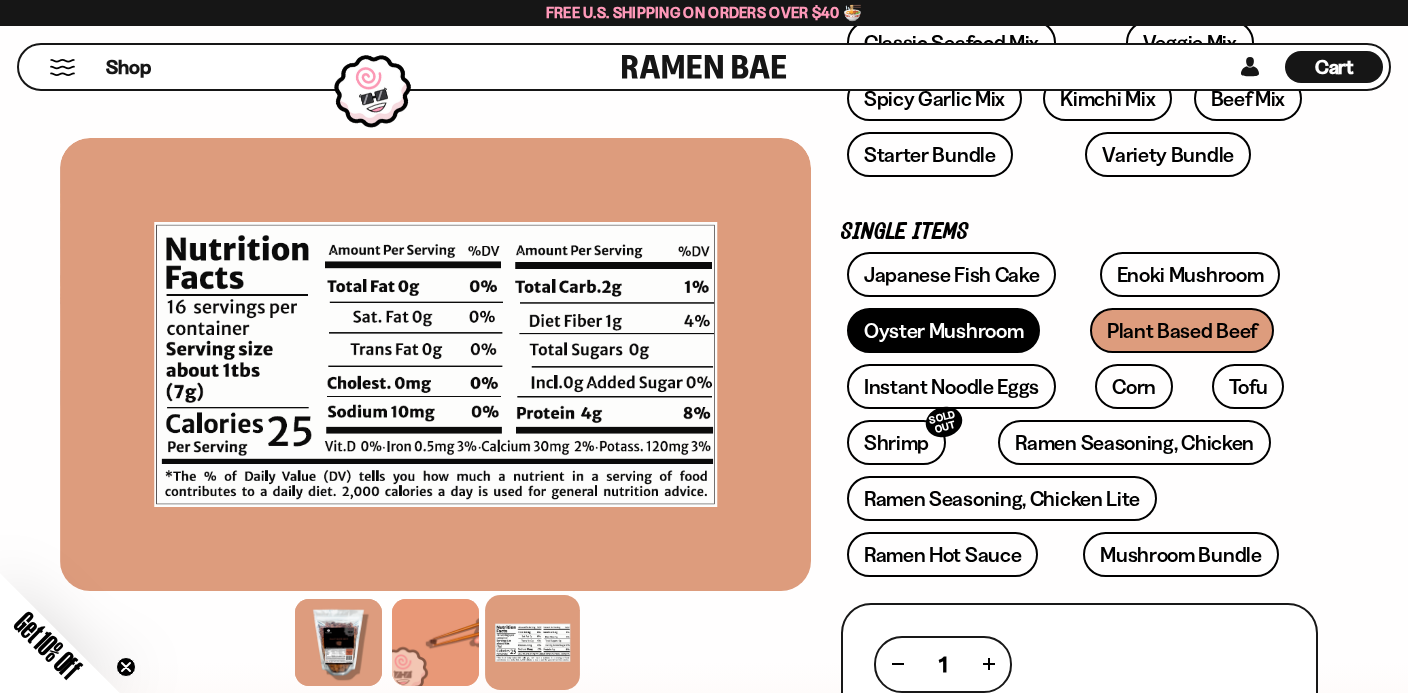 click on "Oyster Mushroom" at bounding box center [944, 330] 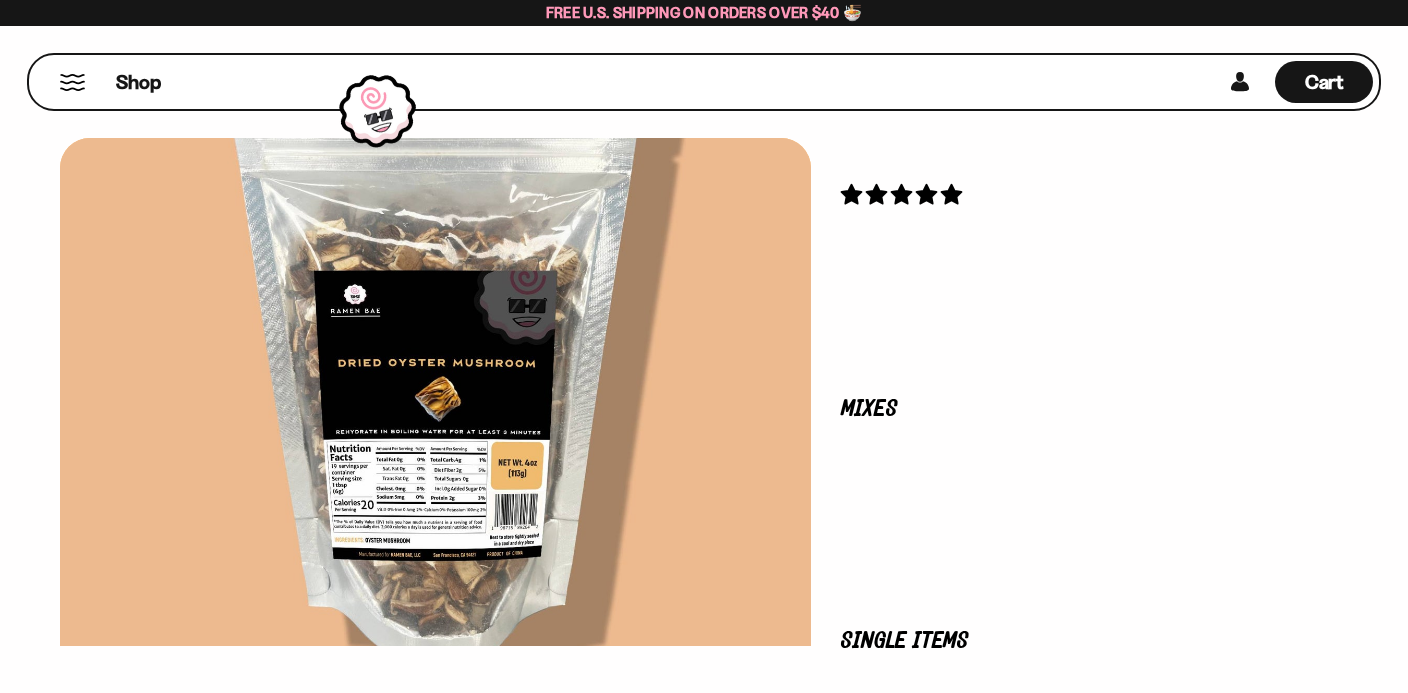 scroll, scrollTop: 0, scrollLeft: 0, axis: both 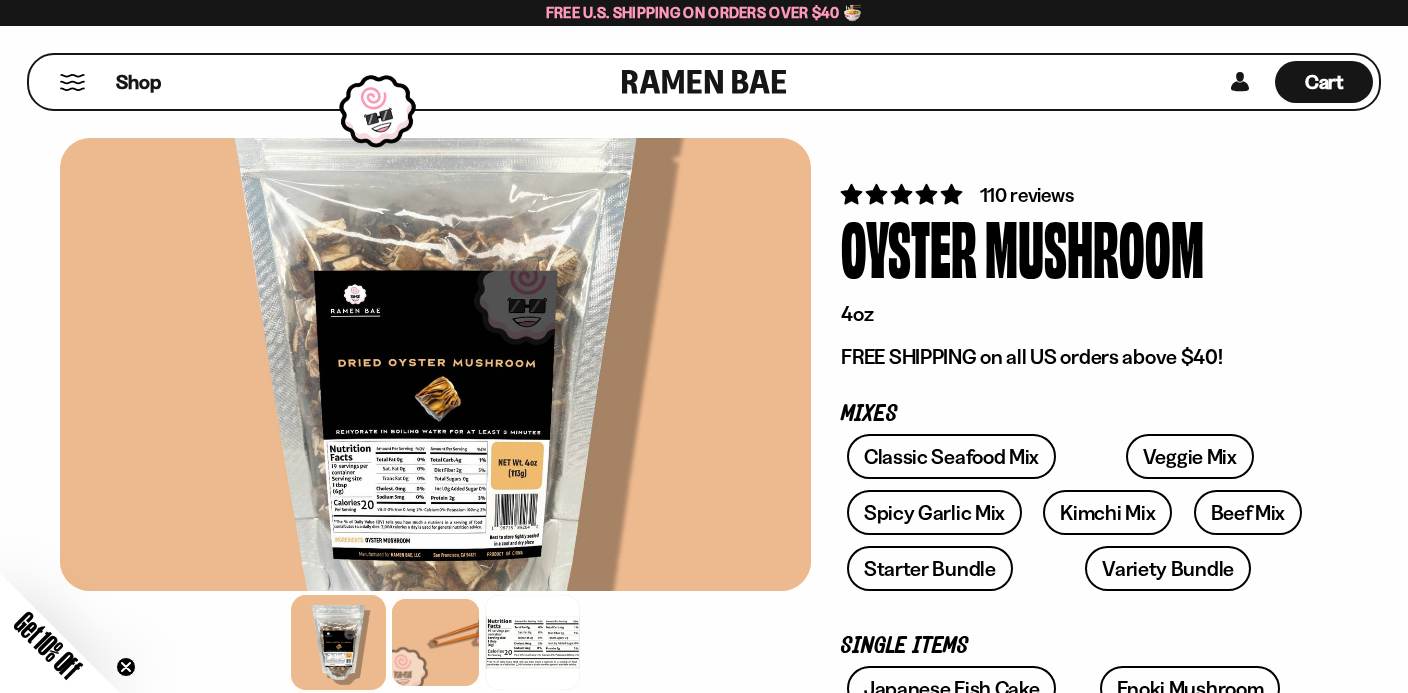 click at bounding box center (532, 642) 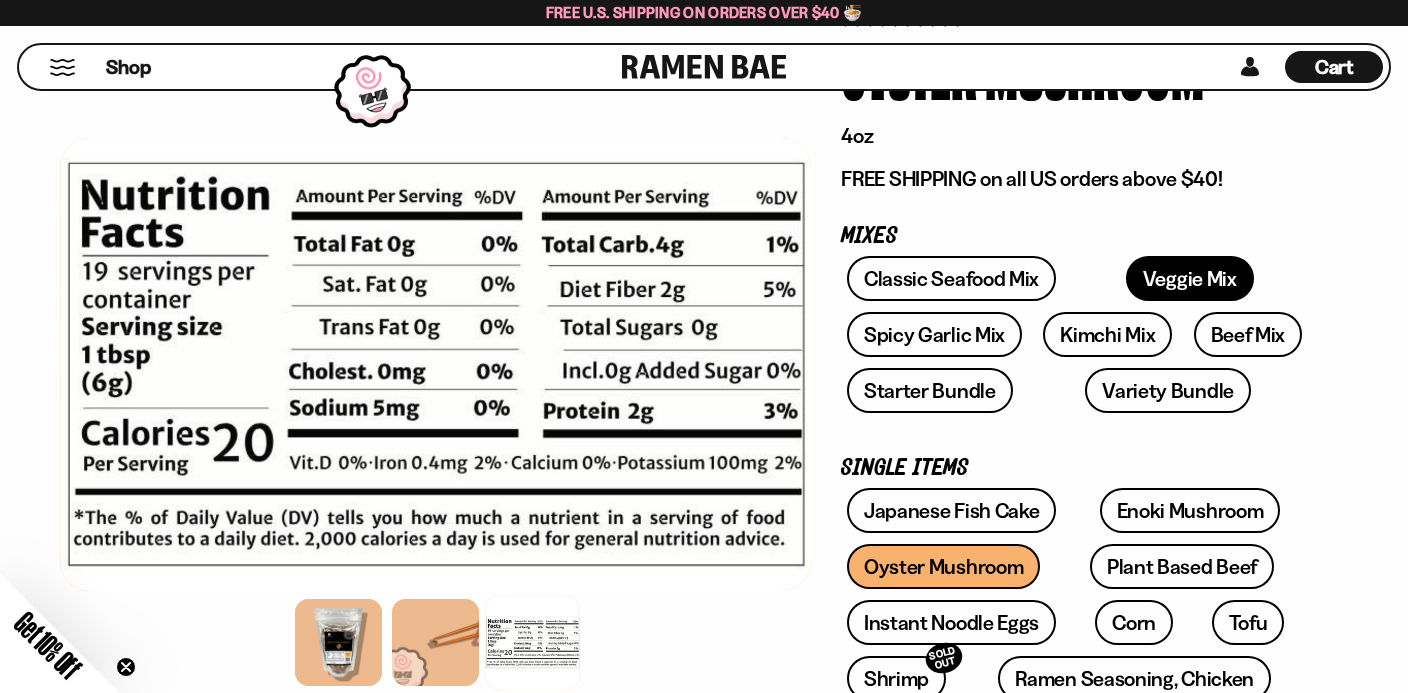 scroll, scrollTop: 179, scrollLeft: 0, axis: vertical 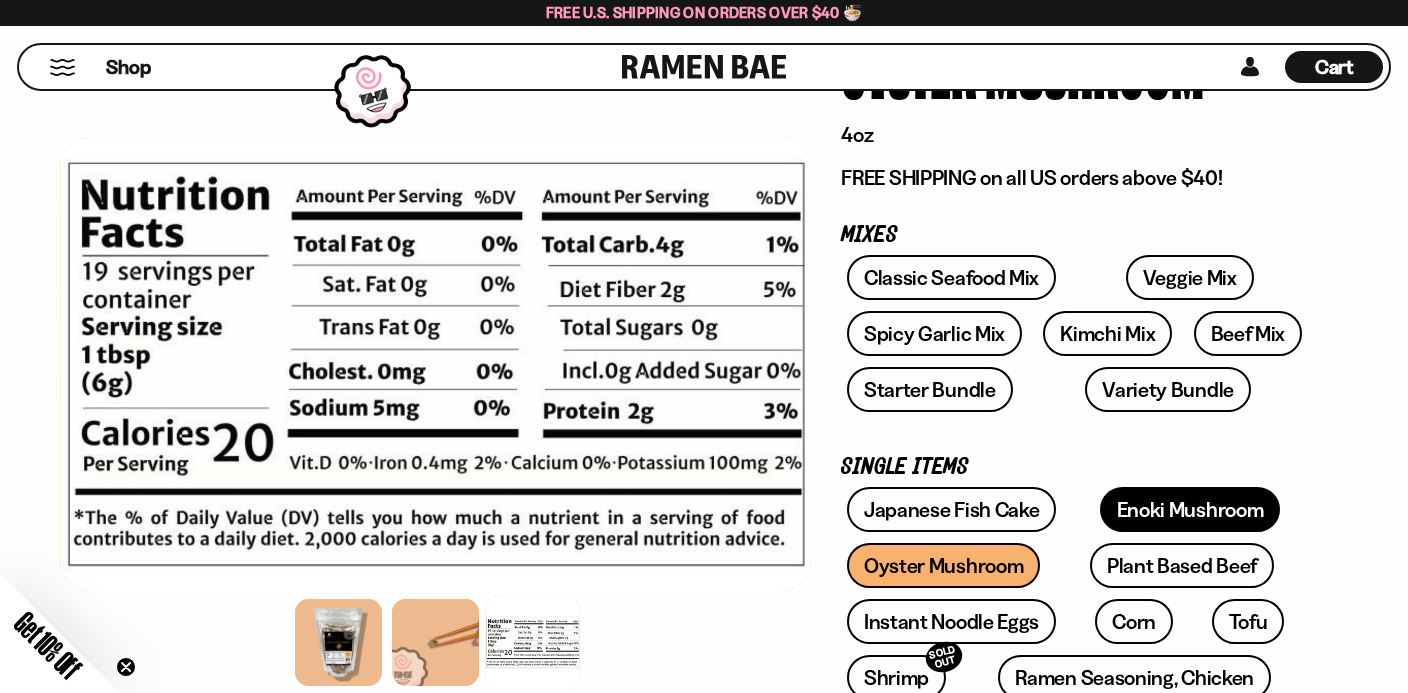 click on "Enoki Mushroom" at bounding box center [1190, 509] 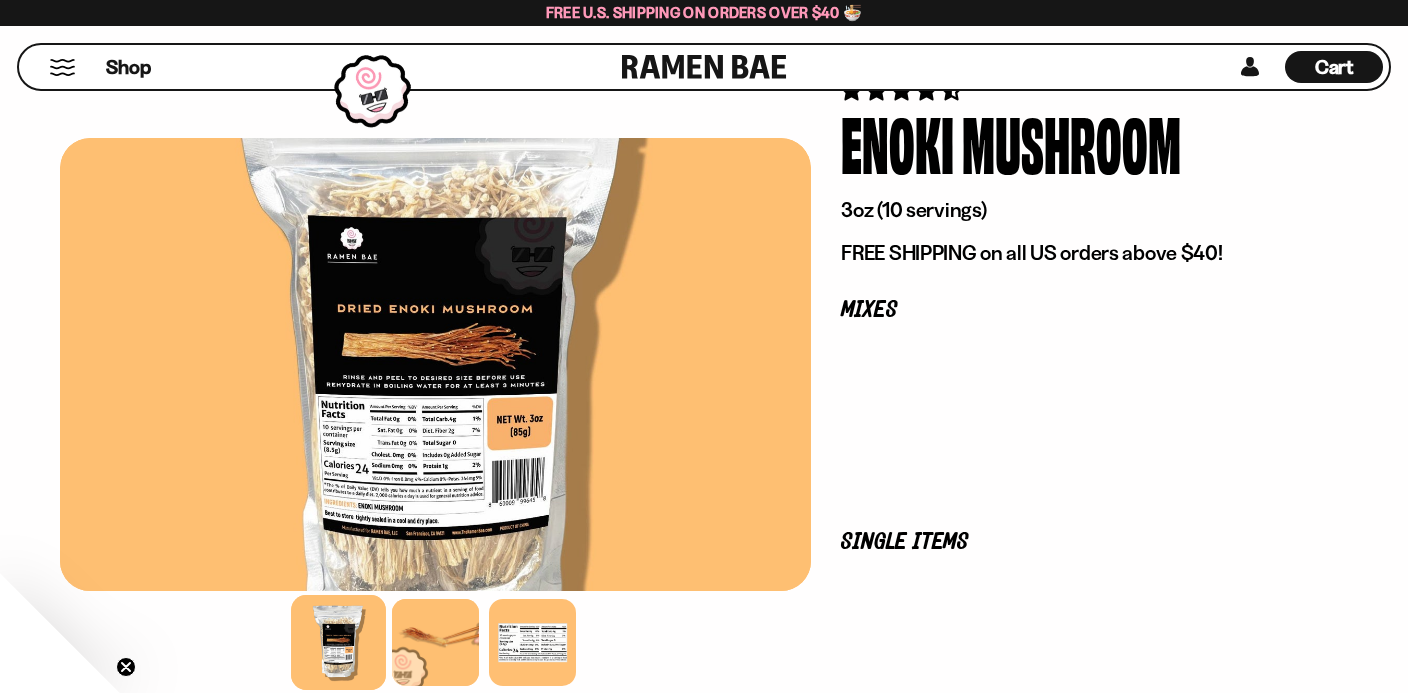 scroll, scrollTop: 393, scrollLeft: 0, axis: vertical 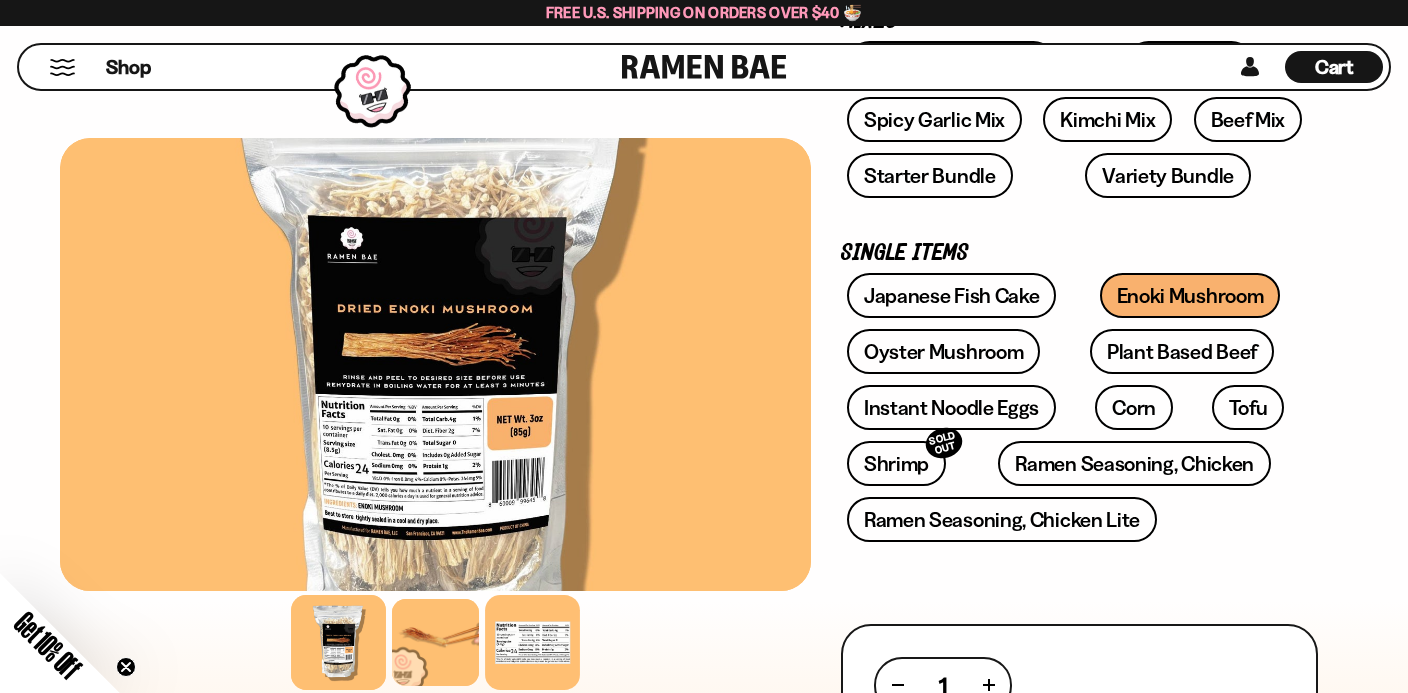 click at bounding box center (532, 642) 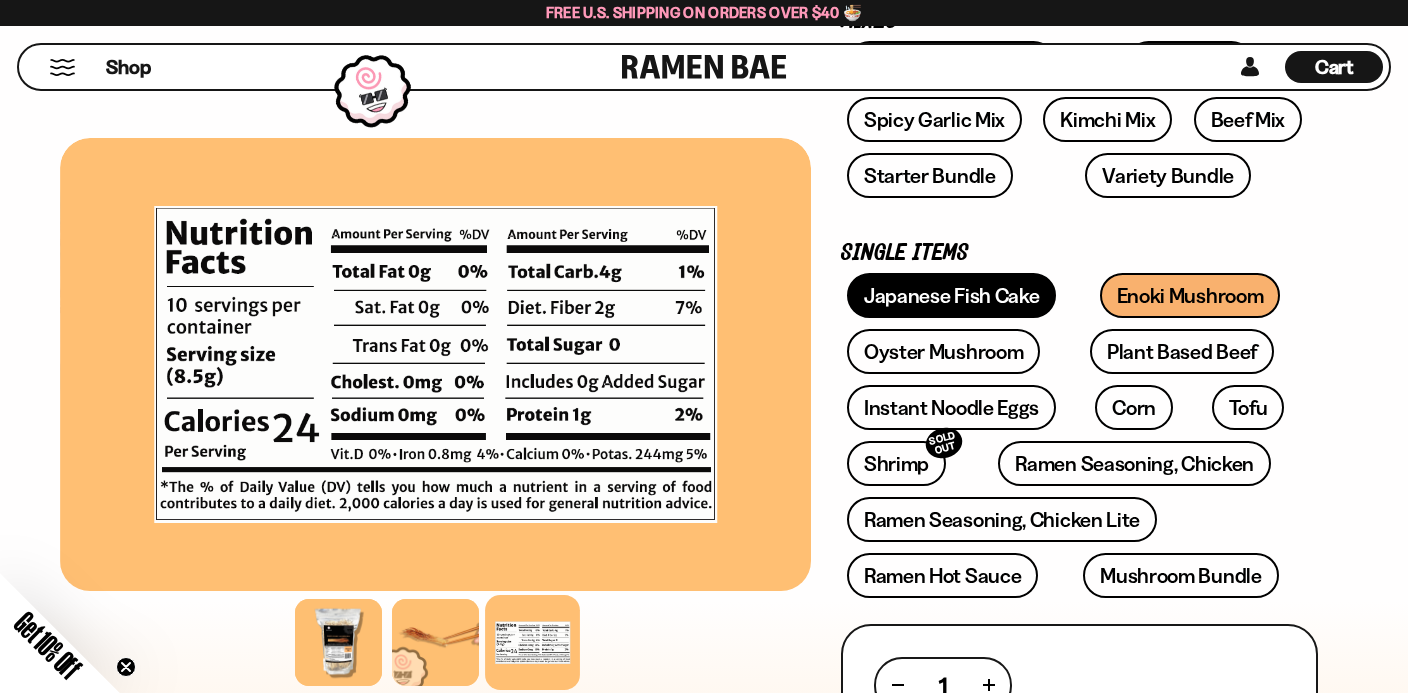 click on "Japanese Fish Cake" at bounding box center (952, 295) 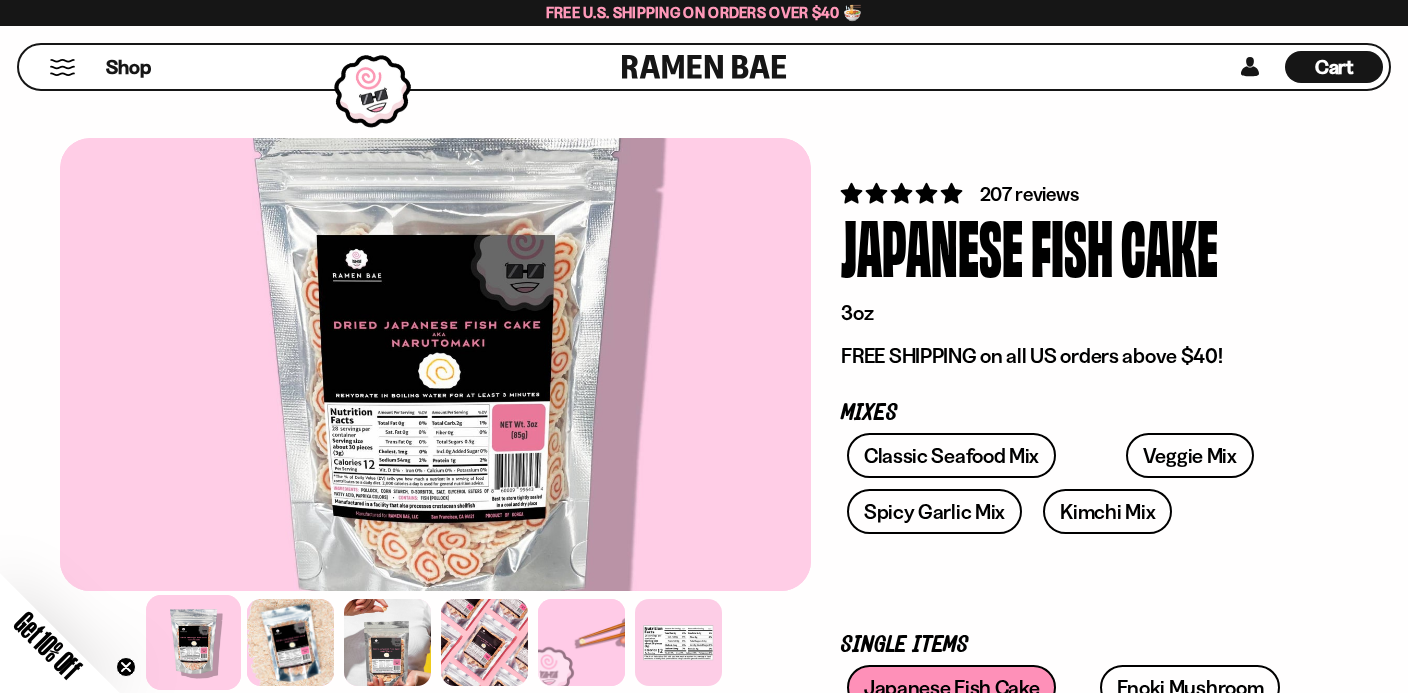 scroll, scrollTop: 212, scrollLeft: 0, axis: vertical 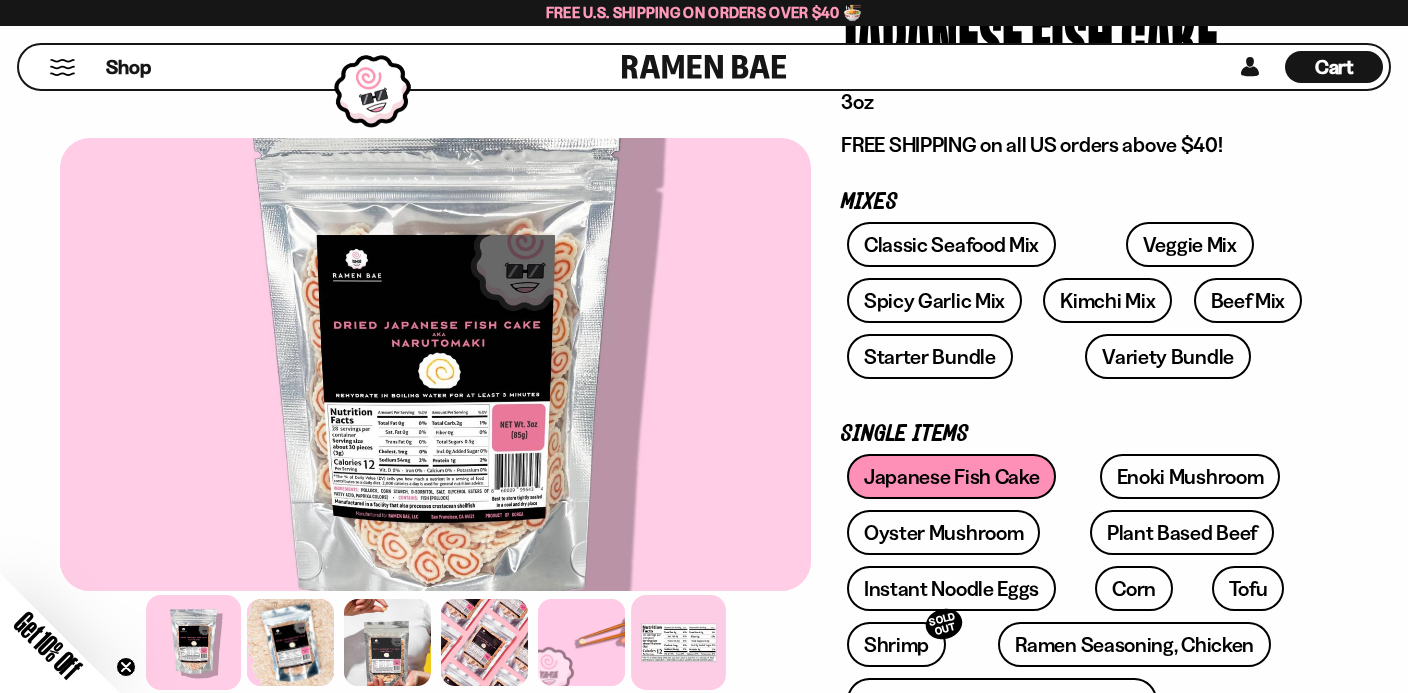 click at bounding box center [678, 642] 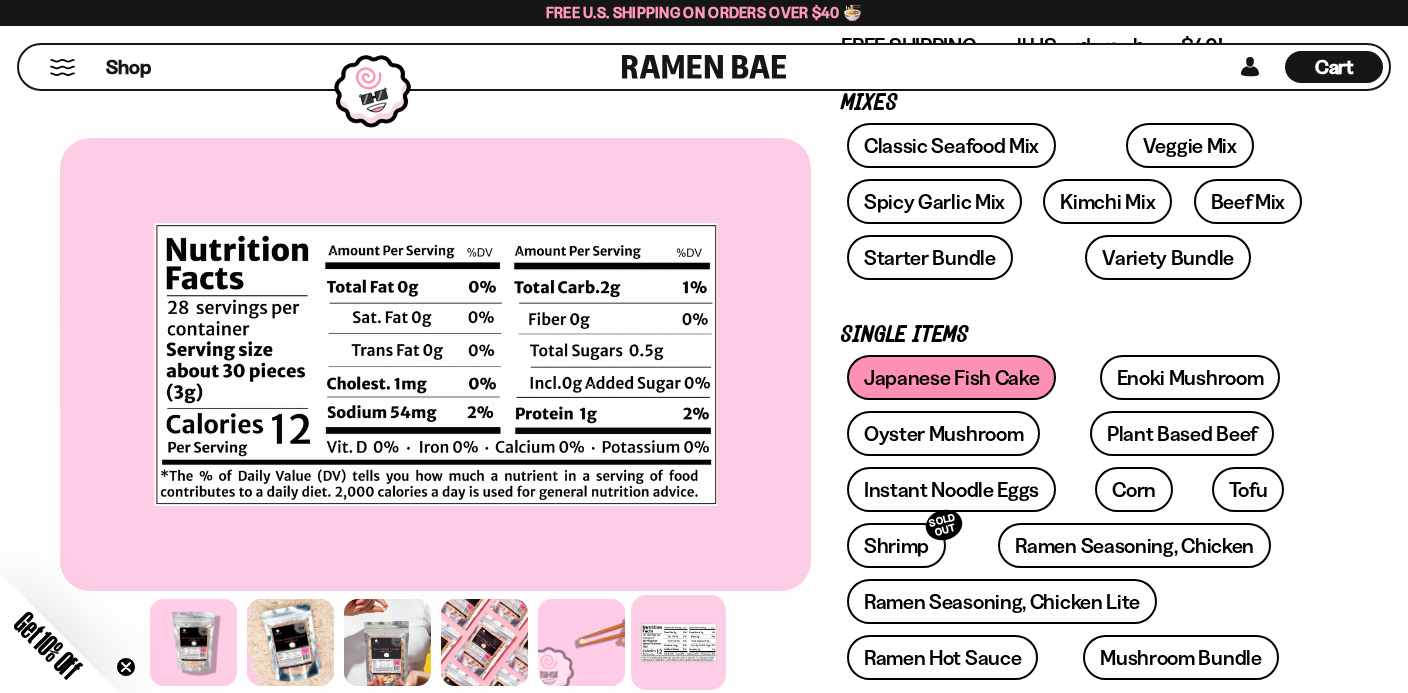 scroll, scrollTop: 316, scrollLeft: 0, axis: vertical 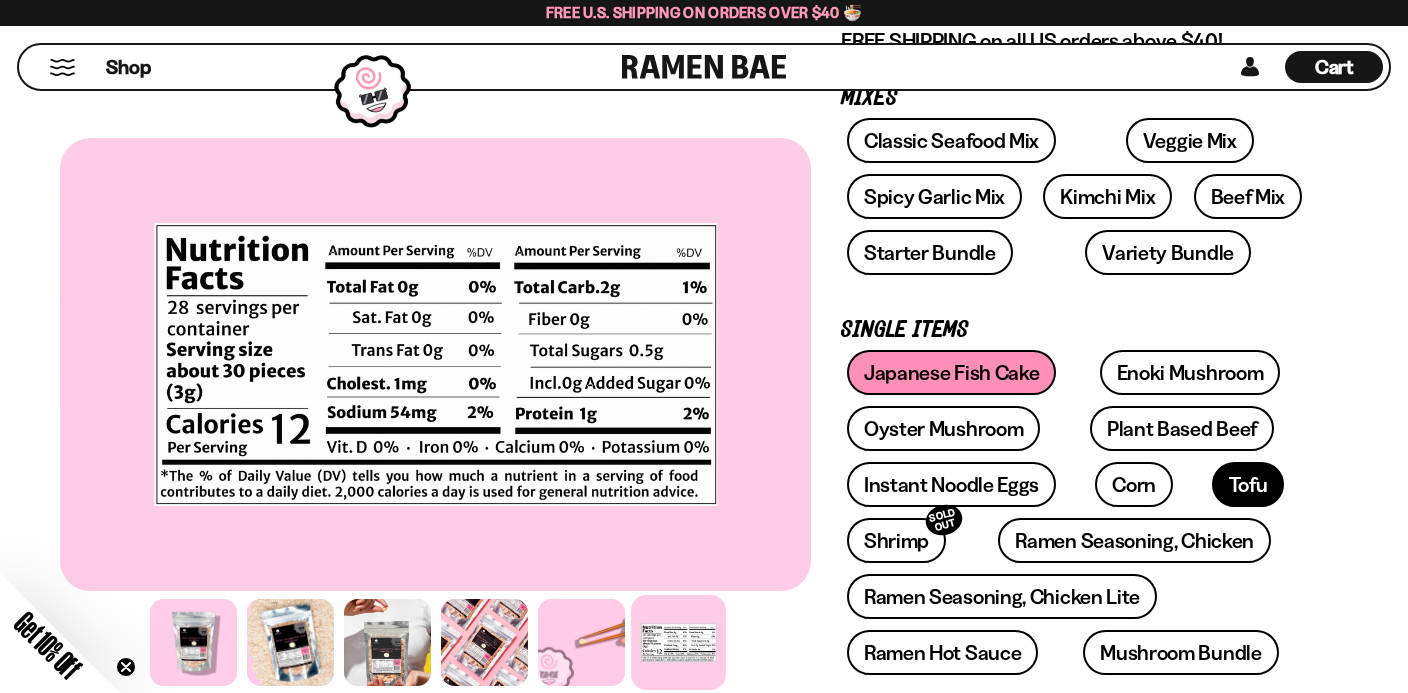 click on "Tofu" at bounding box center [1248, 484] 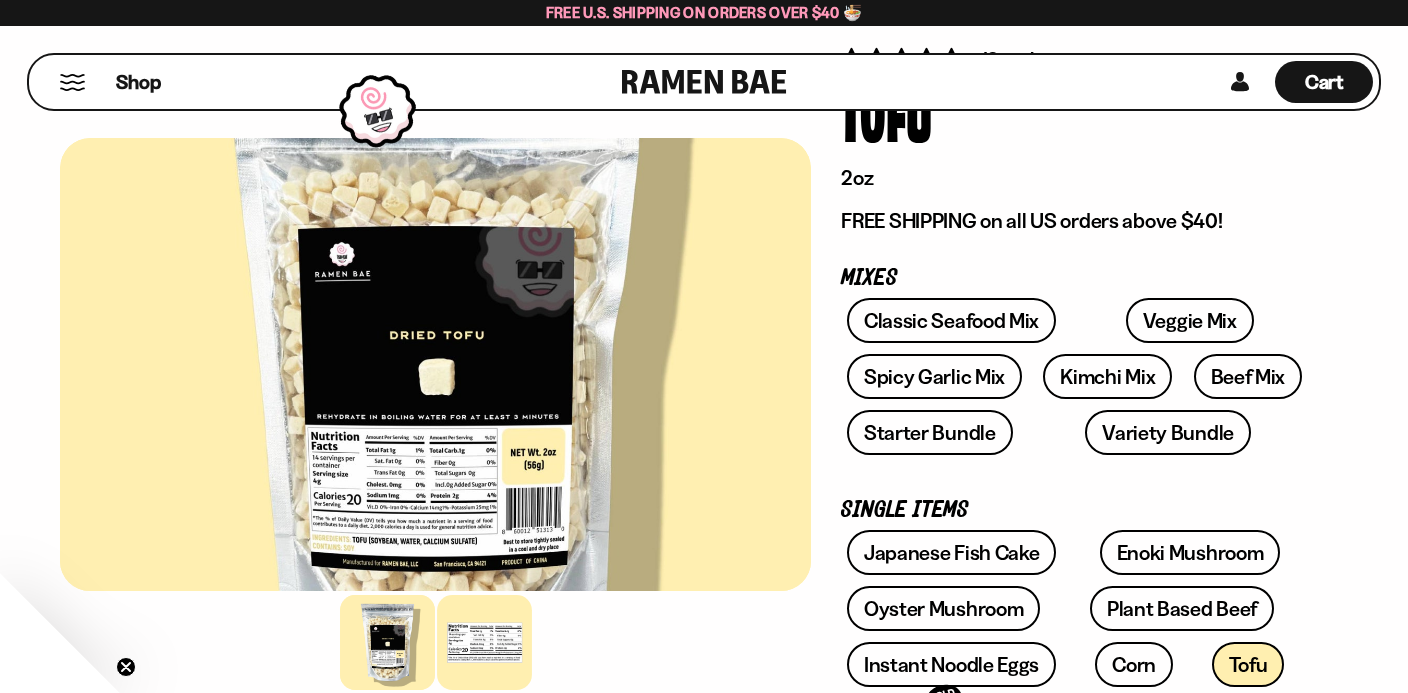 scroll, scrollTop: 136, scrollLeft: 0, axis: vertical 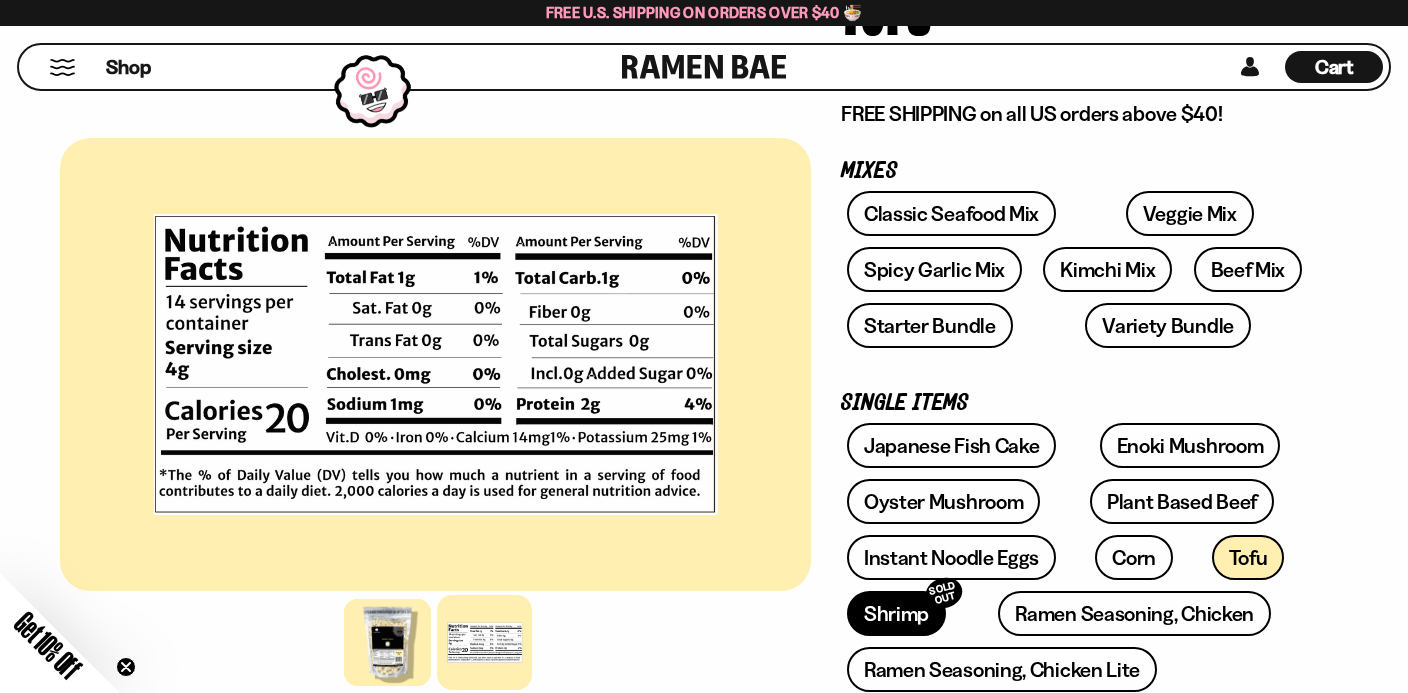 click on "Shrimp
SOLD OUT" at bounding box center [896, 613] 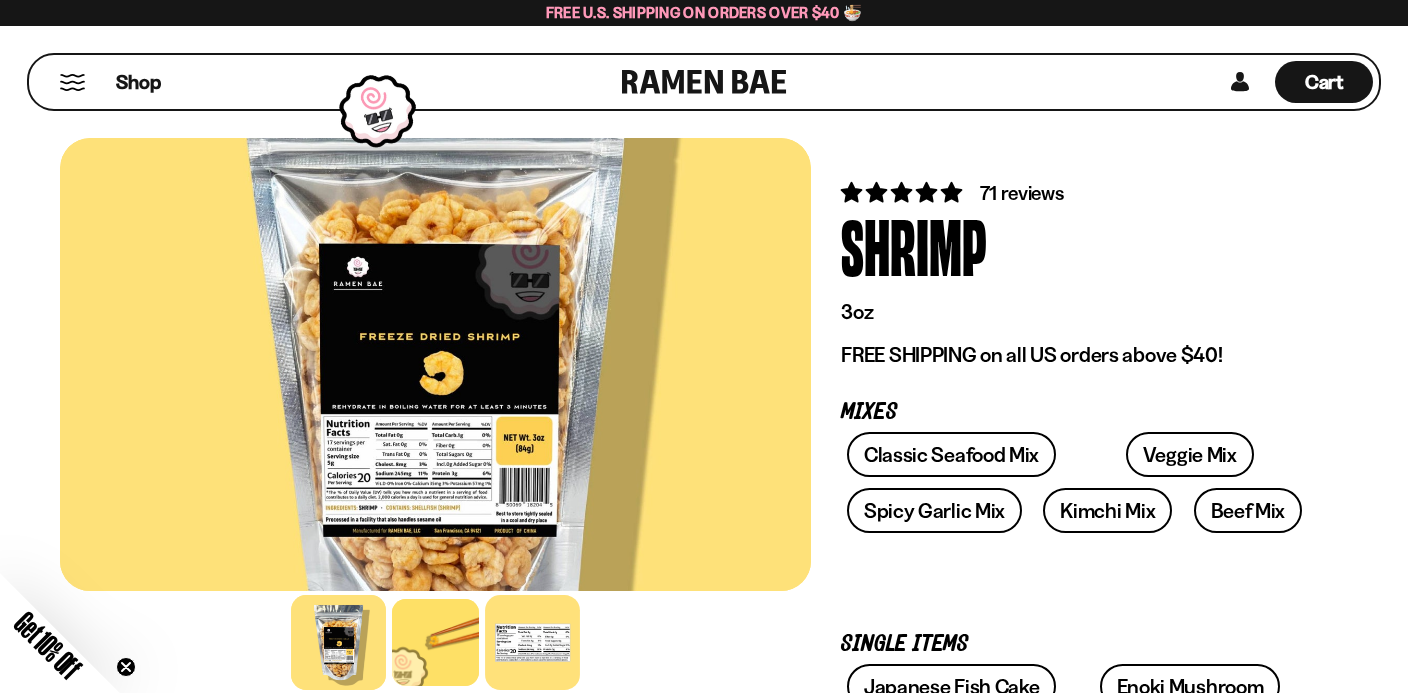 scroll, scrollTop: 132, scrollLeft: 0, axis: vertical 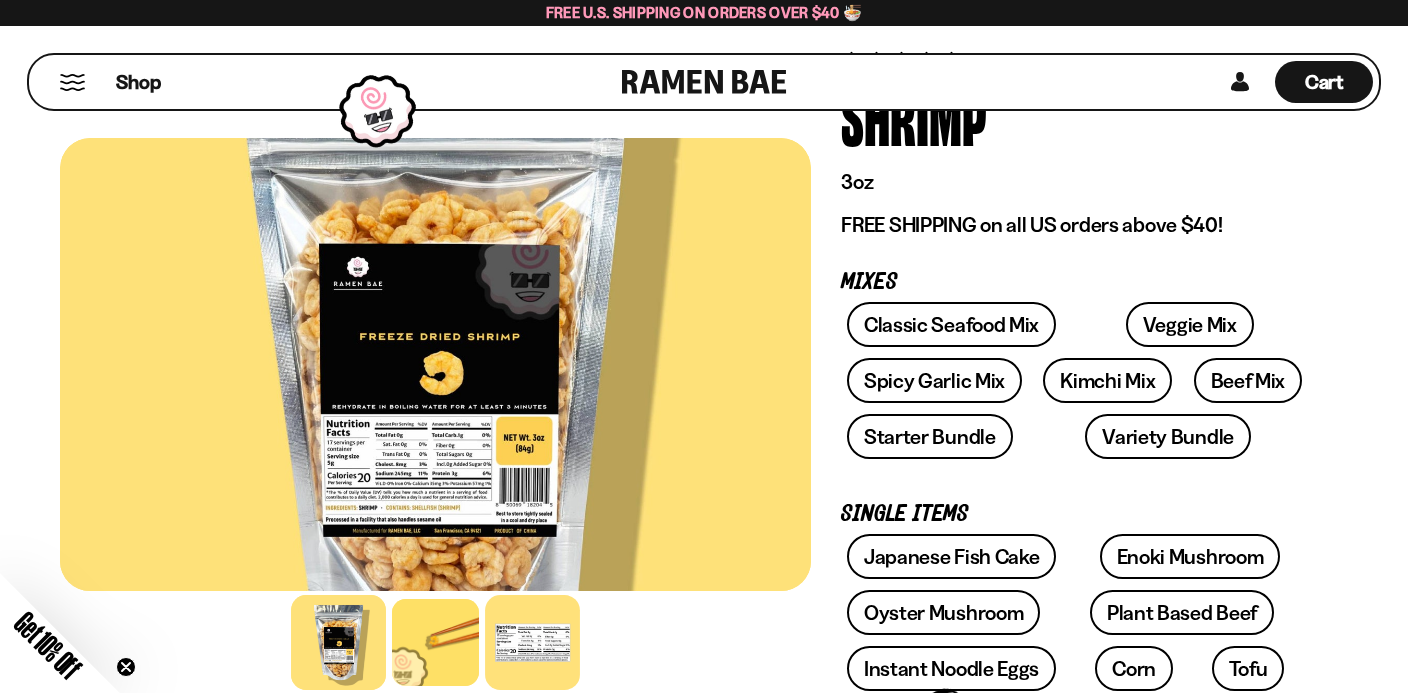 click at bounding box center (532, 642) 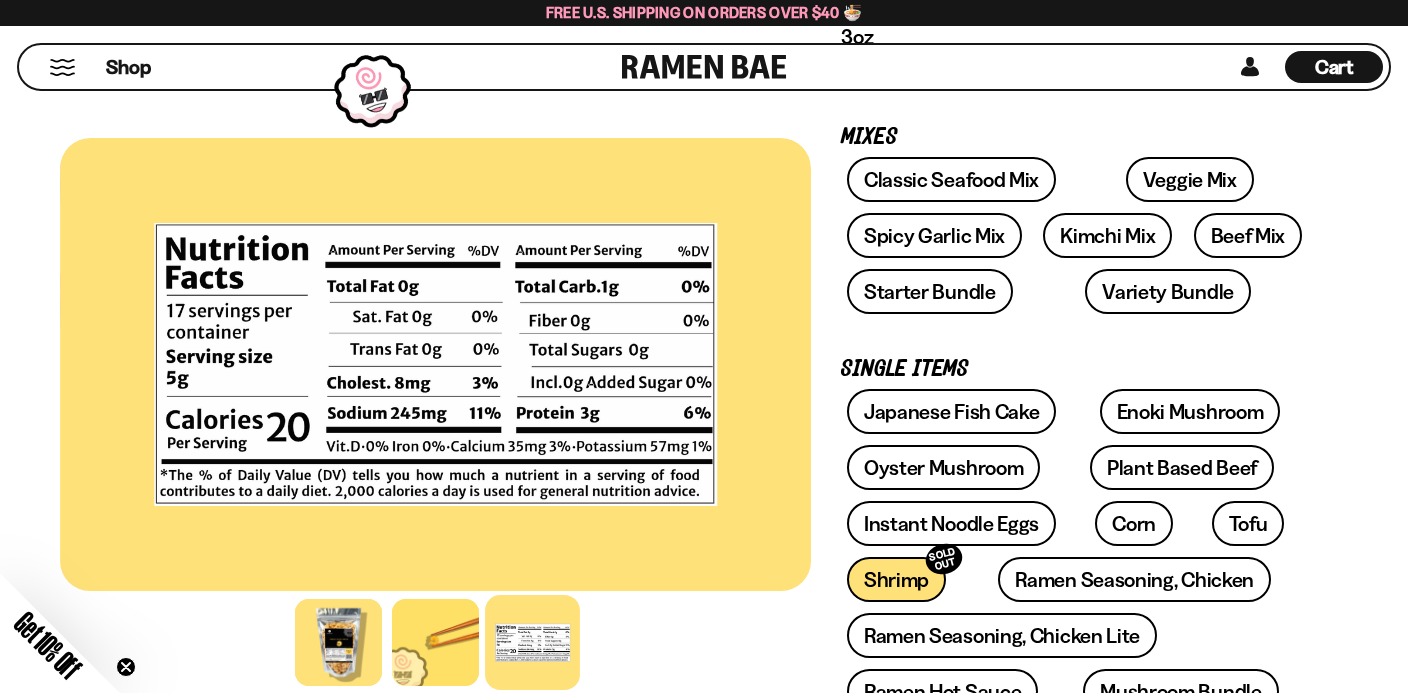 scroll, scrollTop: 280, scrollLeft: 0, axis: vertical 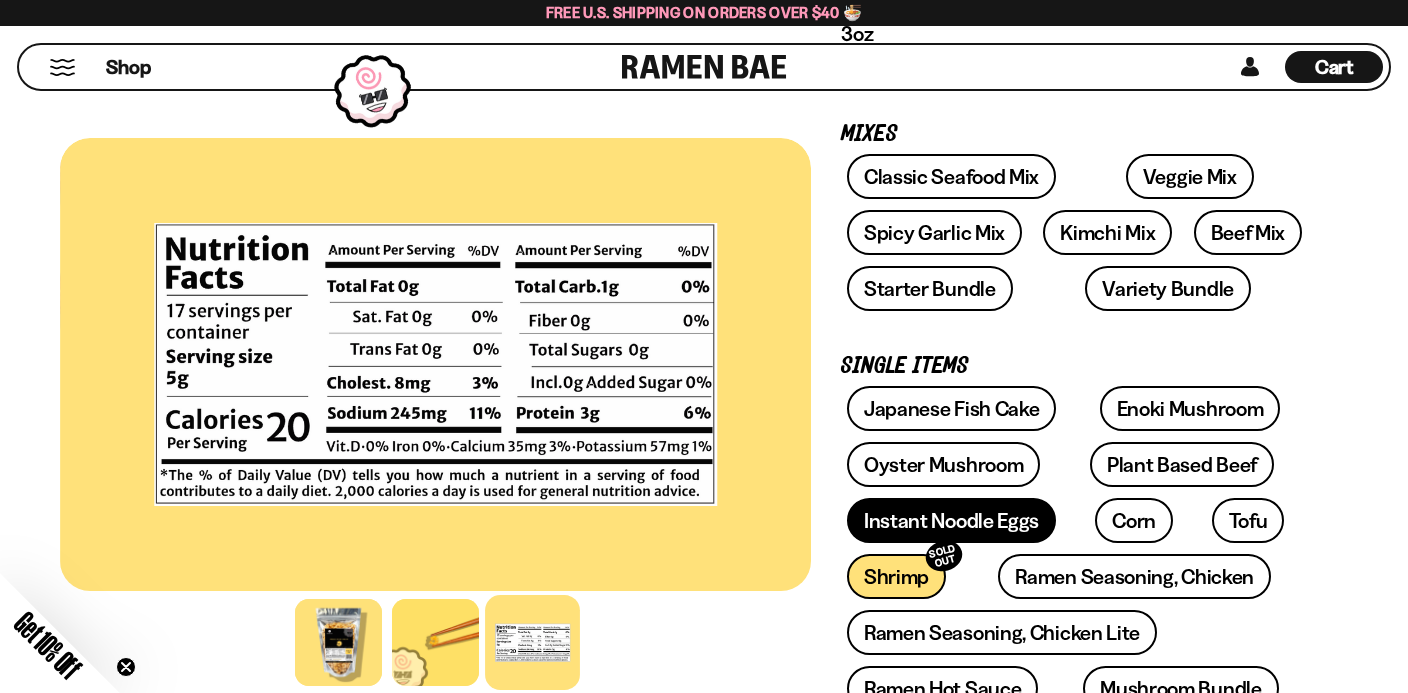 click on "Instant Noodle Eggs" at bounding box center (951, 520) 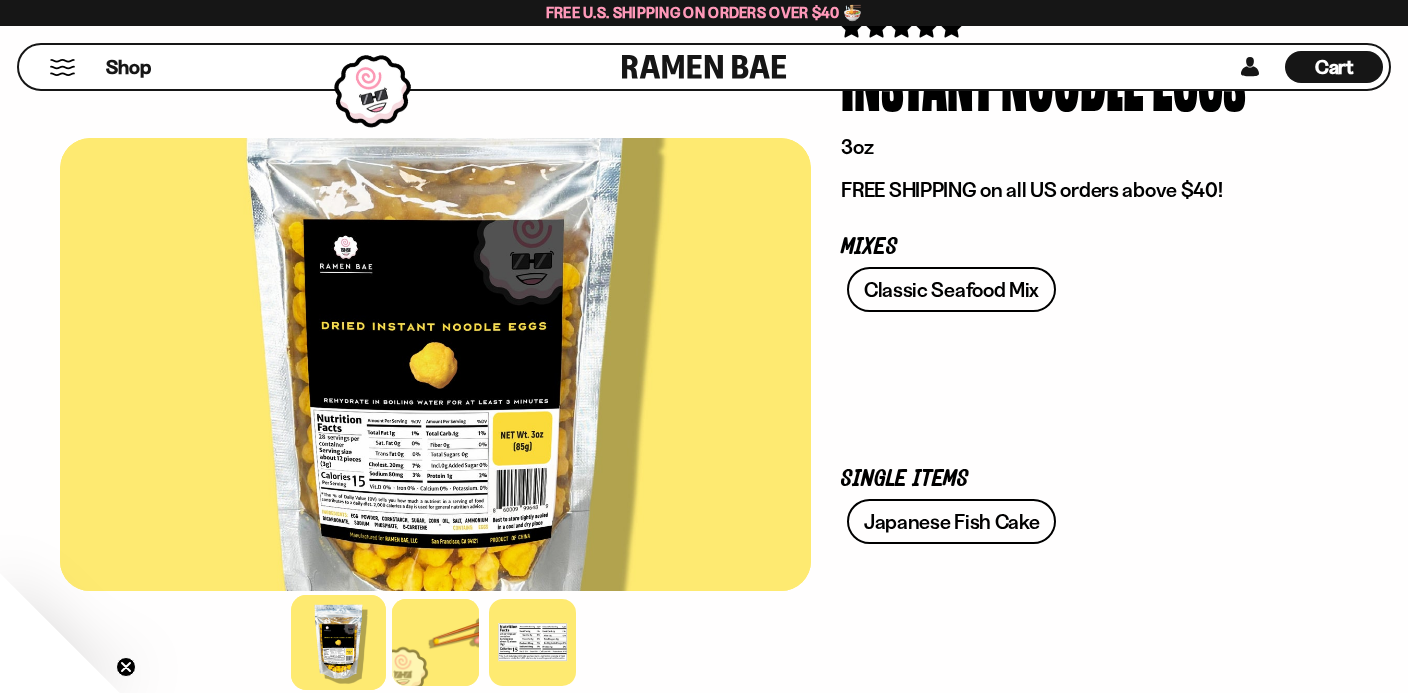 scroll, scrollTop: 173, scrollLeft: 0, axis: vertical 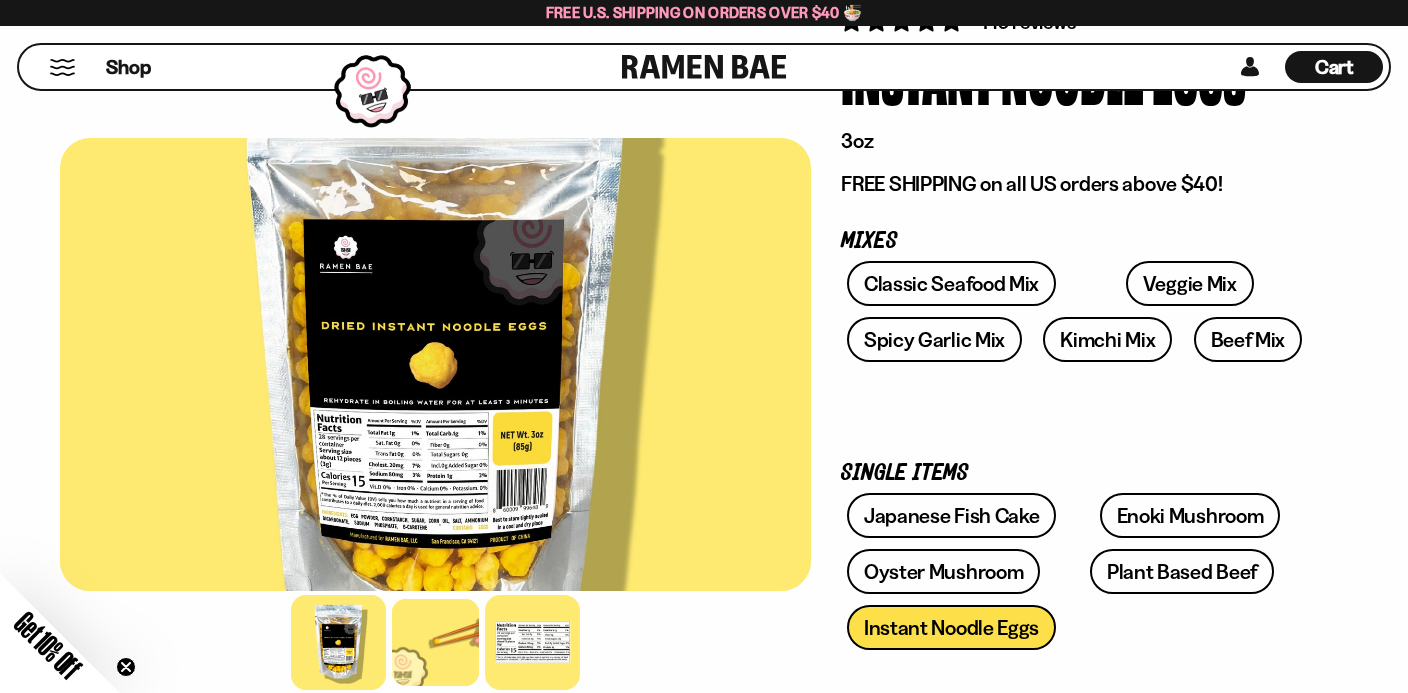 click at bounding box center [532, 642] 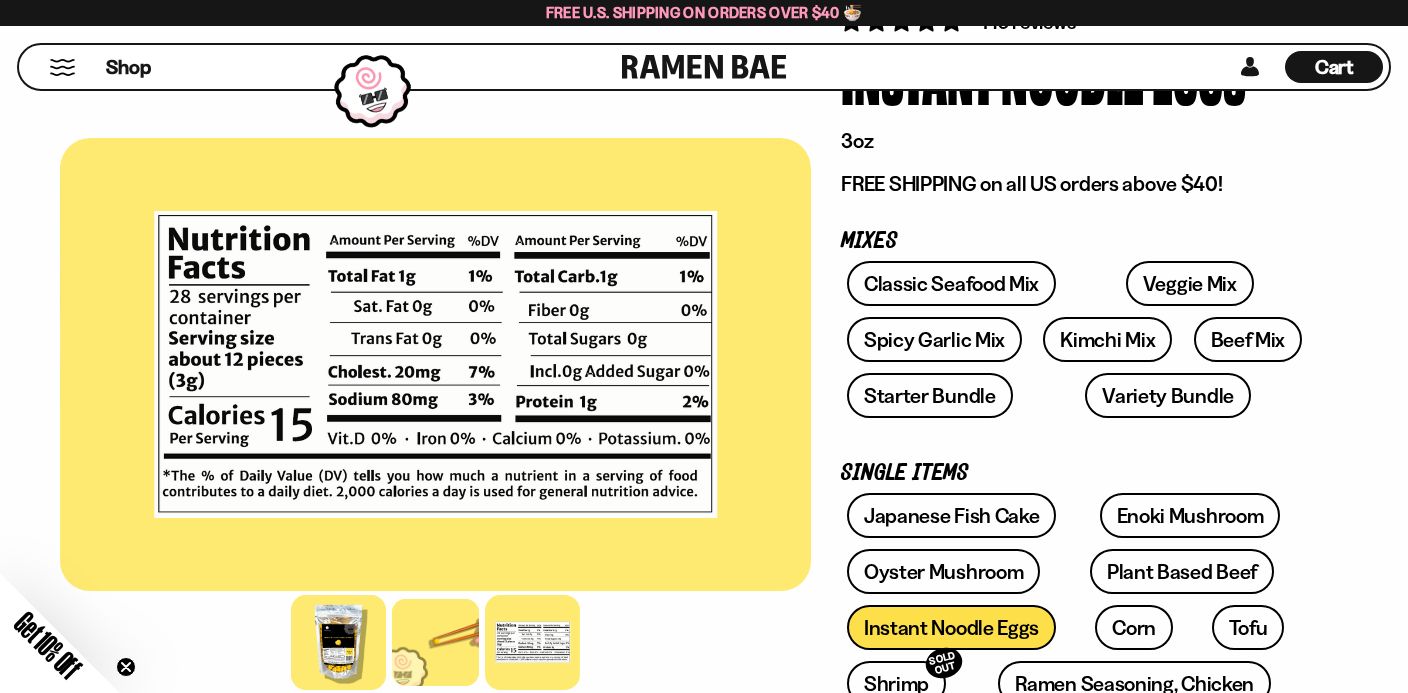 click at bounding box center (338, 642) 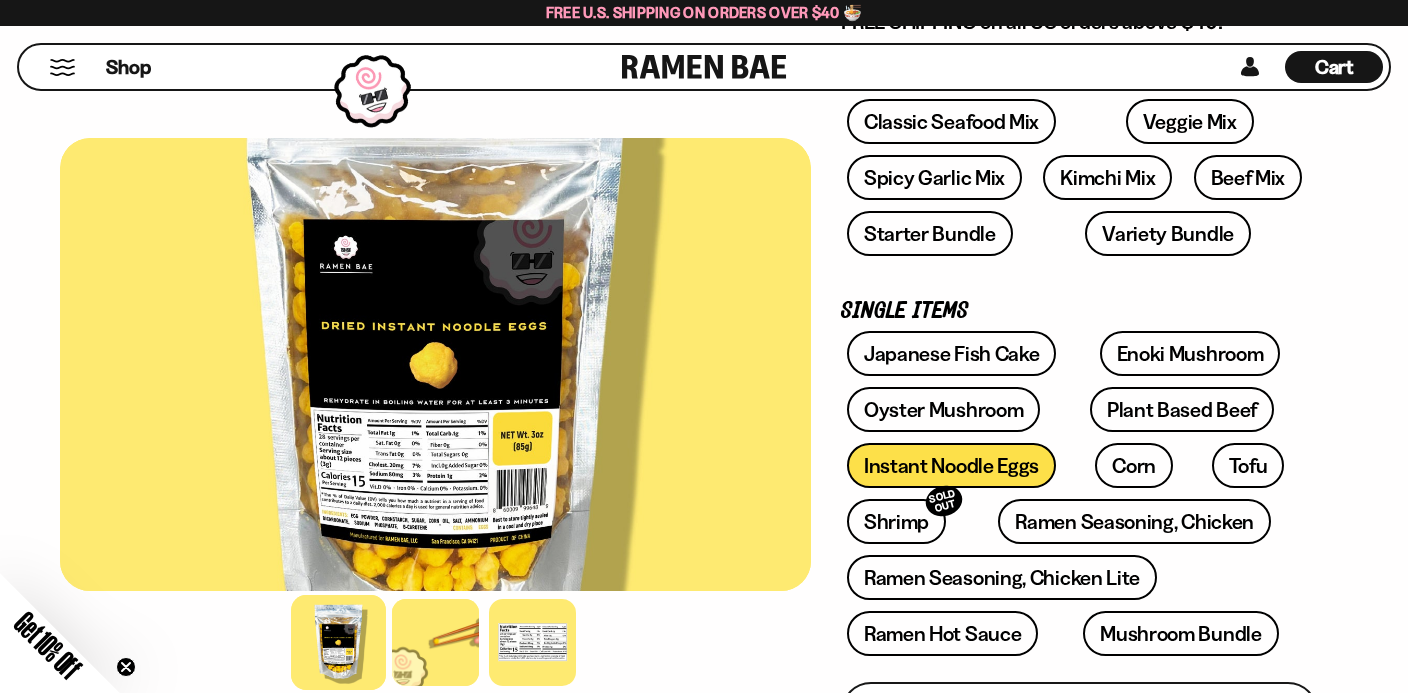 scroll, scrollTop: 344, scrollLeft: 0, axis: vertical 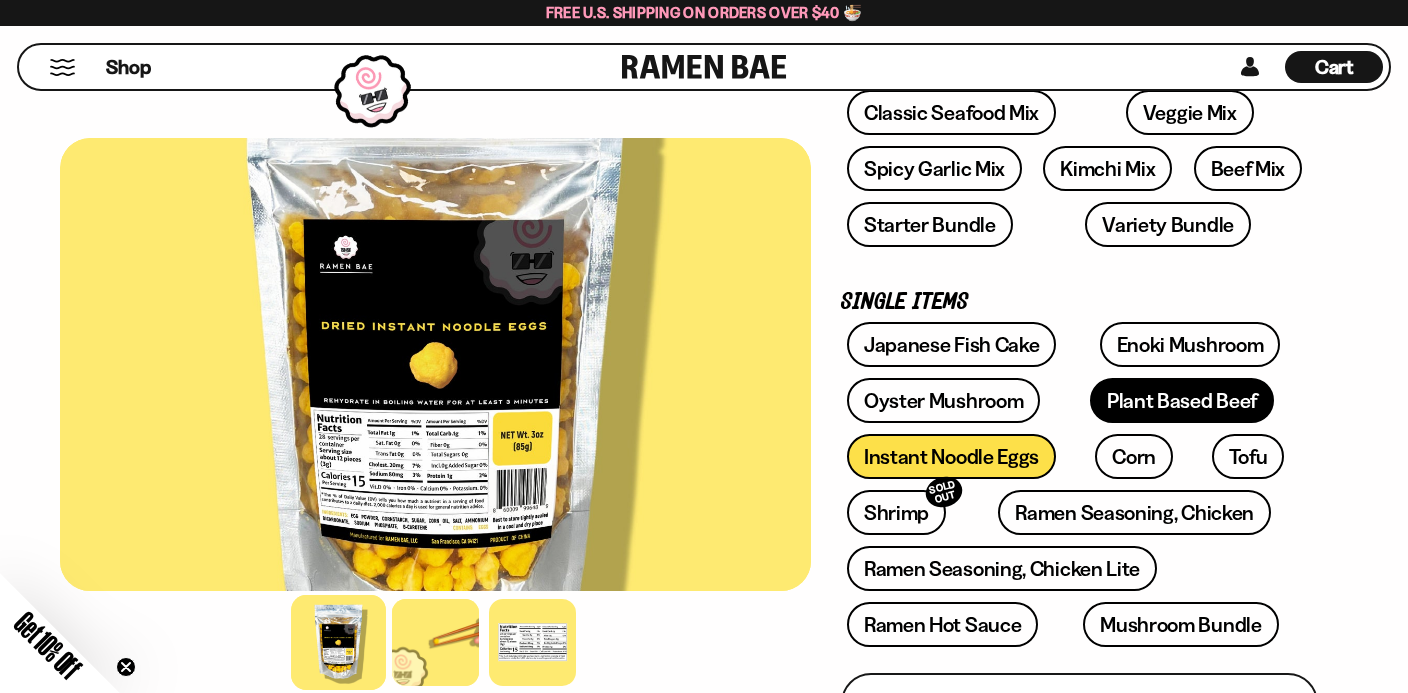 click on "Plant Based Beef" at bounding box center (1182, 400) 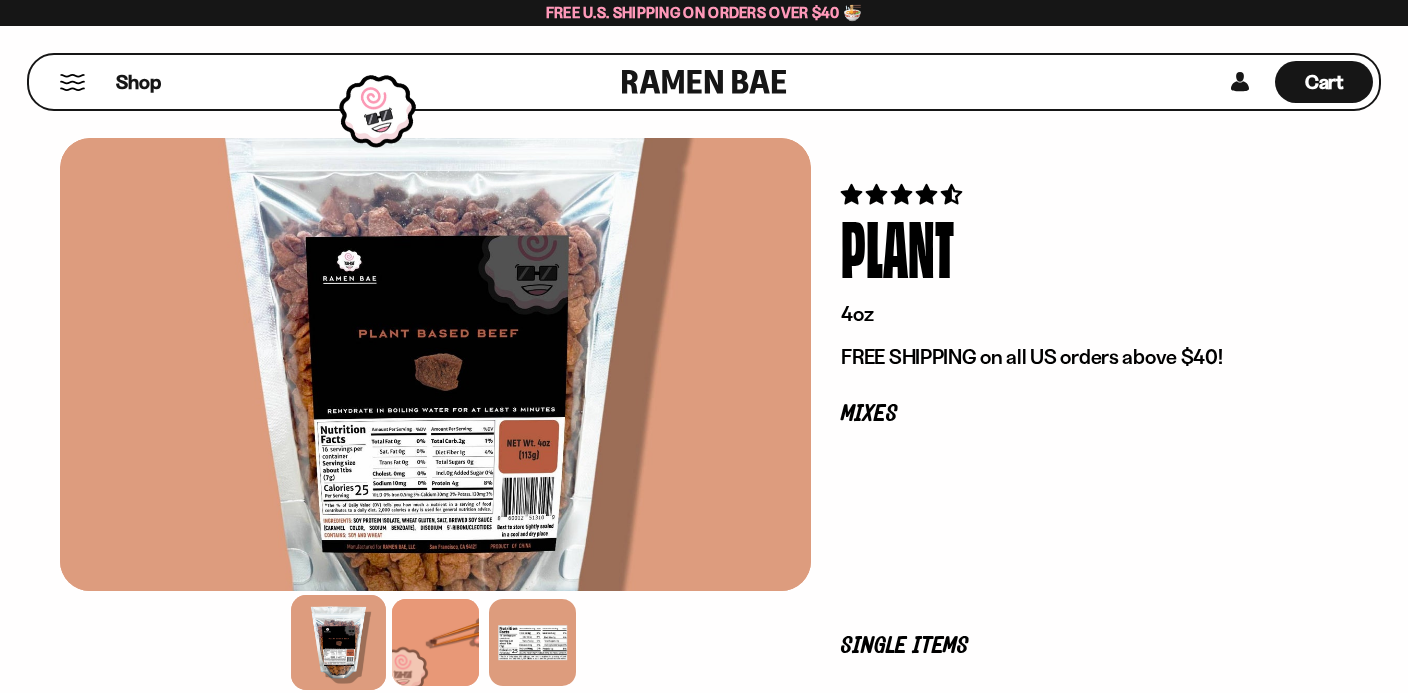 scroll, scrollTop: 145, scrollLeft: 0, axis: vertical 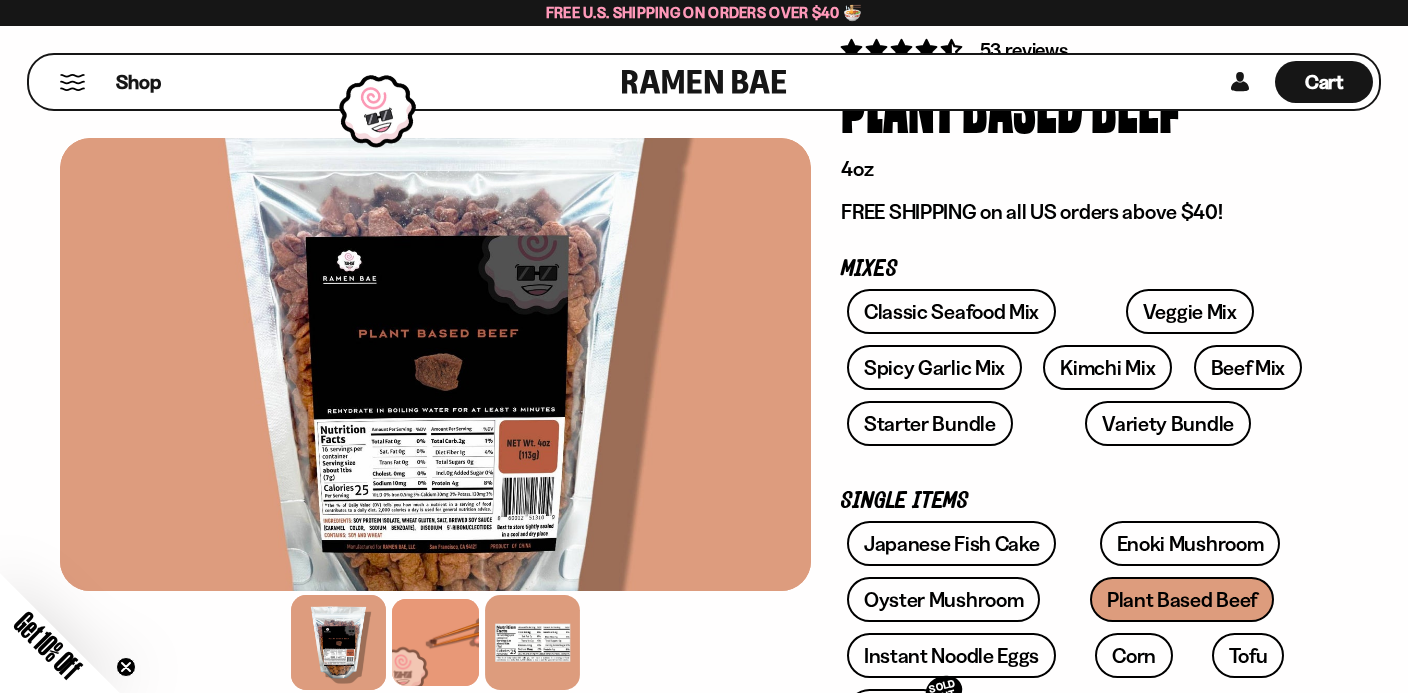 click at bounding box center [532, 642] 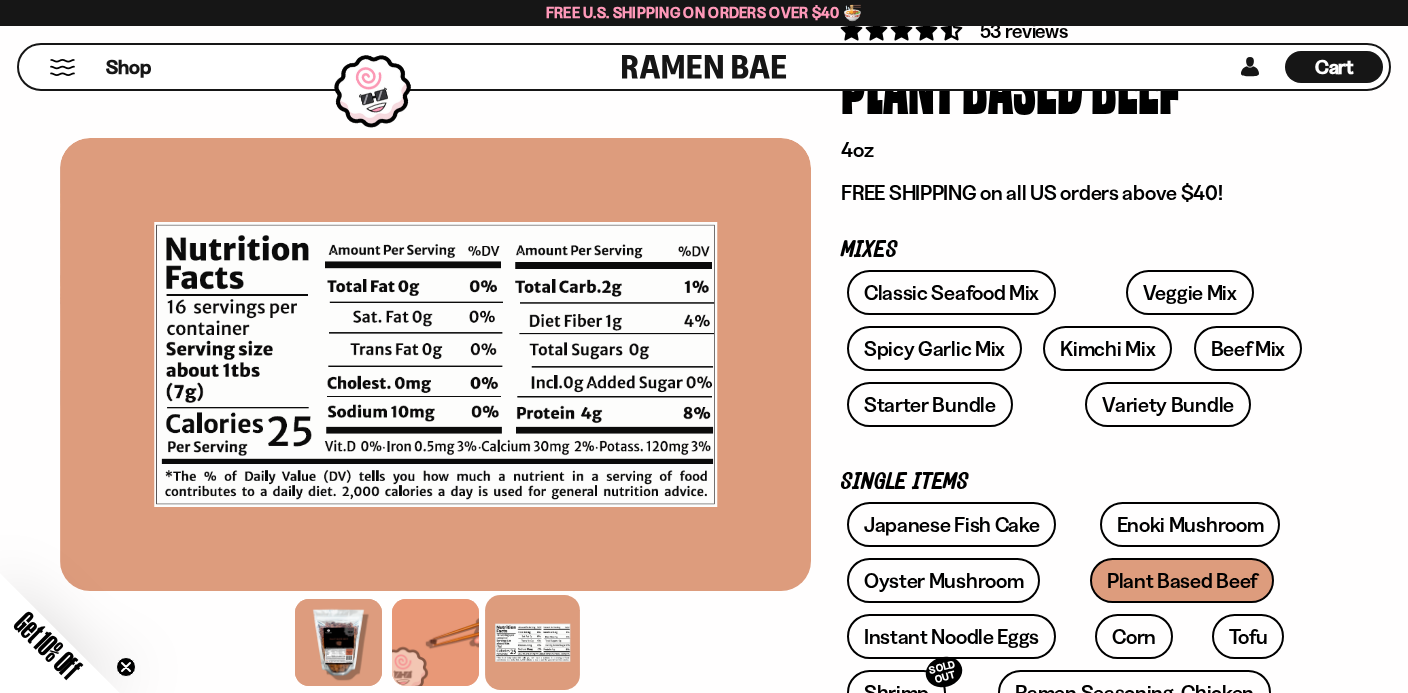 scroll, scrollTop: 160, scrollLeft: 0, axis: vertical 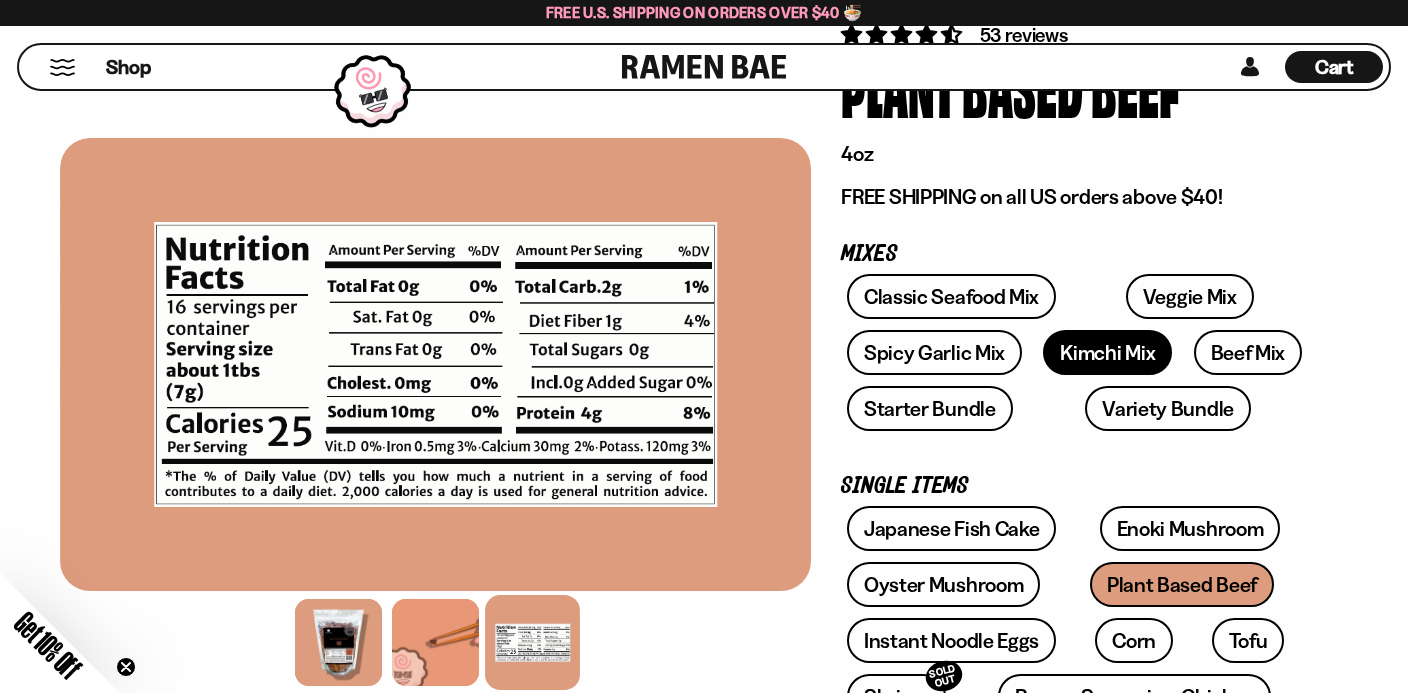 click on "Kimchi Mix" at bounding box center [1107, 352] 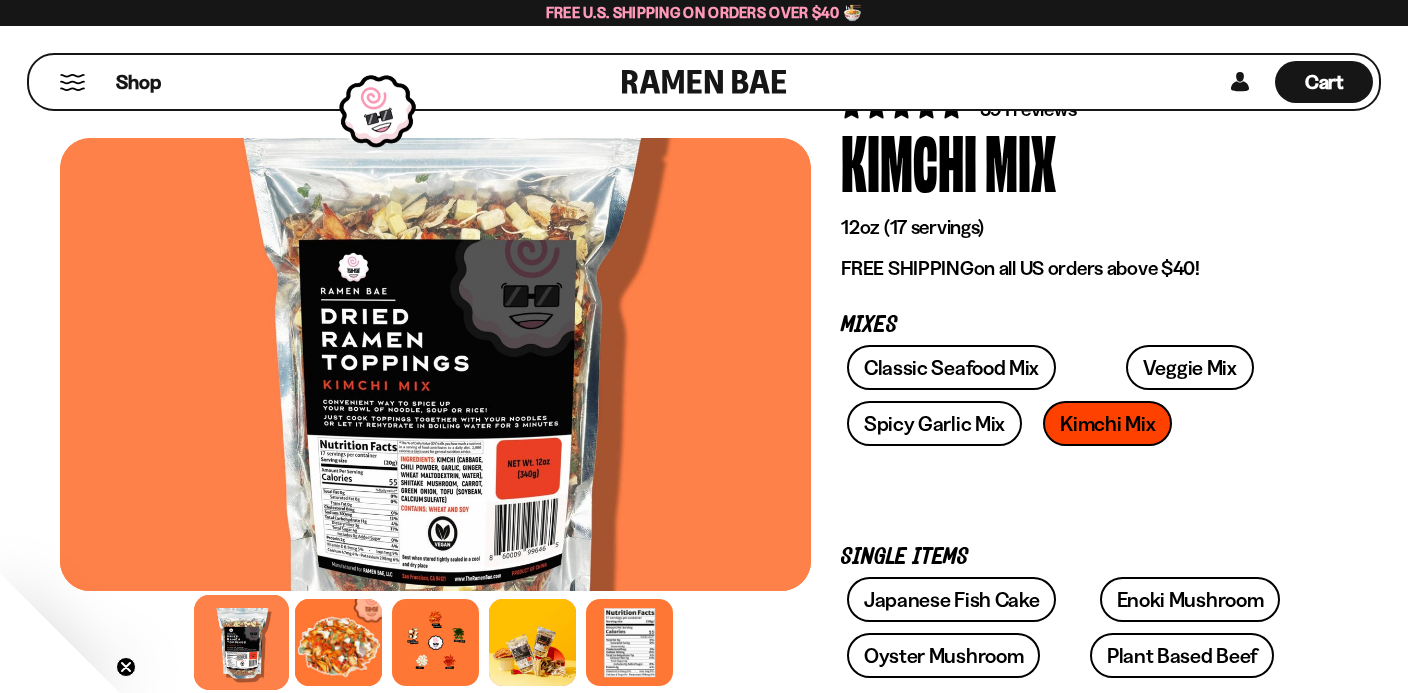 scroll, scrollTop: 105, scrollLeft: 0, axis: vertical 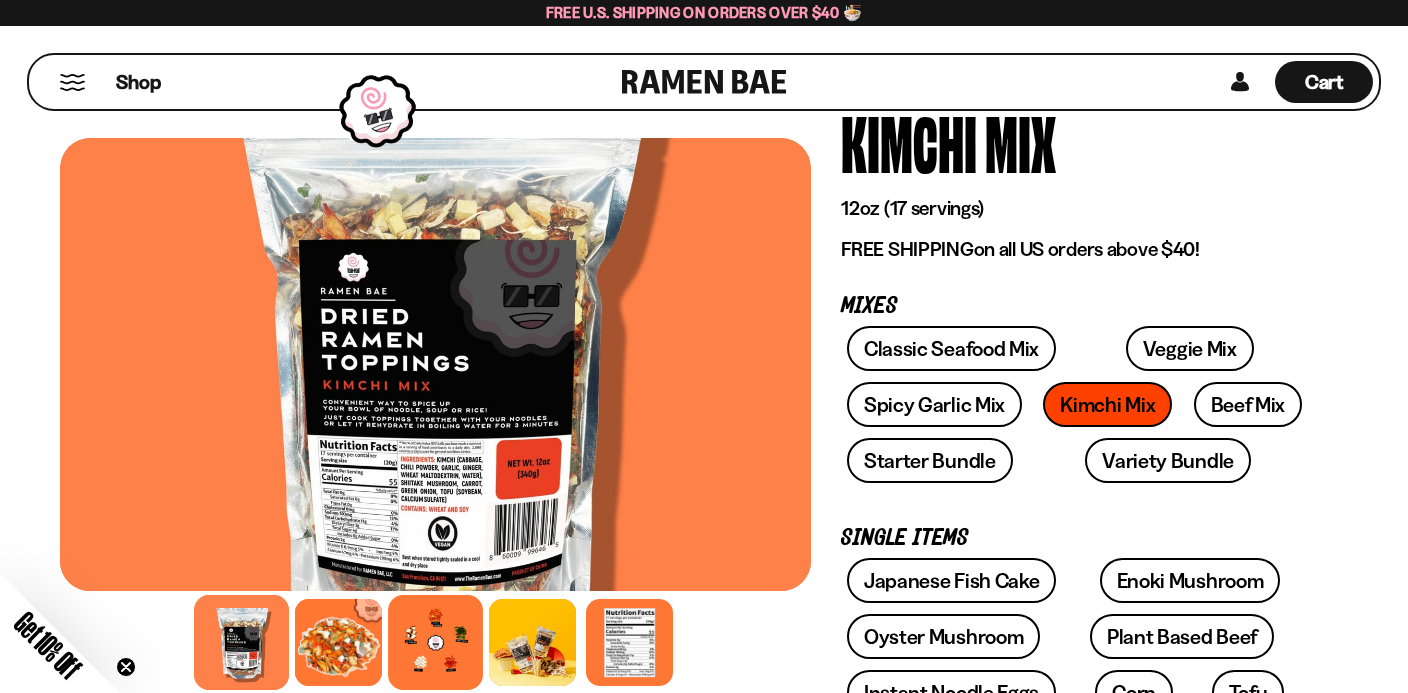 click at bounding box center (435, 642) 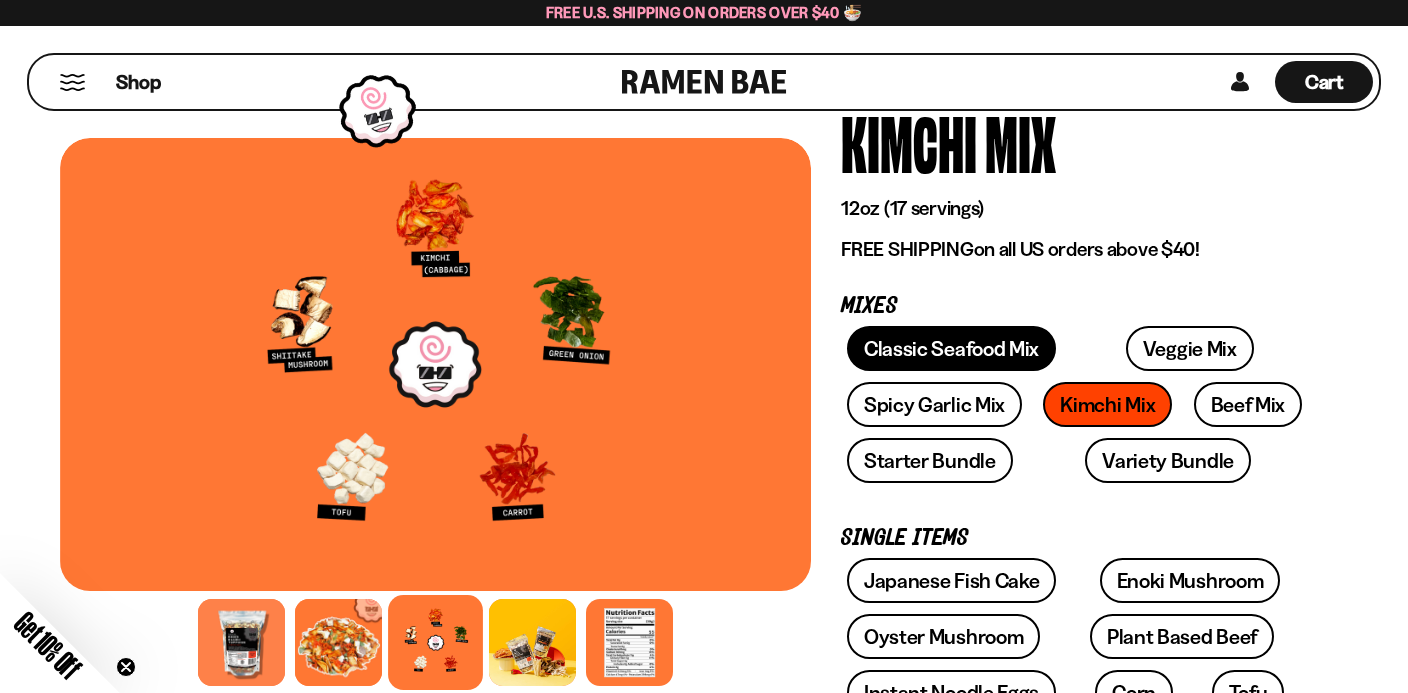 click on "Classic Seafood Mix" at bounding box center (951, 348) 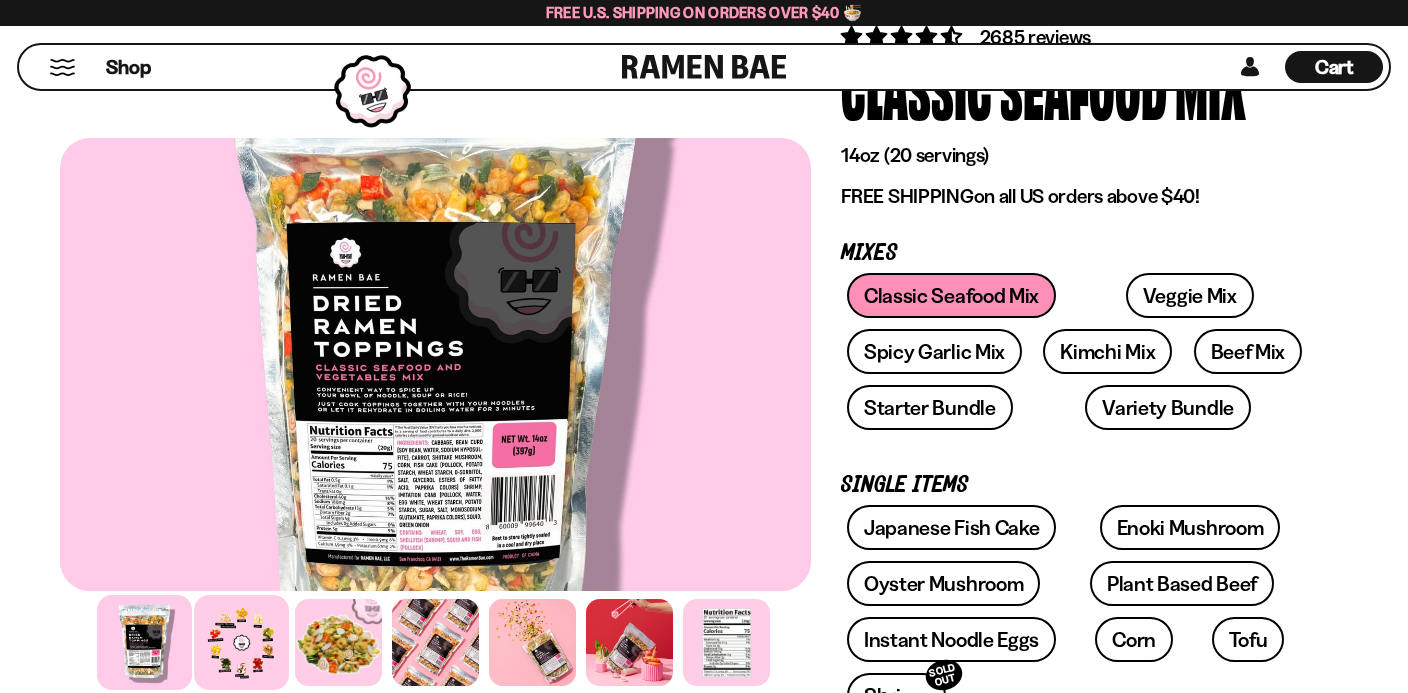 scroll, scrollTop: 158, scrollLeft: 0, axis: vertical 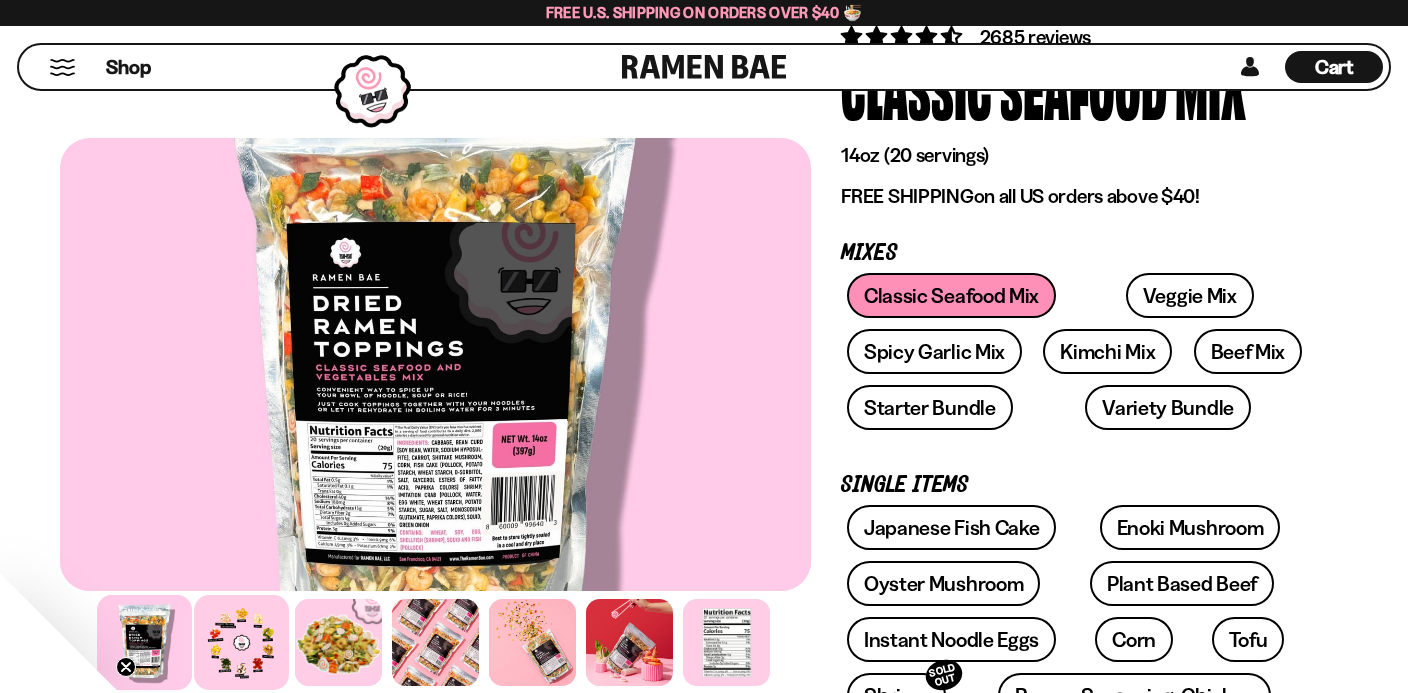 click at bounding box center [241, 642] 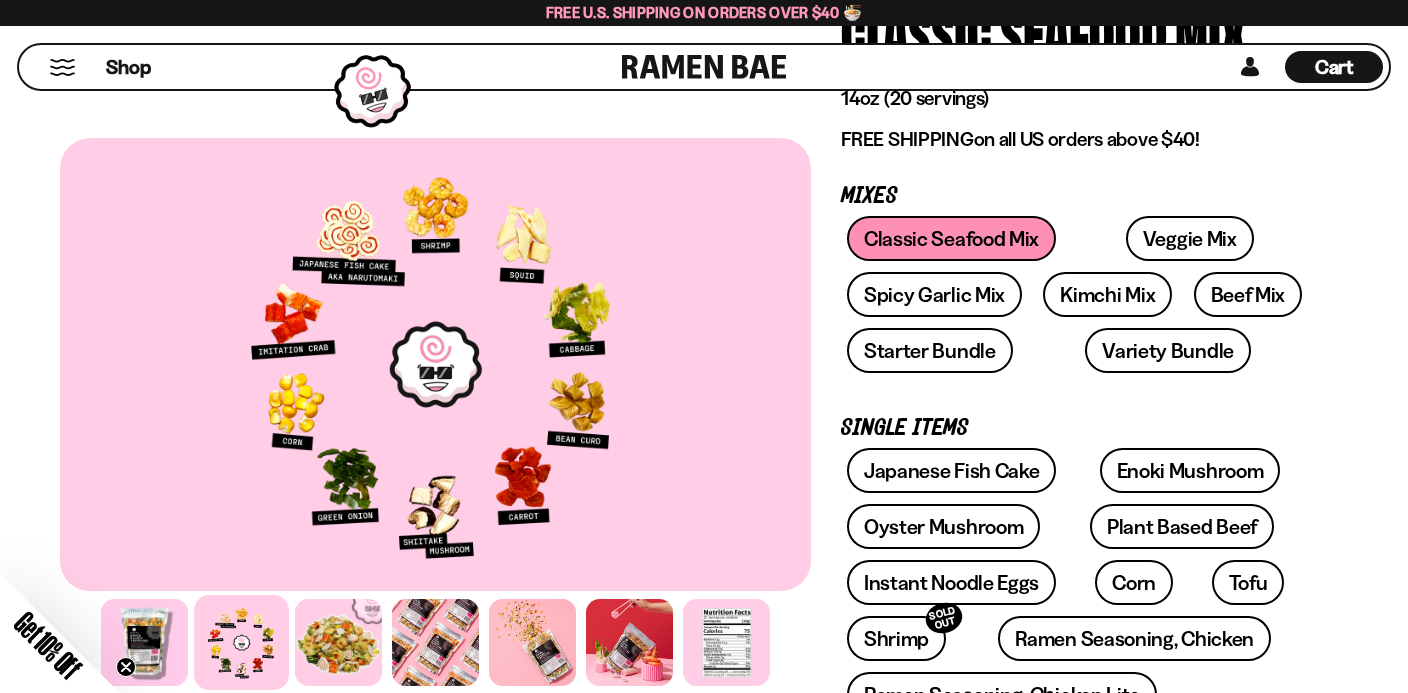 scroll, scrollTop: 220, scrollLeft: 0, axis: vertical 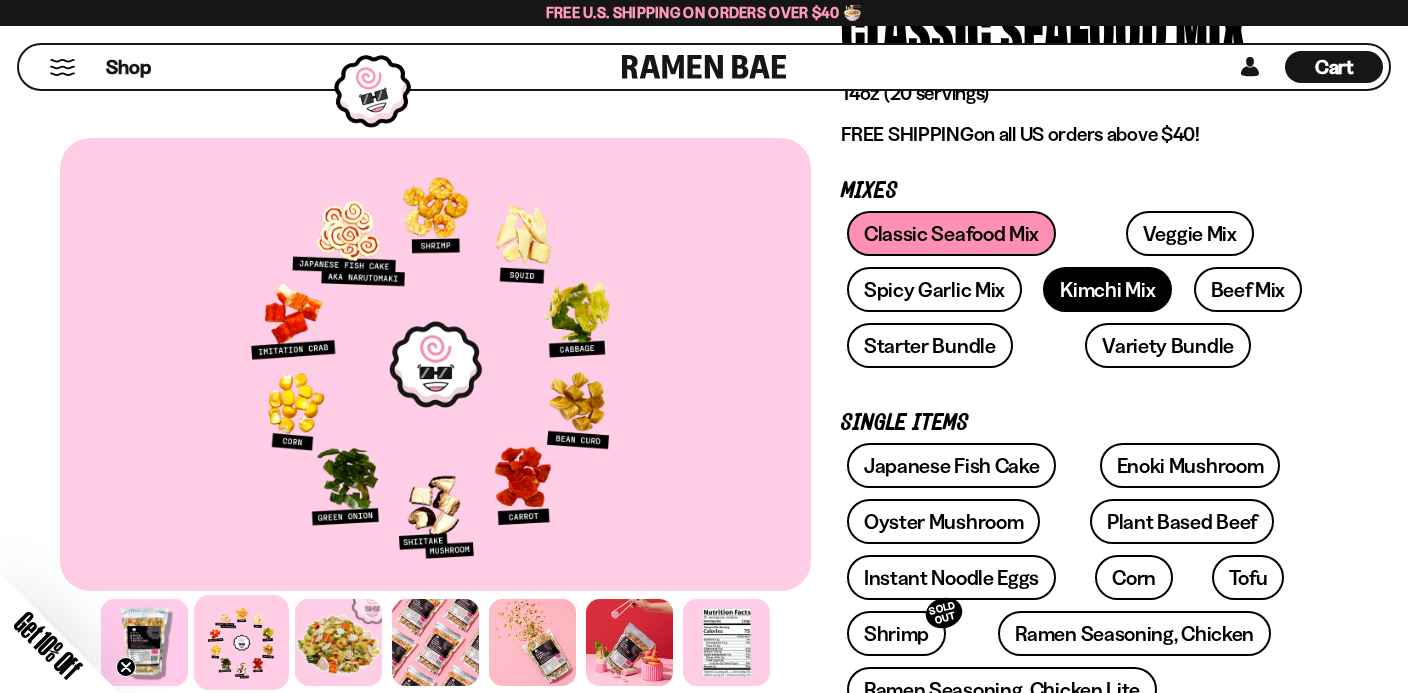 click on "Kimchi Mix" at bounding box center [1107, 289] 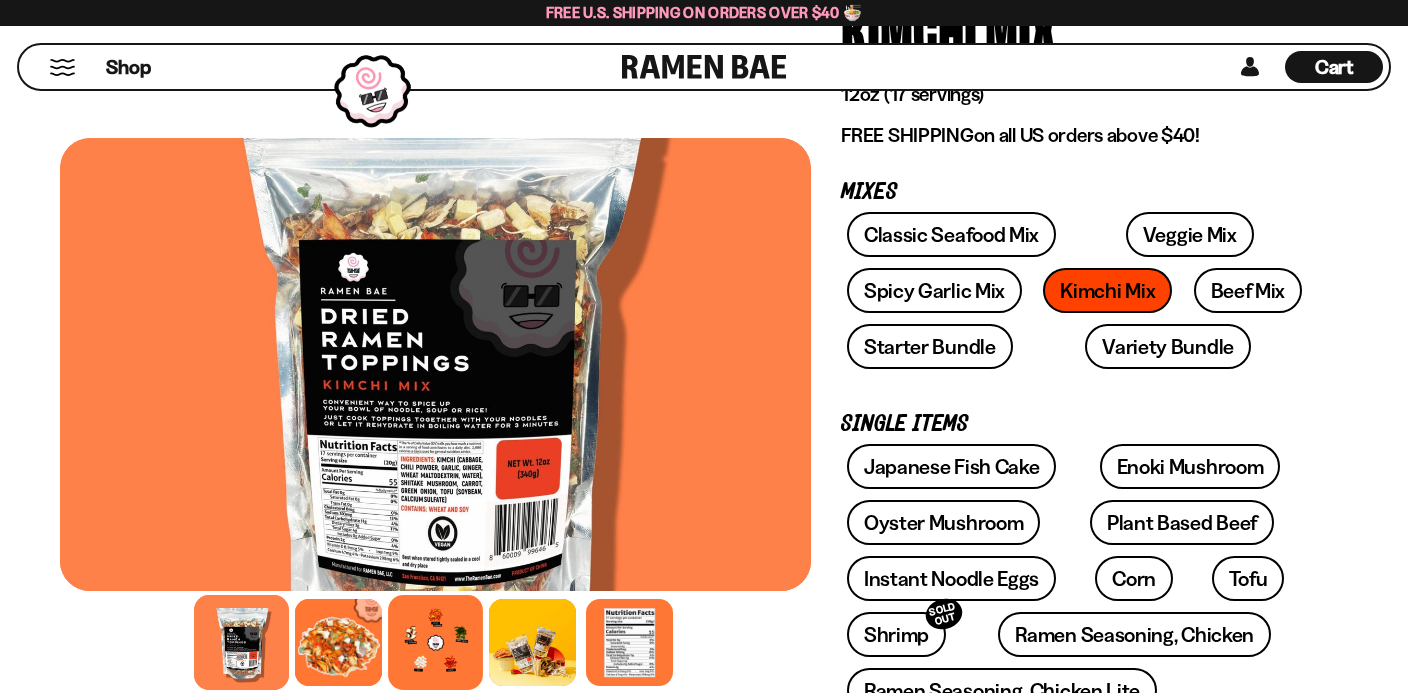 scroll, scrollTop: 219, scrollLeft: 0, axis: vertical 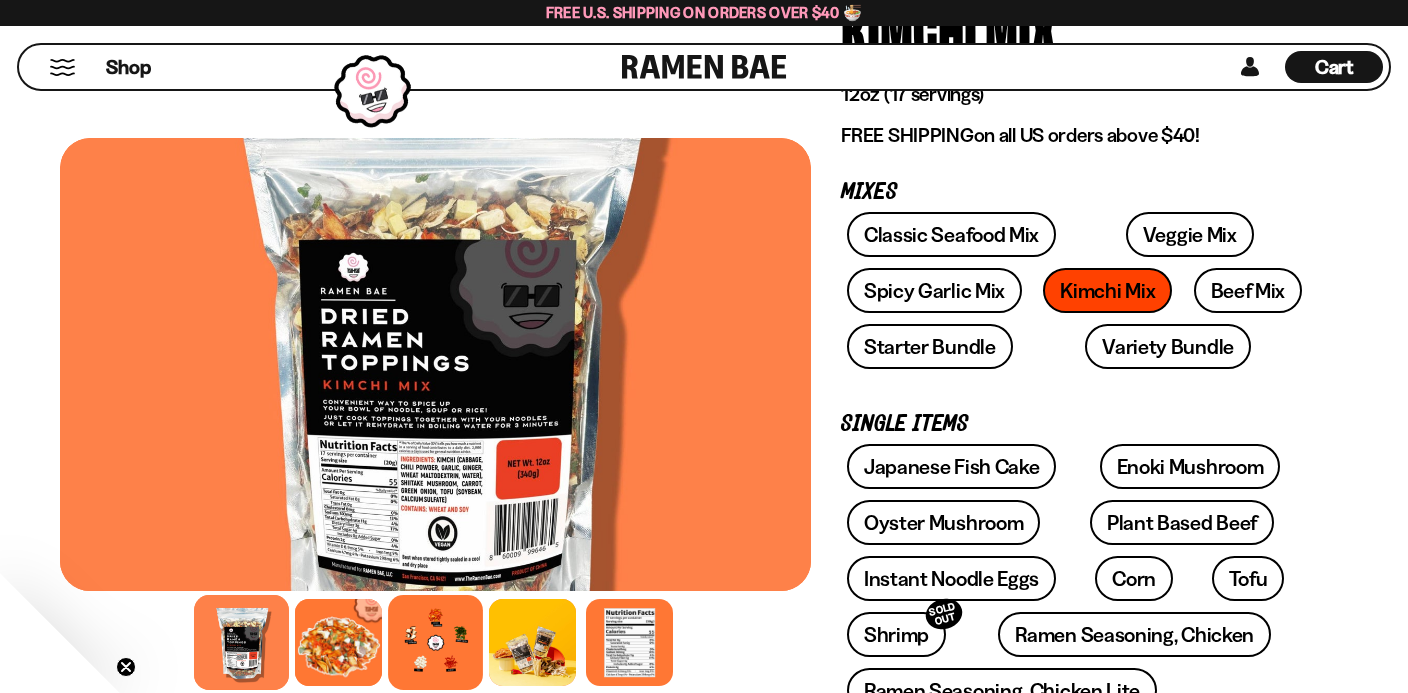 click at bounding box center [435, 642] 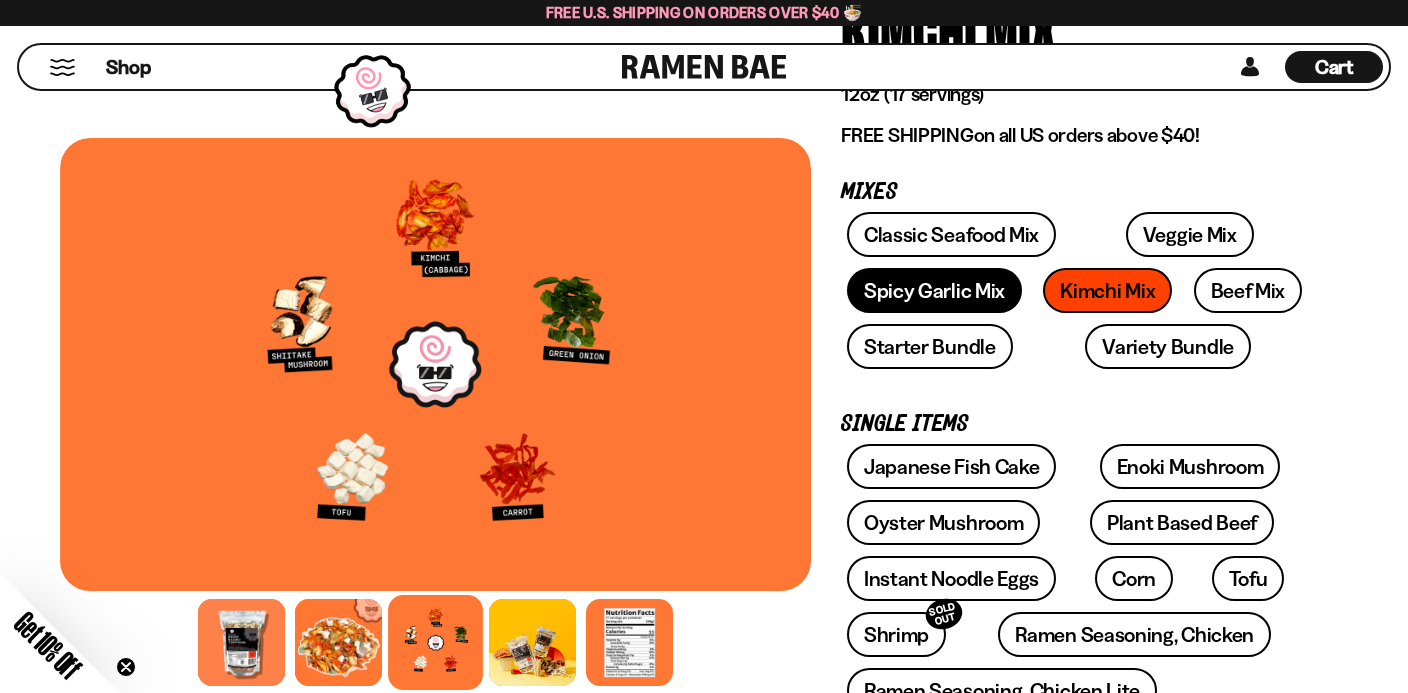 click on "Spicy Garlic Mix" at bounding box center (934, 290) 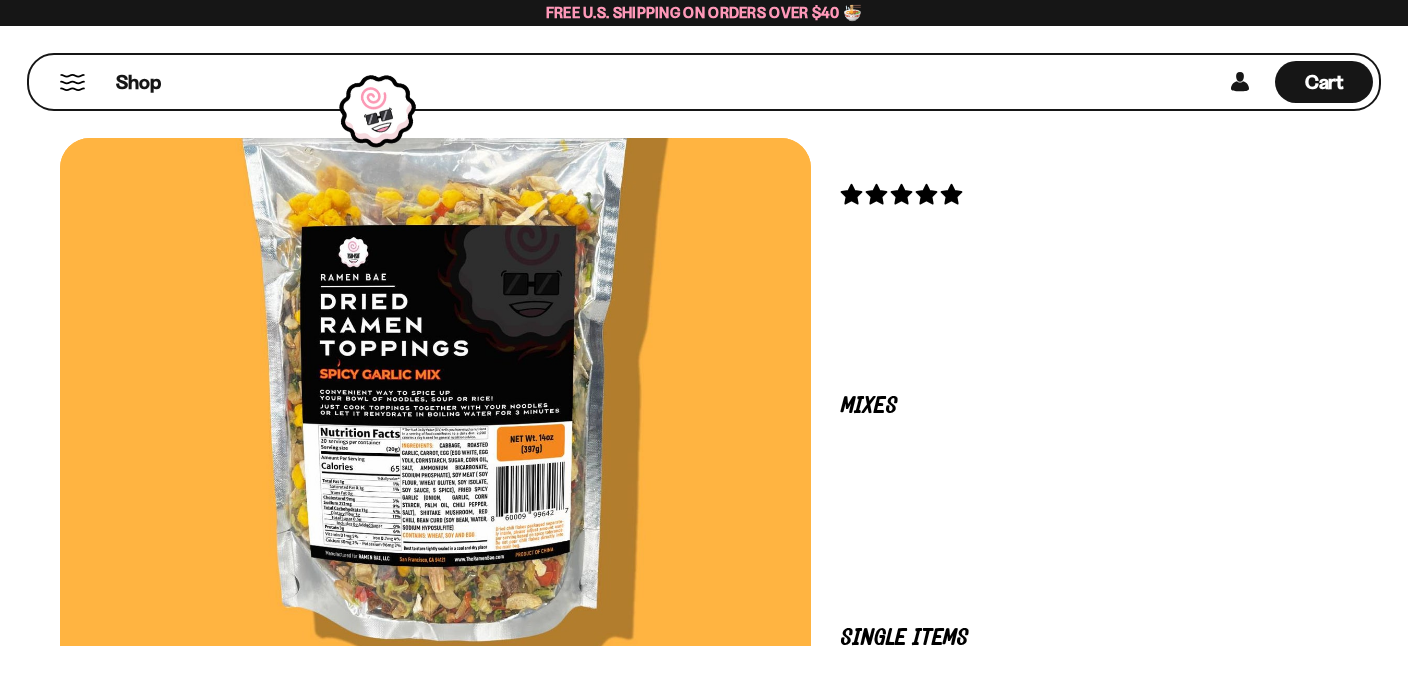 scroll, scrollTop: 137, scrollLeft: 0, axis: vertical 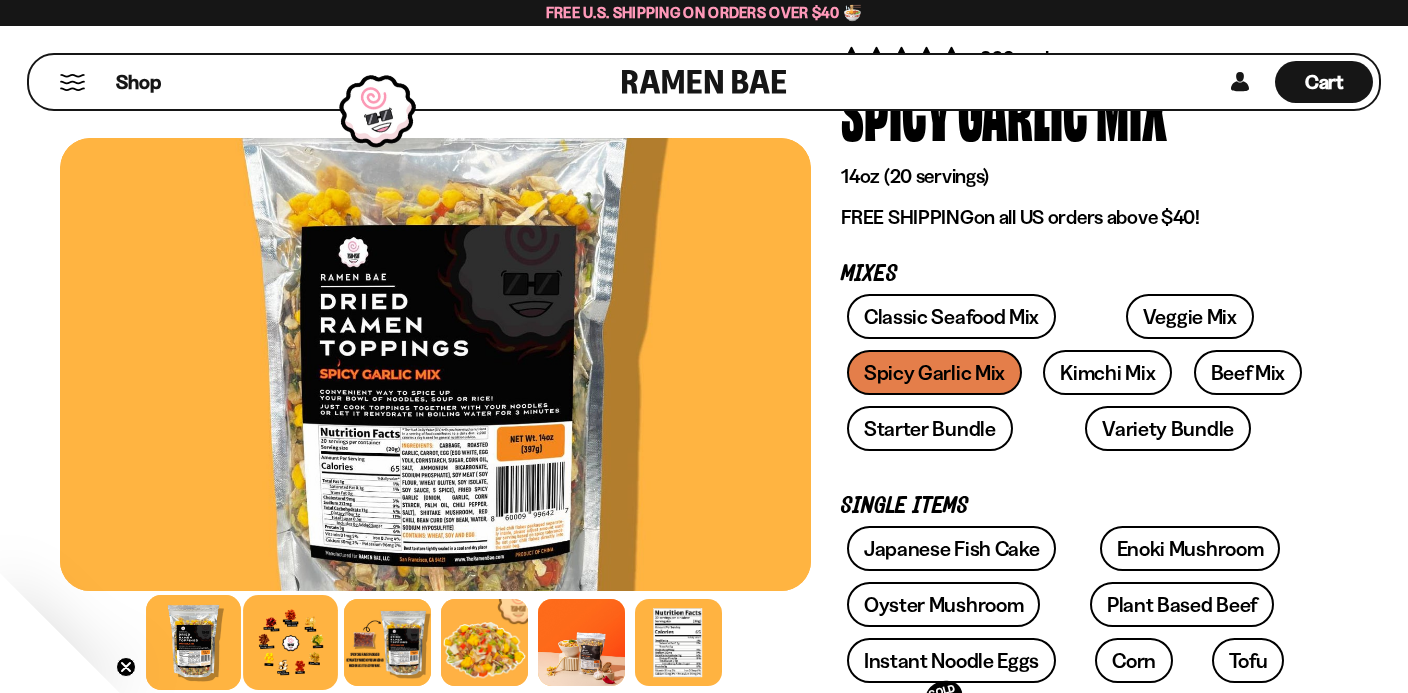 click at bounding box center [290, 642] 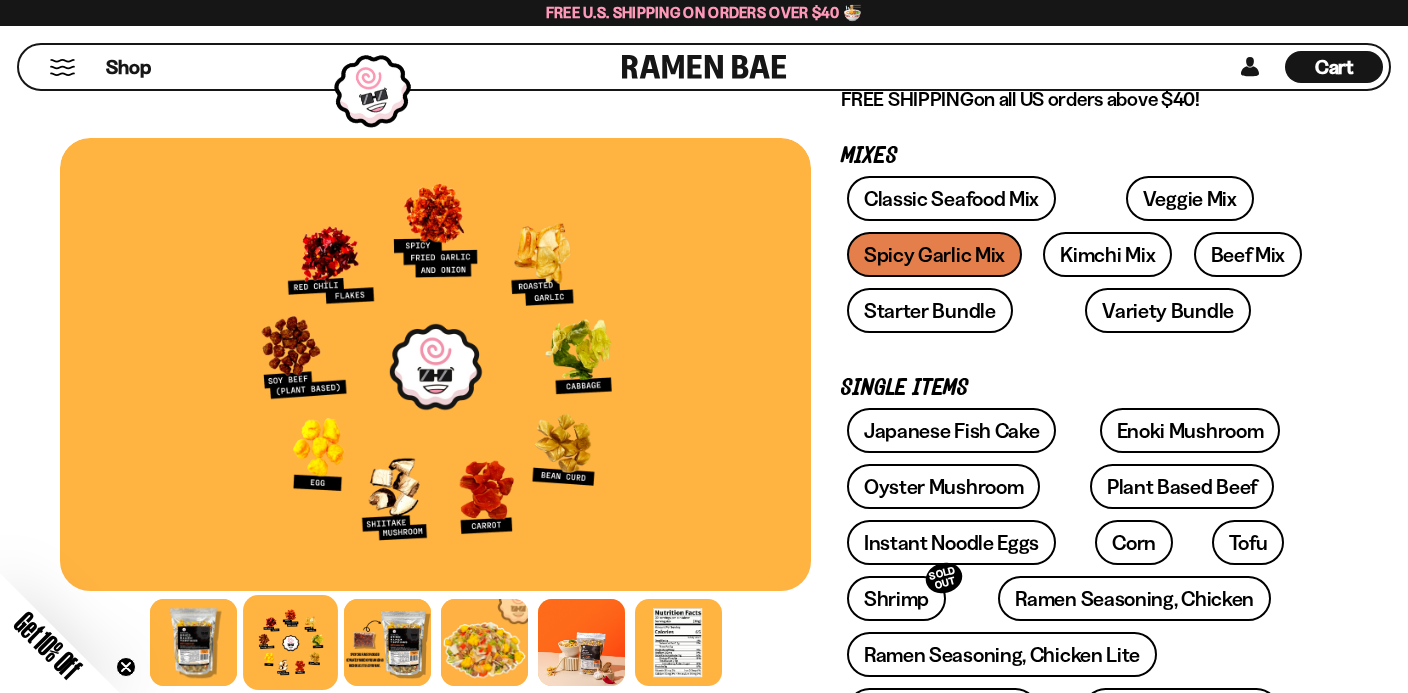 scroll, scrollTop: 230, scrollLeft: 0, axis: vertical 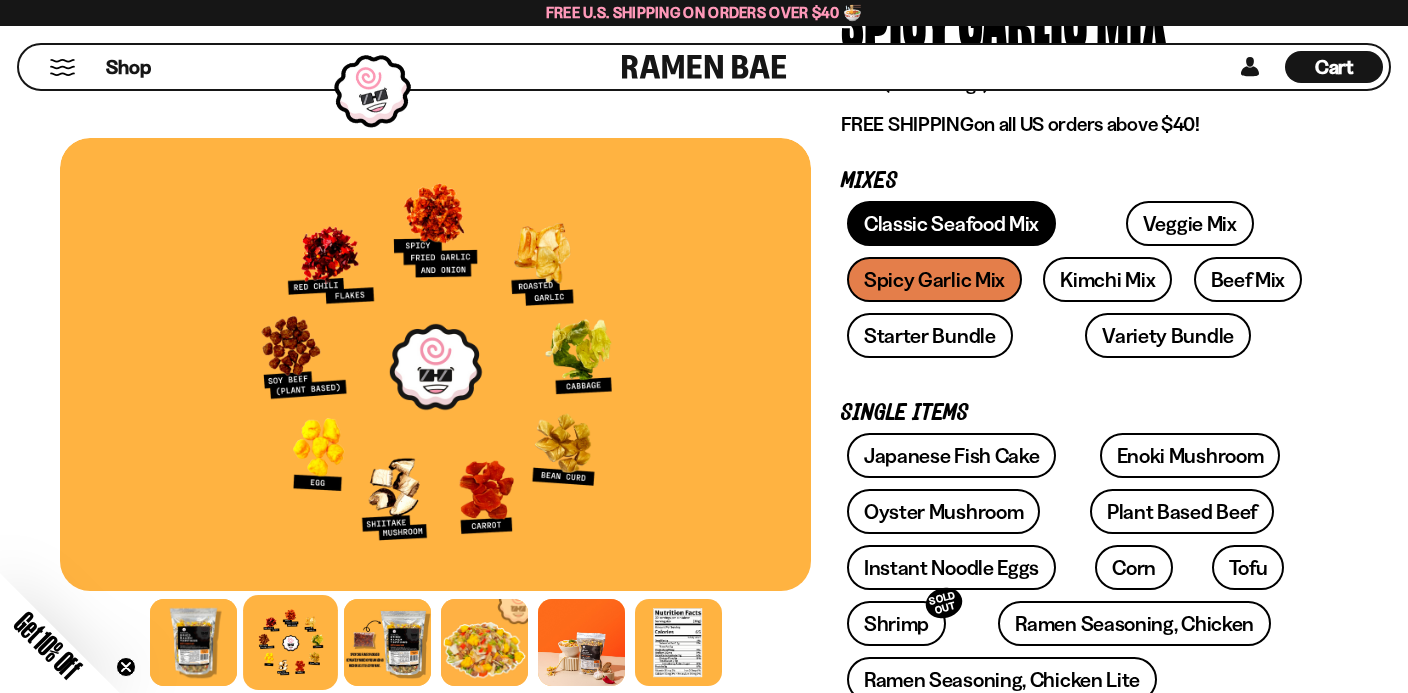 click on "Classic Seafood Mix" at bounding box center (951, 223) 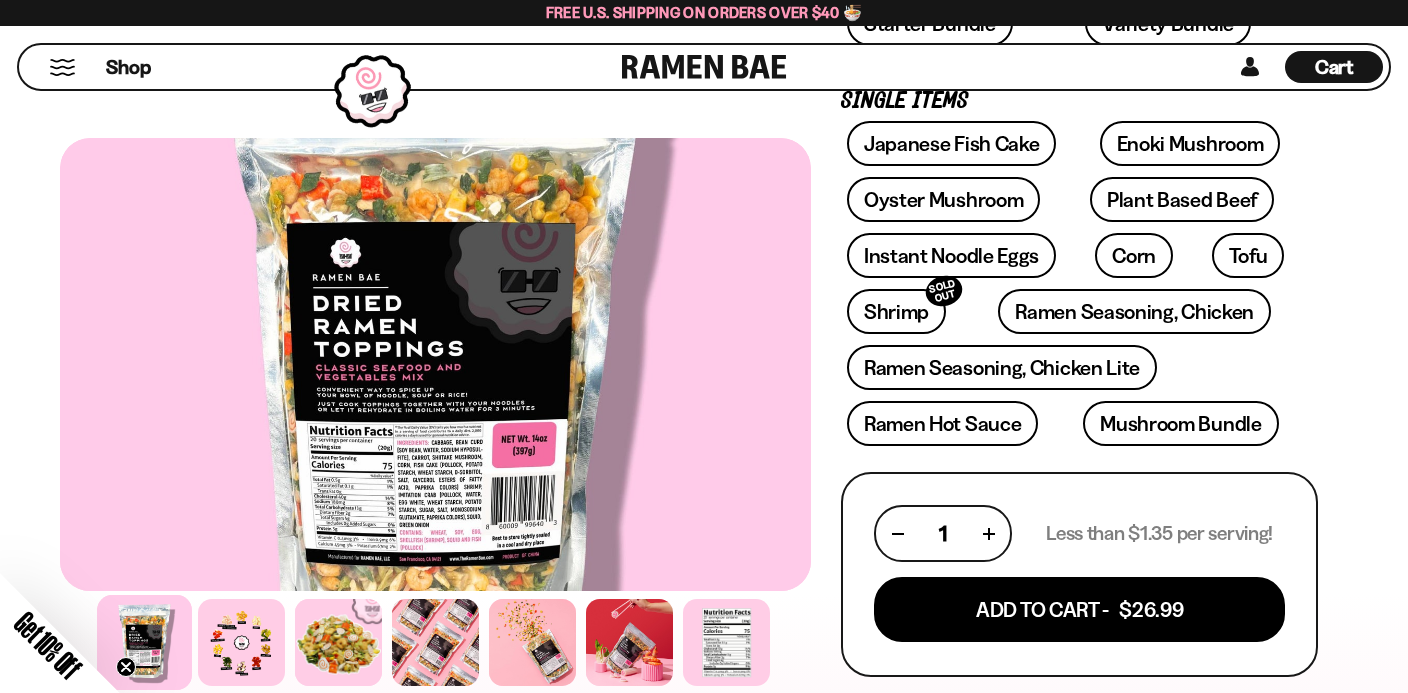 scroll, scrollTop: 544, scrollLeft: 0, axis: vertical 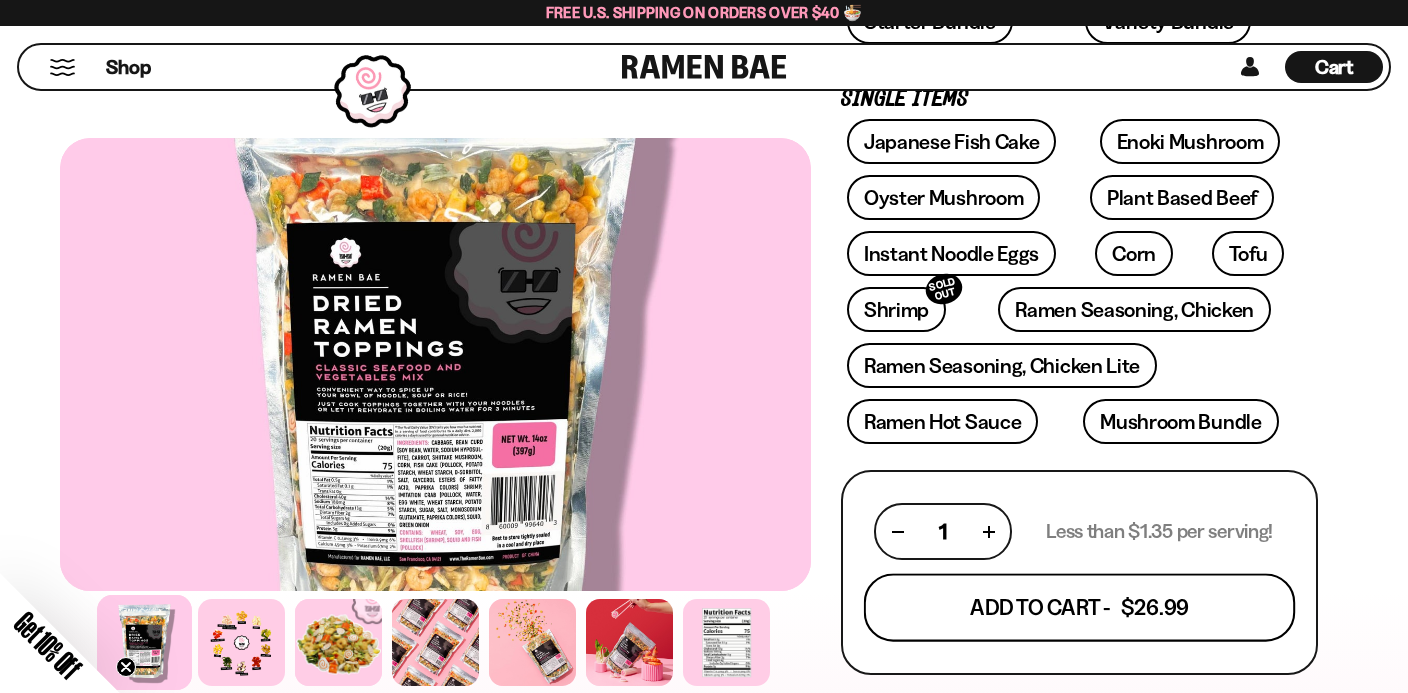 click on "Add To Cart -
$26.99" at bounding box center (1079, 608) 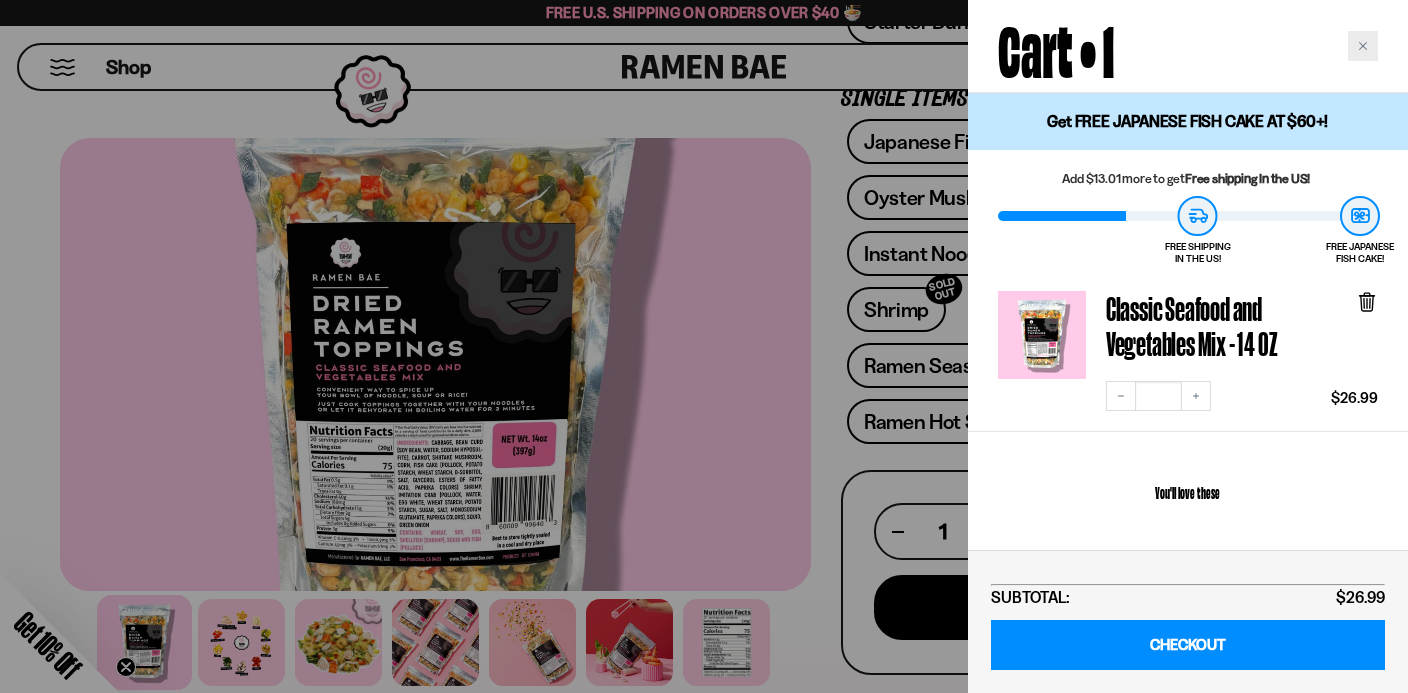 click at bounding box center [1363, 46] 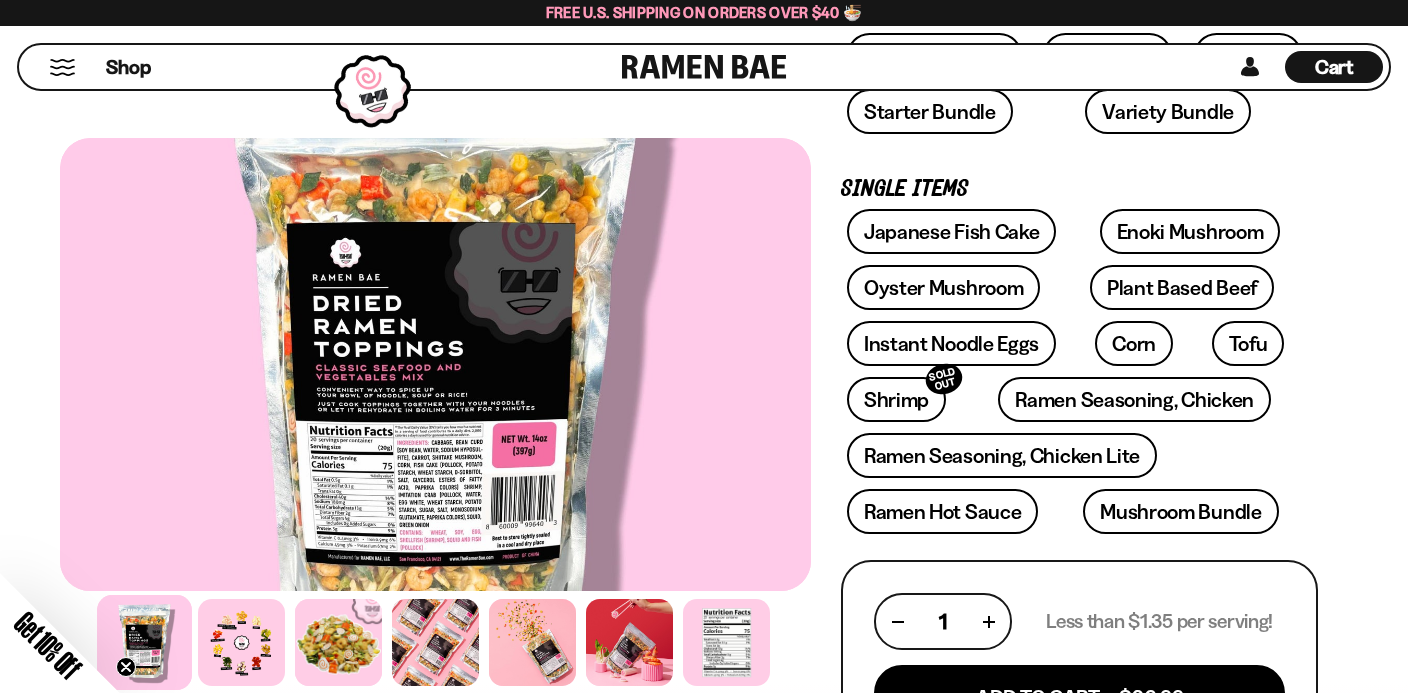 scroll, scrollTop: 452, scrollLeft: 0, axis: vertical 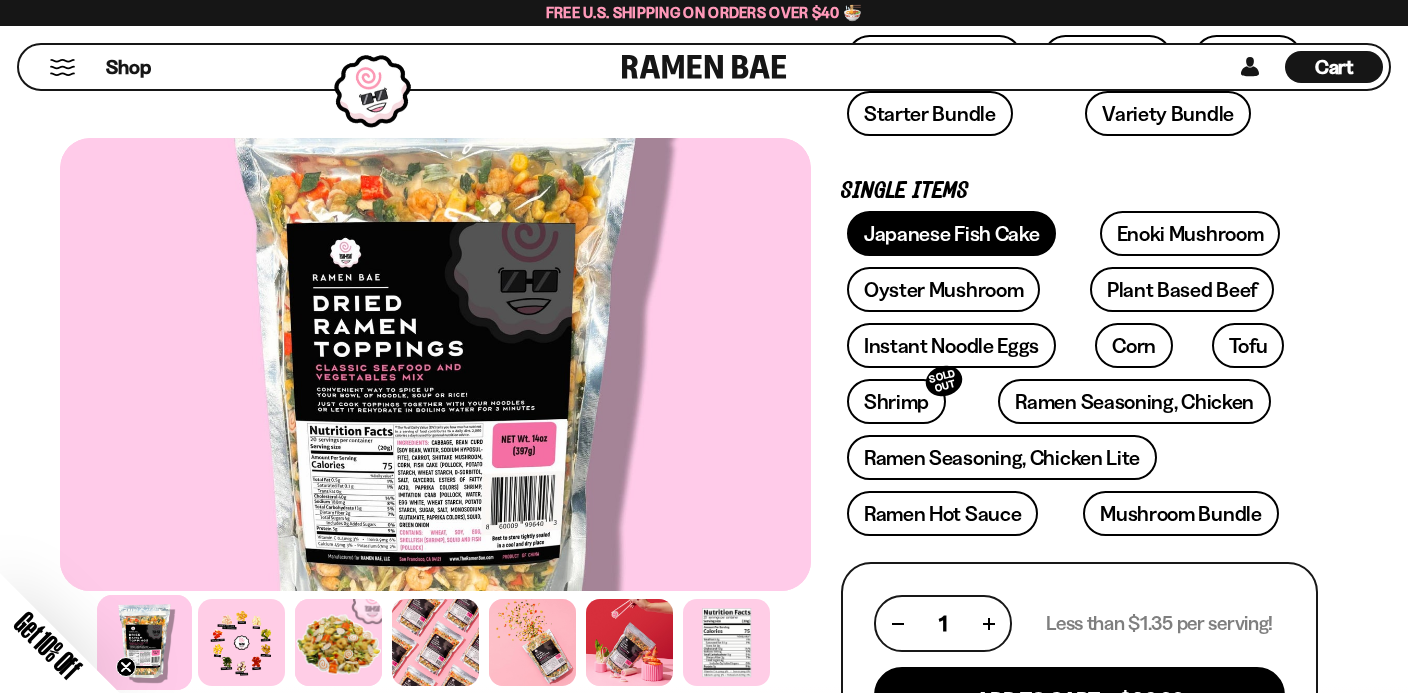 click on "Japanese Fish Cake" at bounding box center [952, 233] 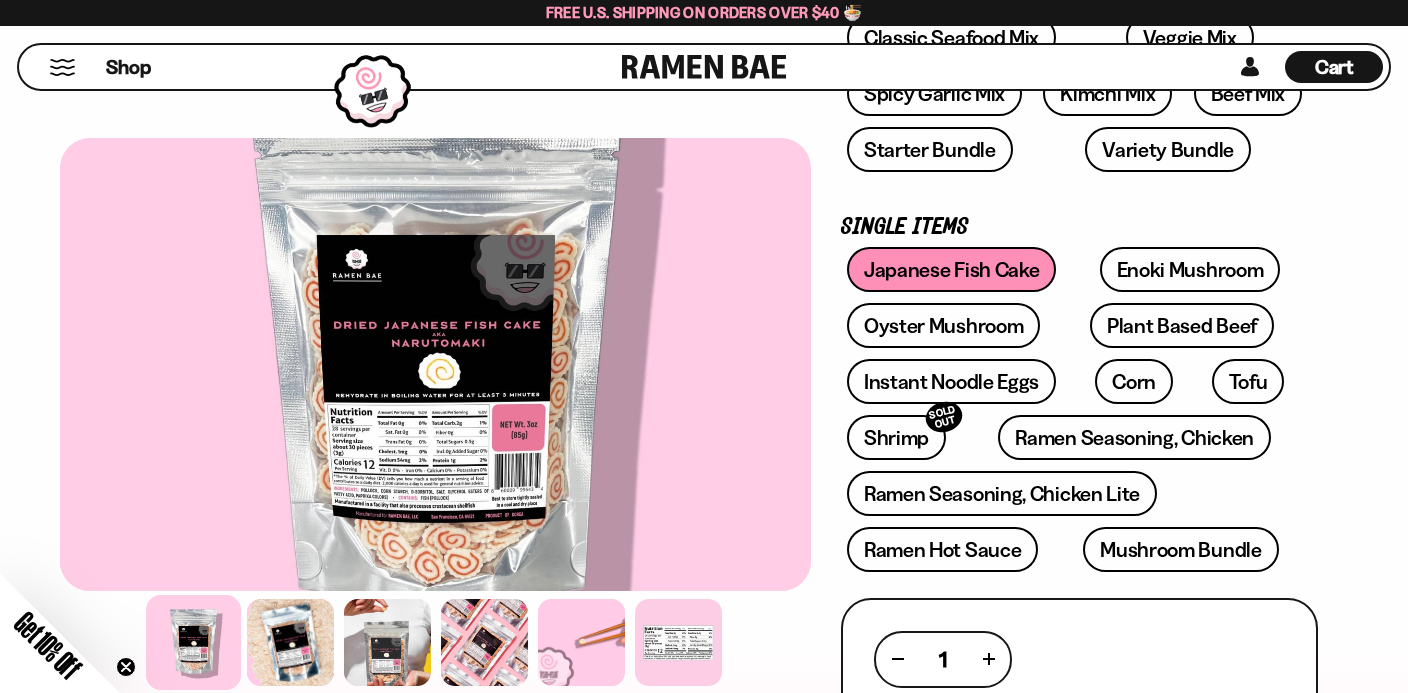 scroll, scrollTop: 517, scrollLeft: 0, axis: vertical 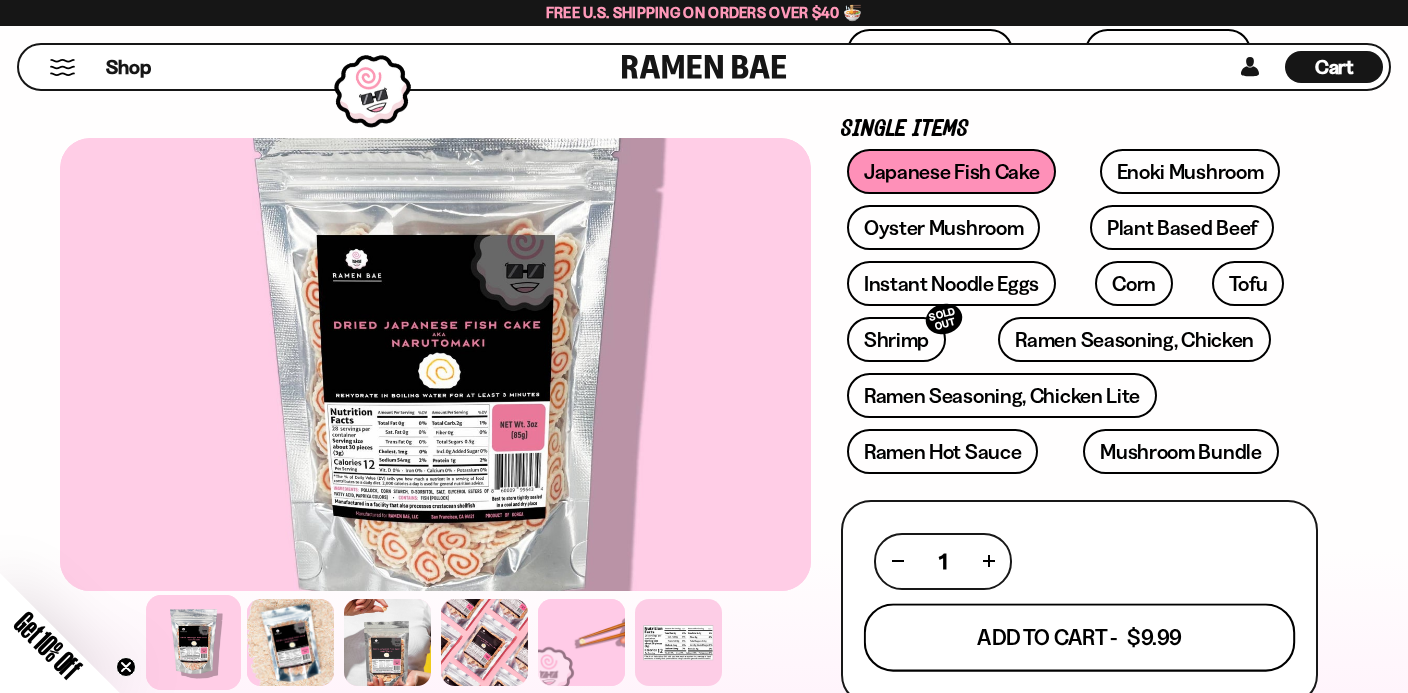 click on "Add To Cart -
$9.99" at bounding box center [1079, 637] 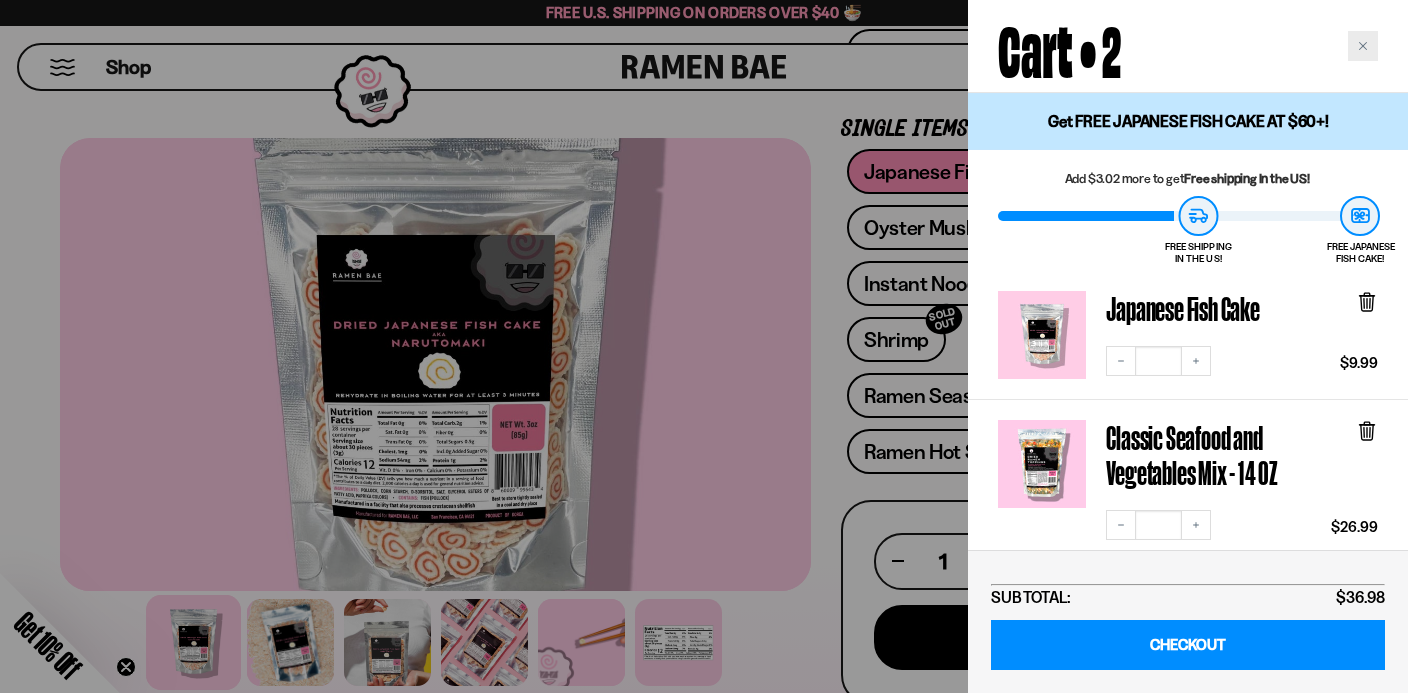 click at bounding box center [1363, 46] 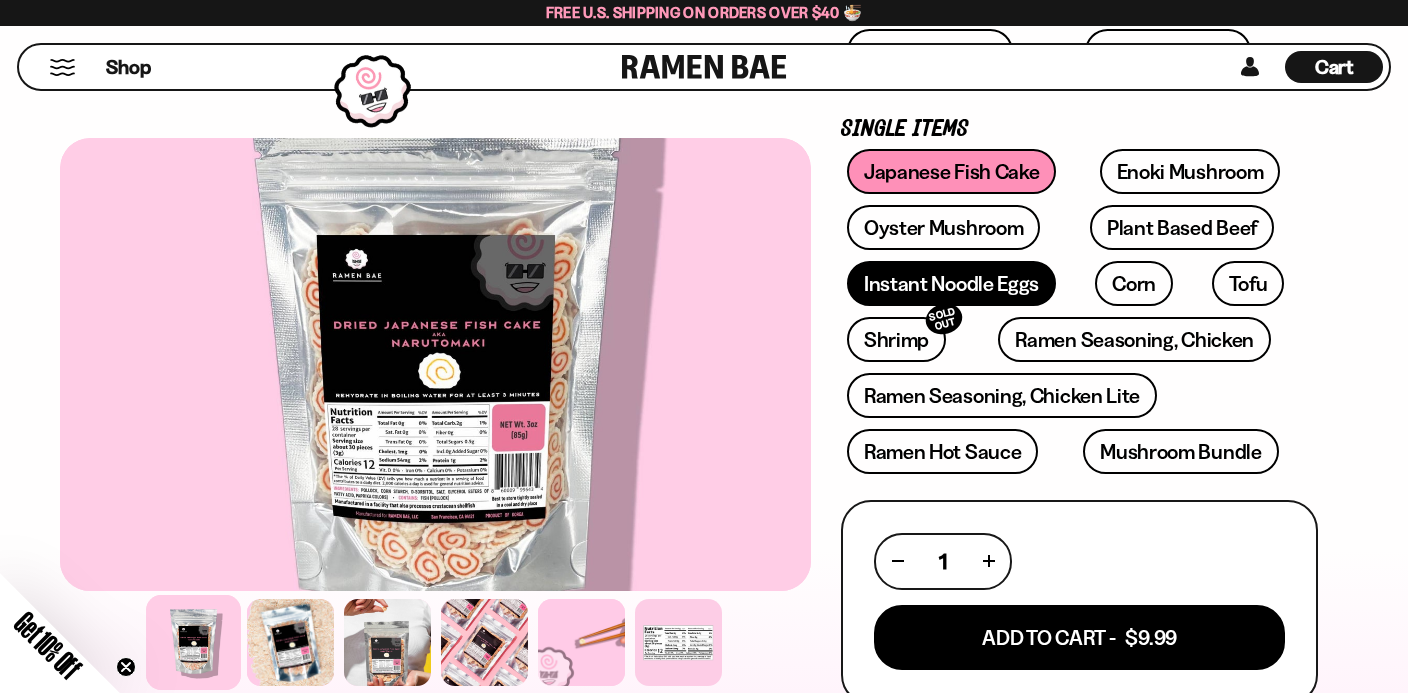 click on "Instant Noodle Eggs" at bounding box center (951, 283) 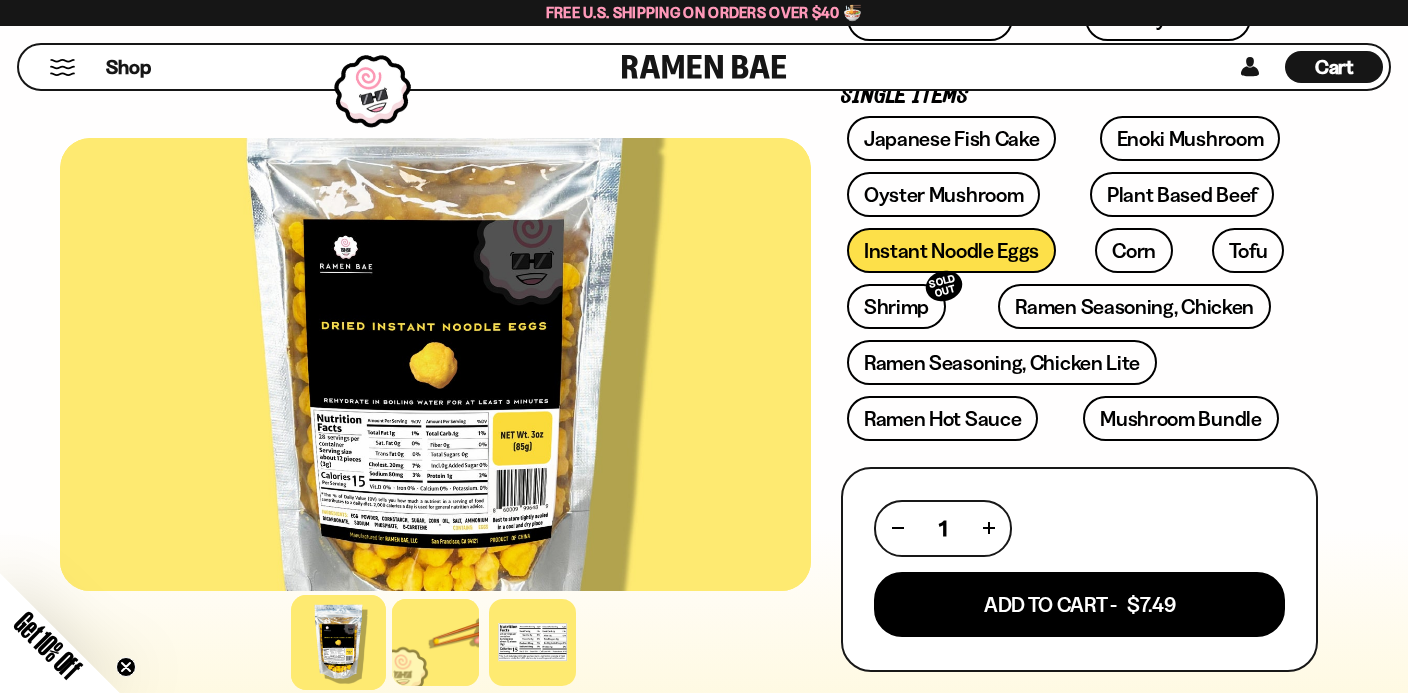 scroll, scrollTop: 560, scrollLeft: 0, axis: vertical 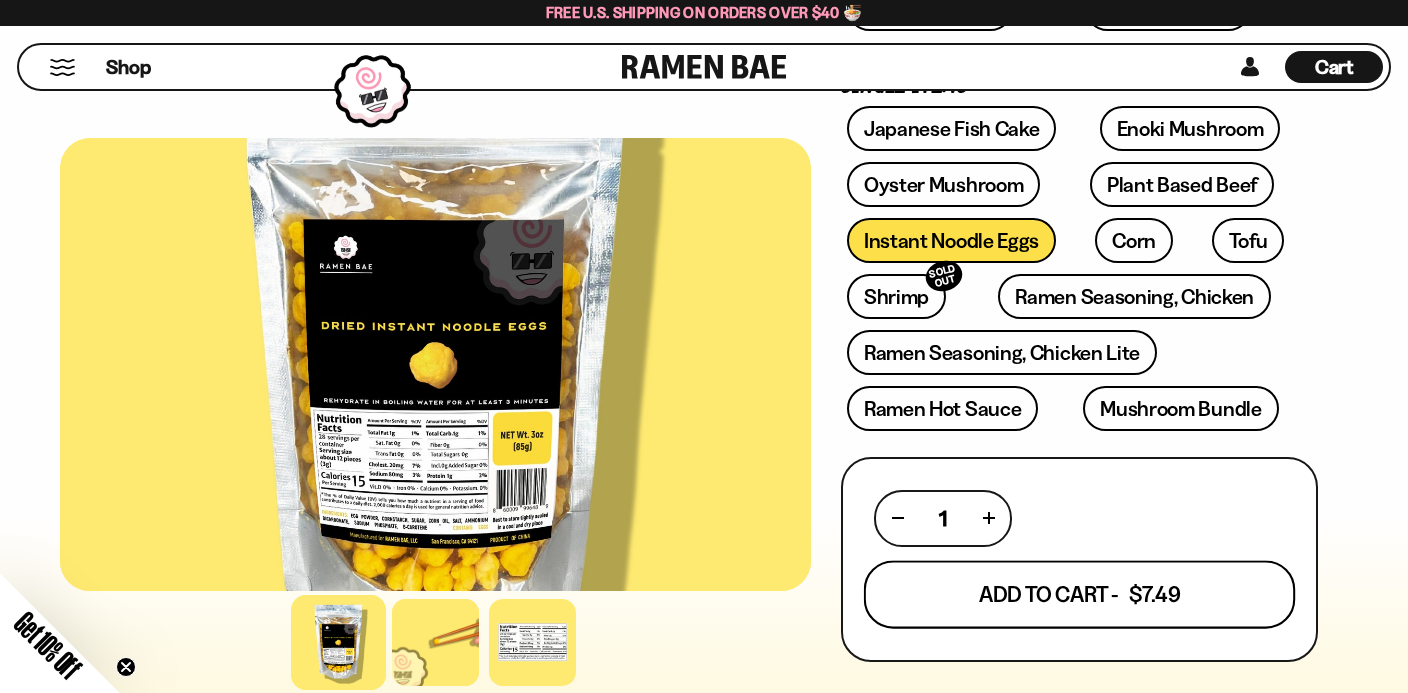 click on "Add To Cart -
$7.49" at bounding box center [1079, 594] 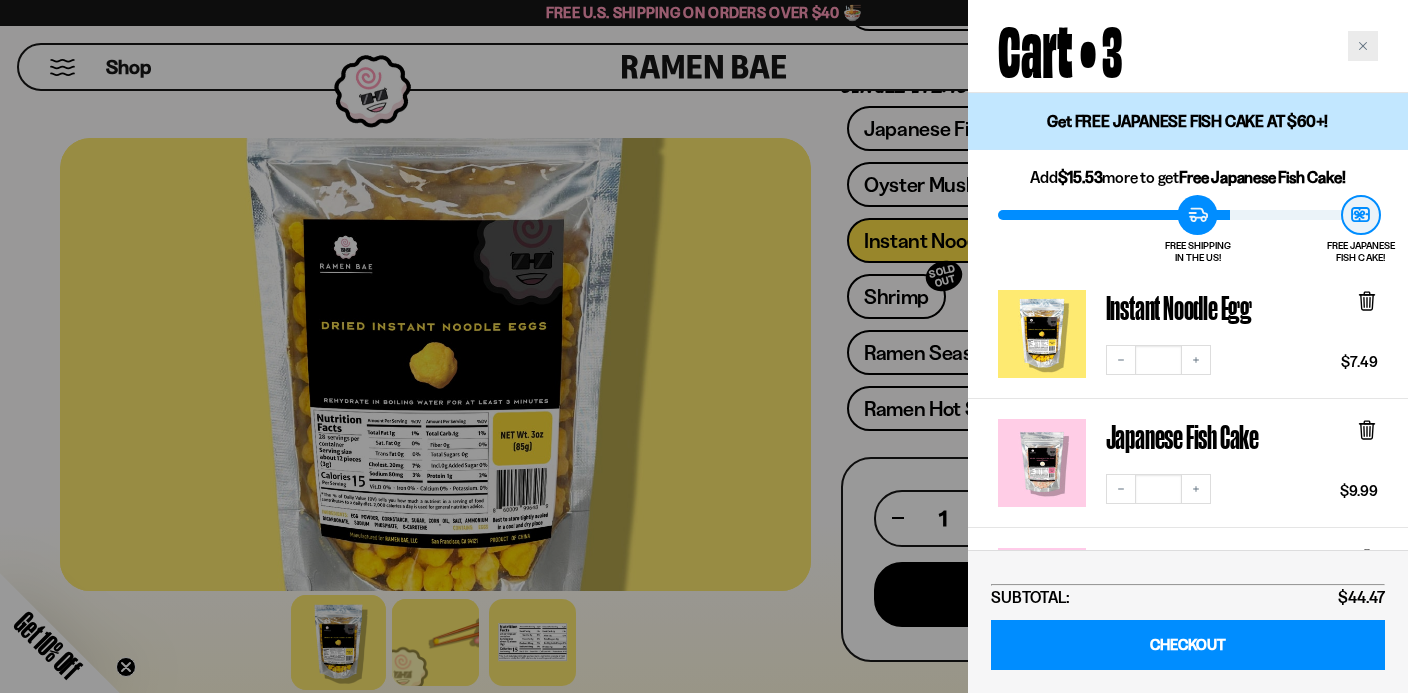 click at bounding box center [1363, 46] 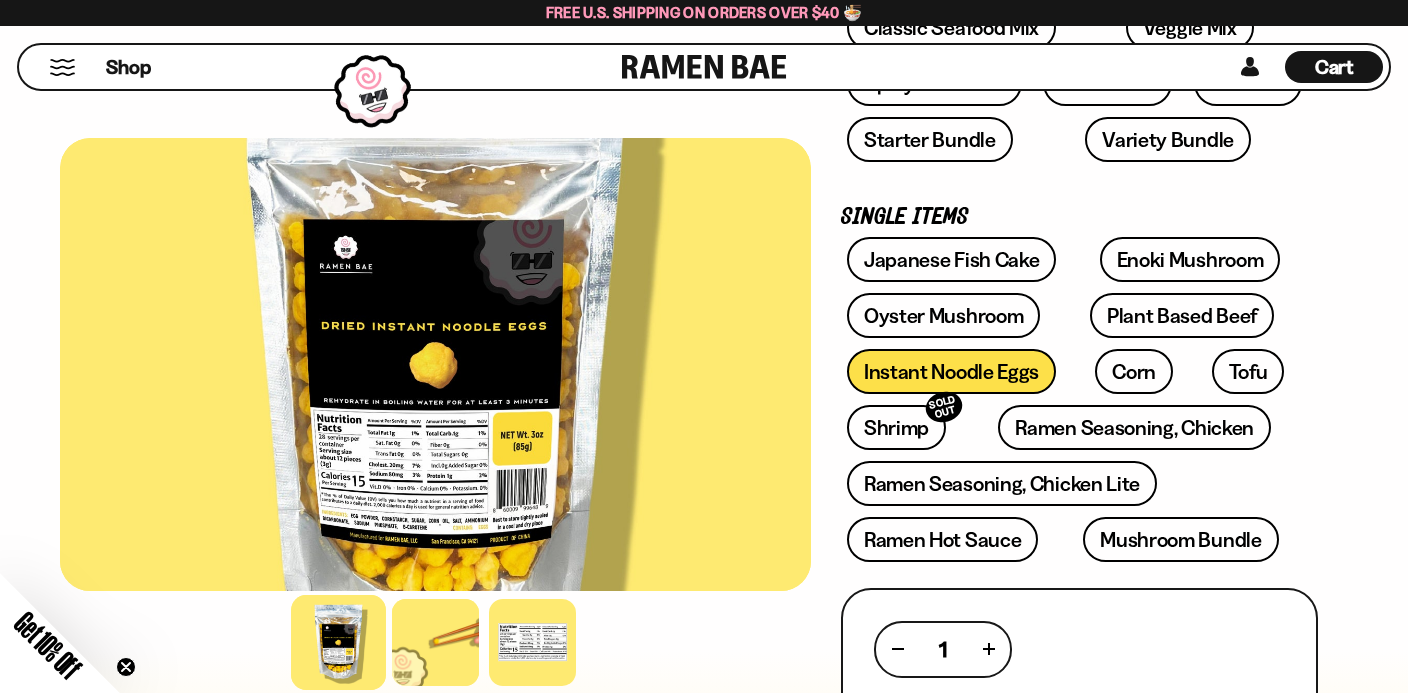 scroll, scrollTop: 431, scrollLeft: 0, axis: vertical 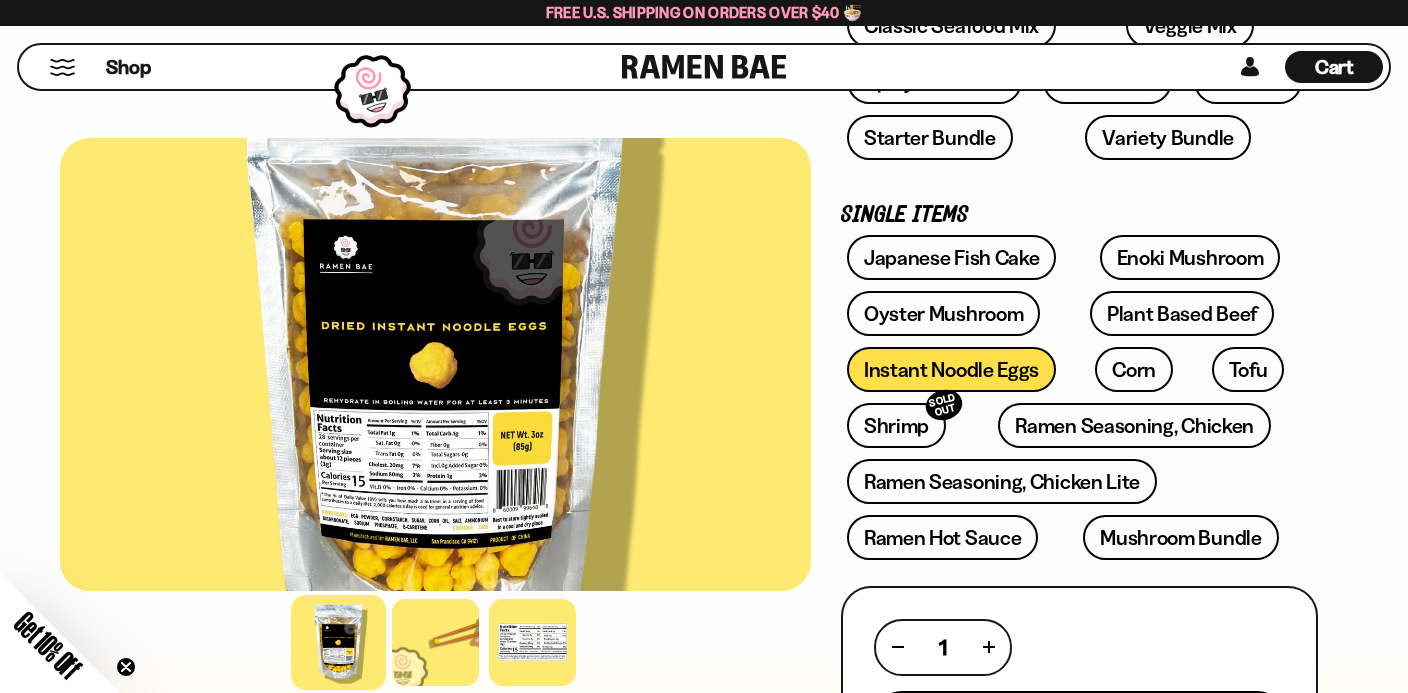 click on "Cart" at bounding box center (1334, 67) 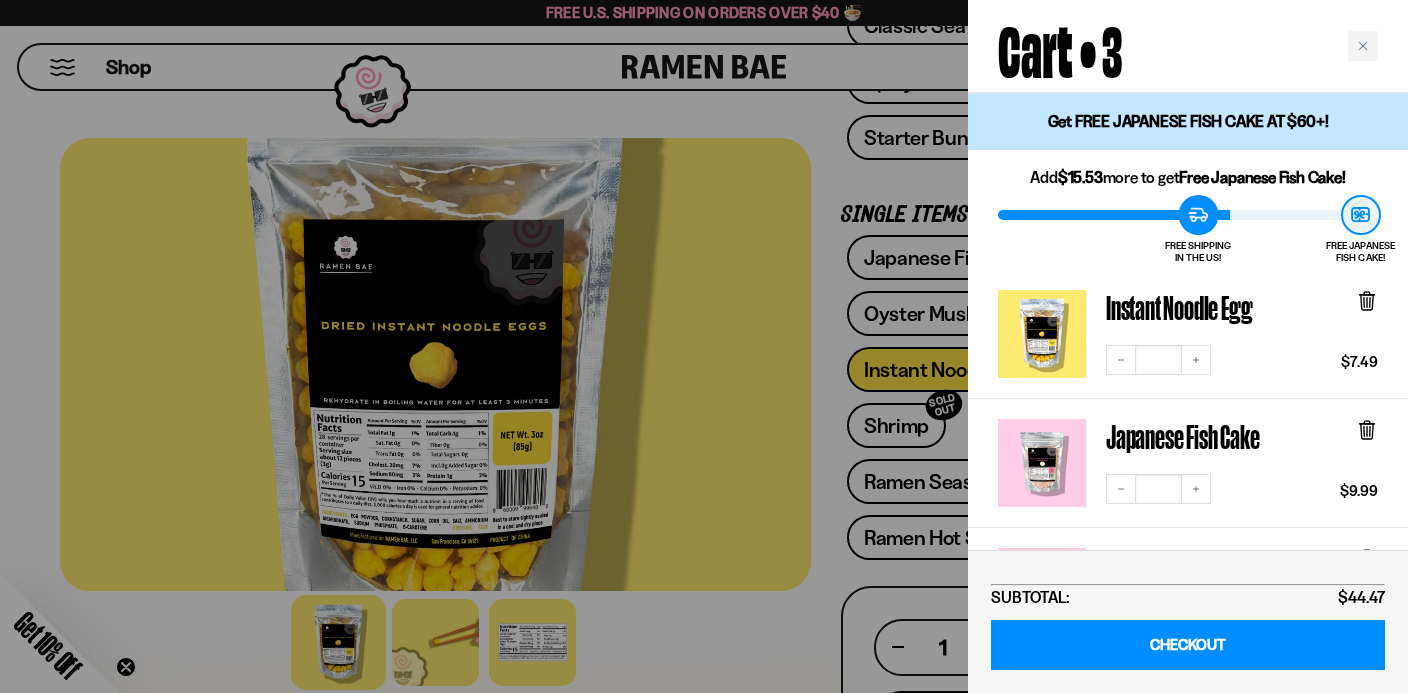 scroll, scrollTop: 107, scrollLeft: 0, axis: vertical 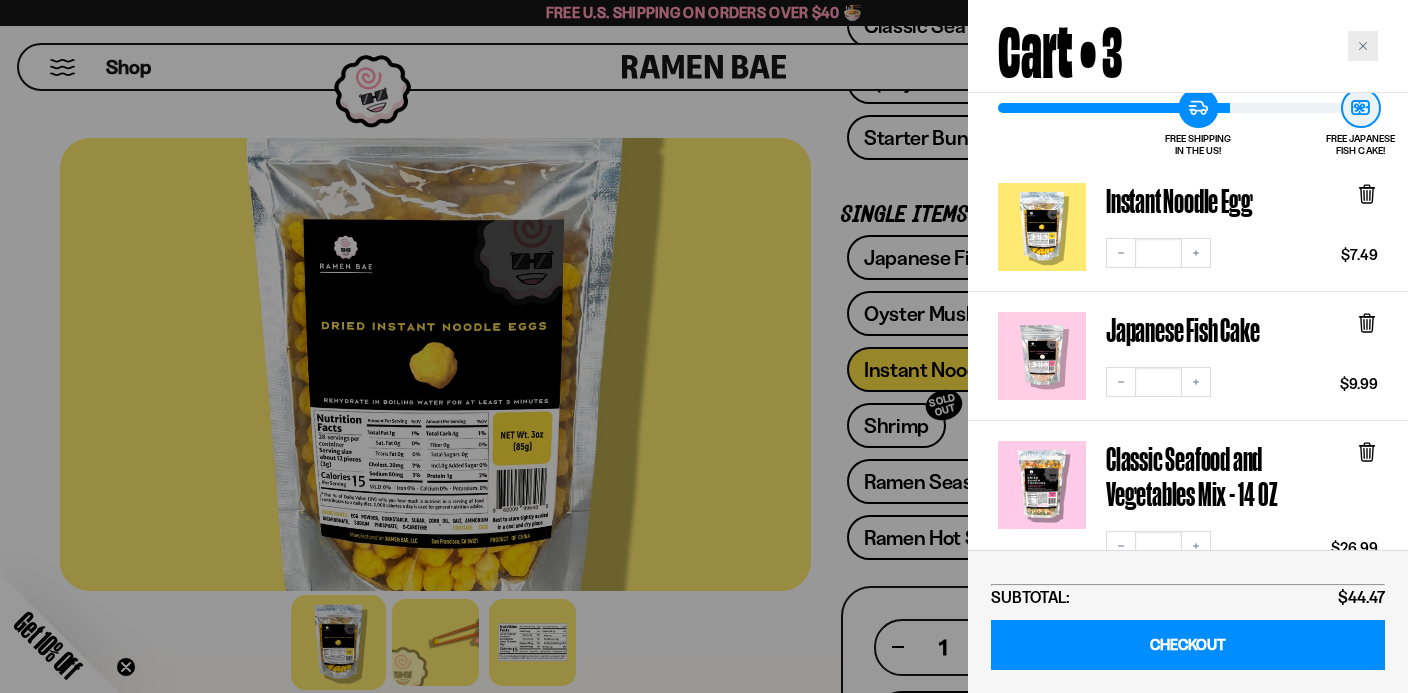 click at bounding box center (1363, 46) 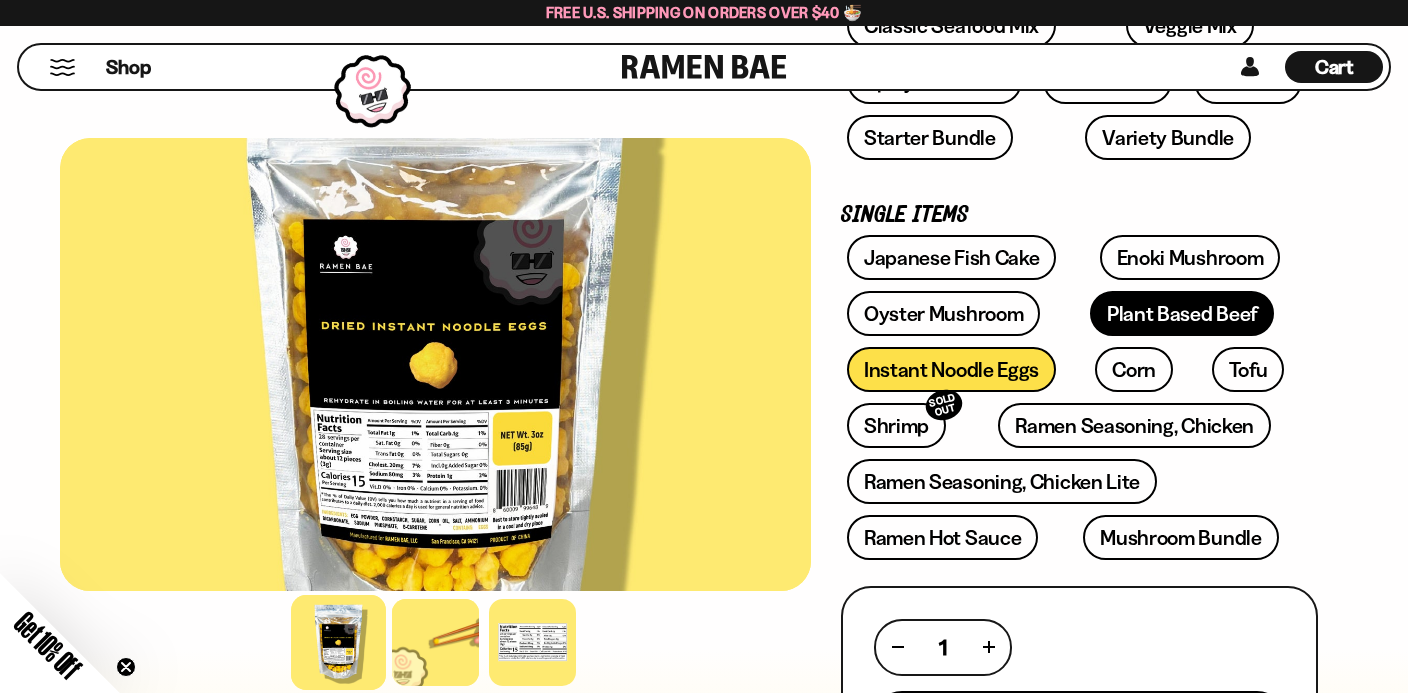 click on "Plant Based Beef" at bounding box center (1182, 313) 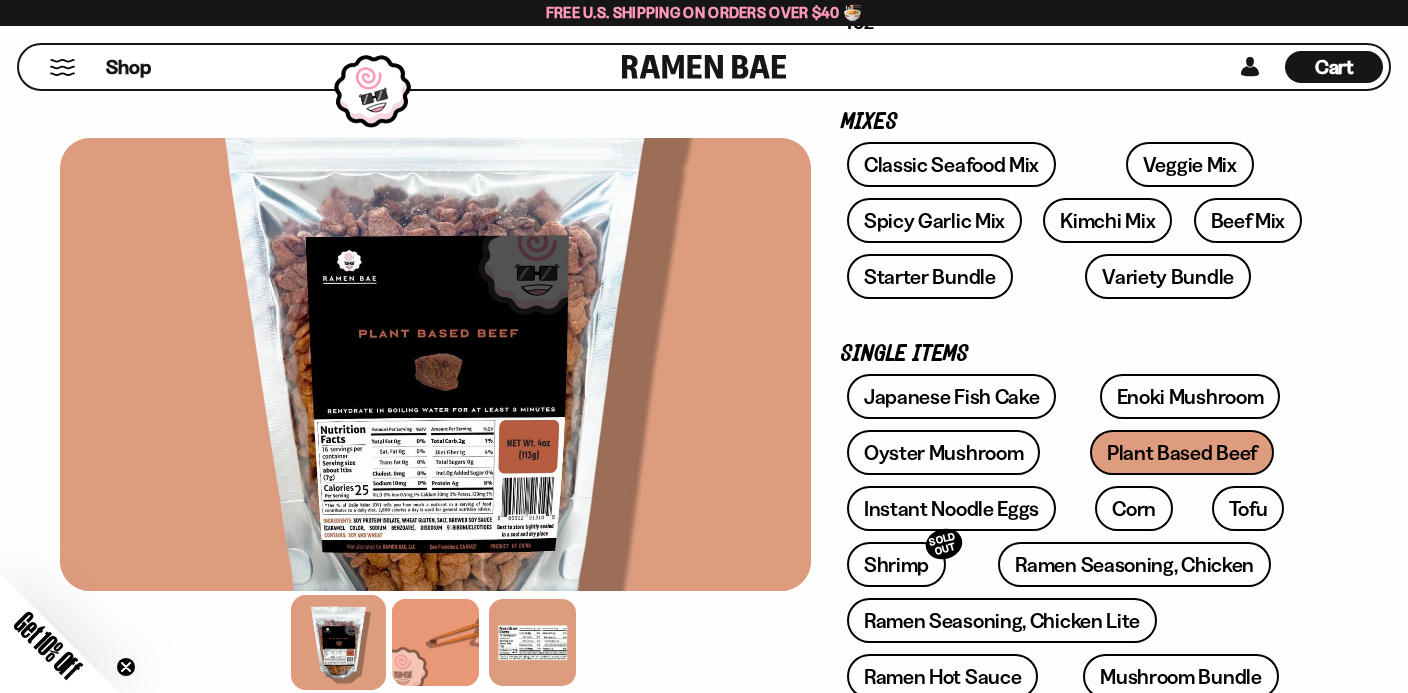 scroll, scrollTop: 294, scrollLeft: 0, axis: vertical 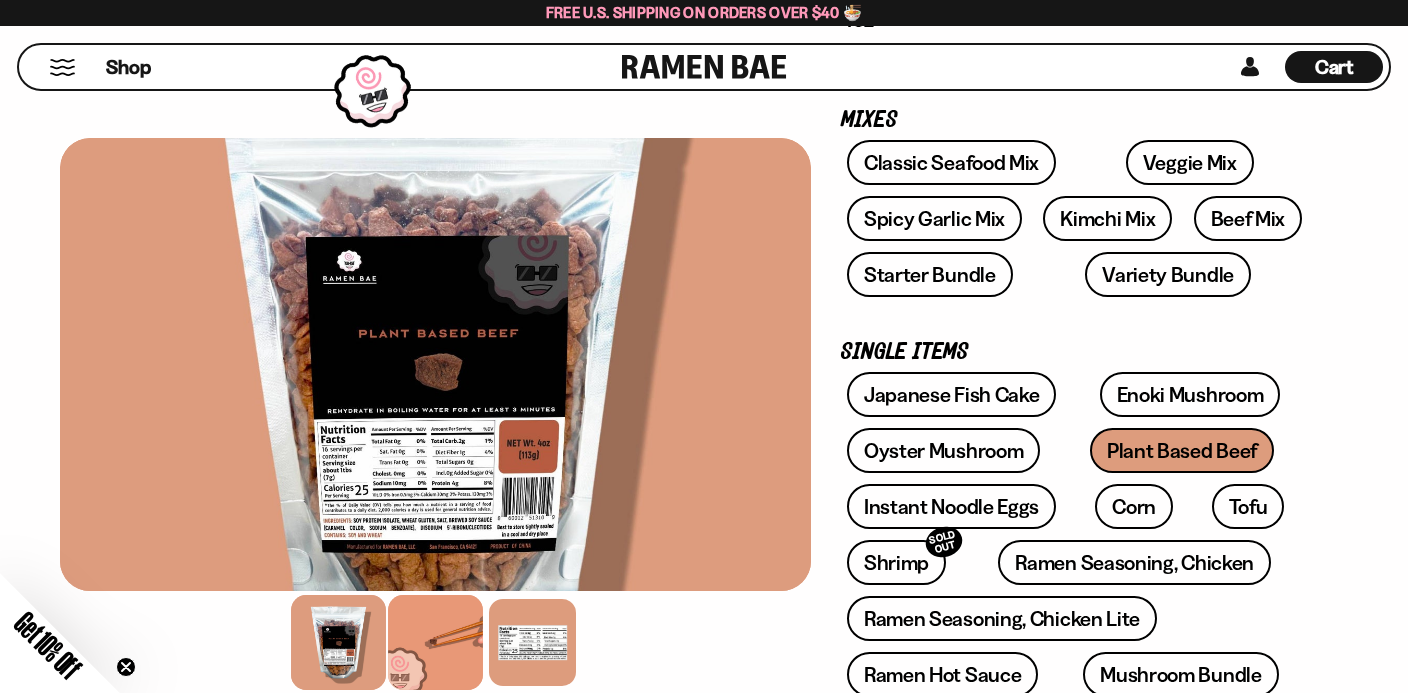 click at bounding box center (435, 642) 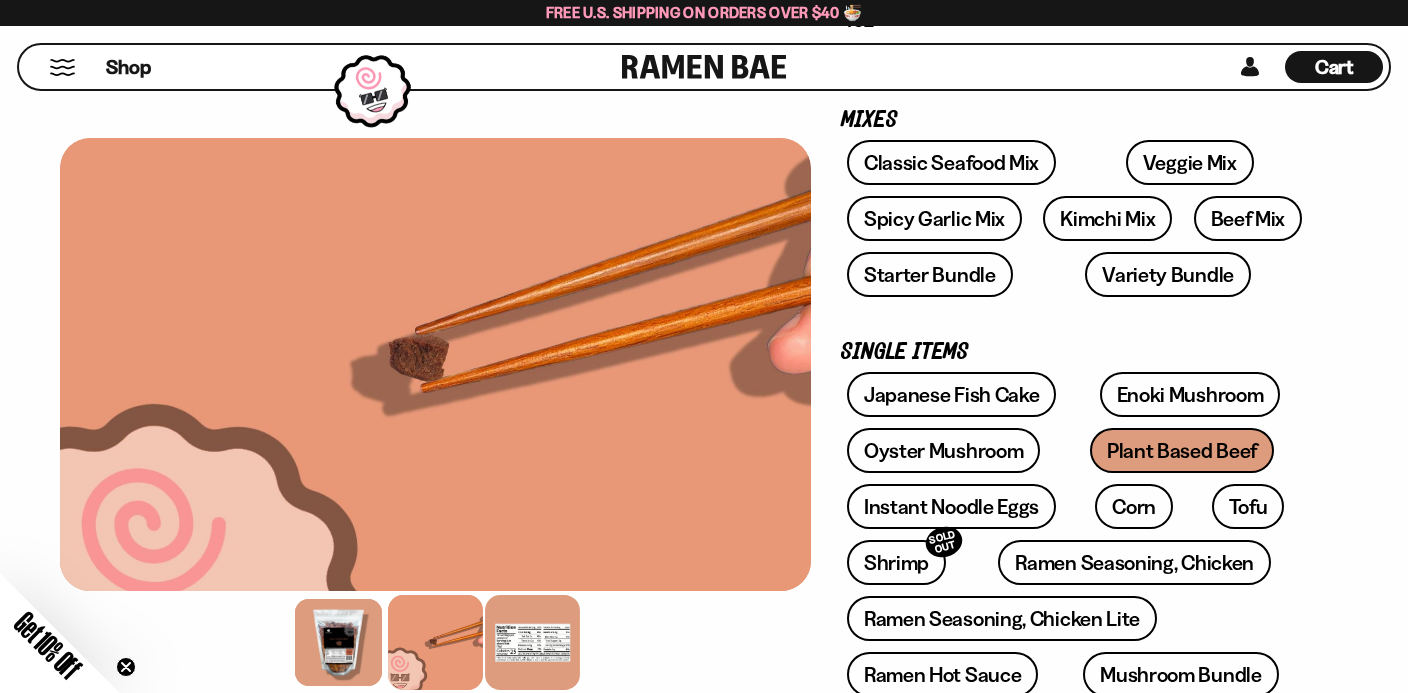 click at bounding box center (532, 642) 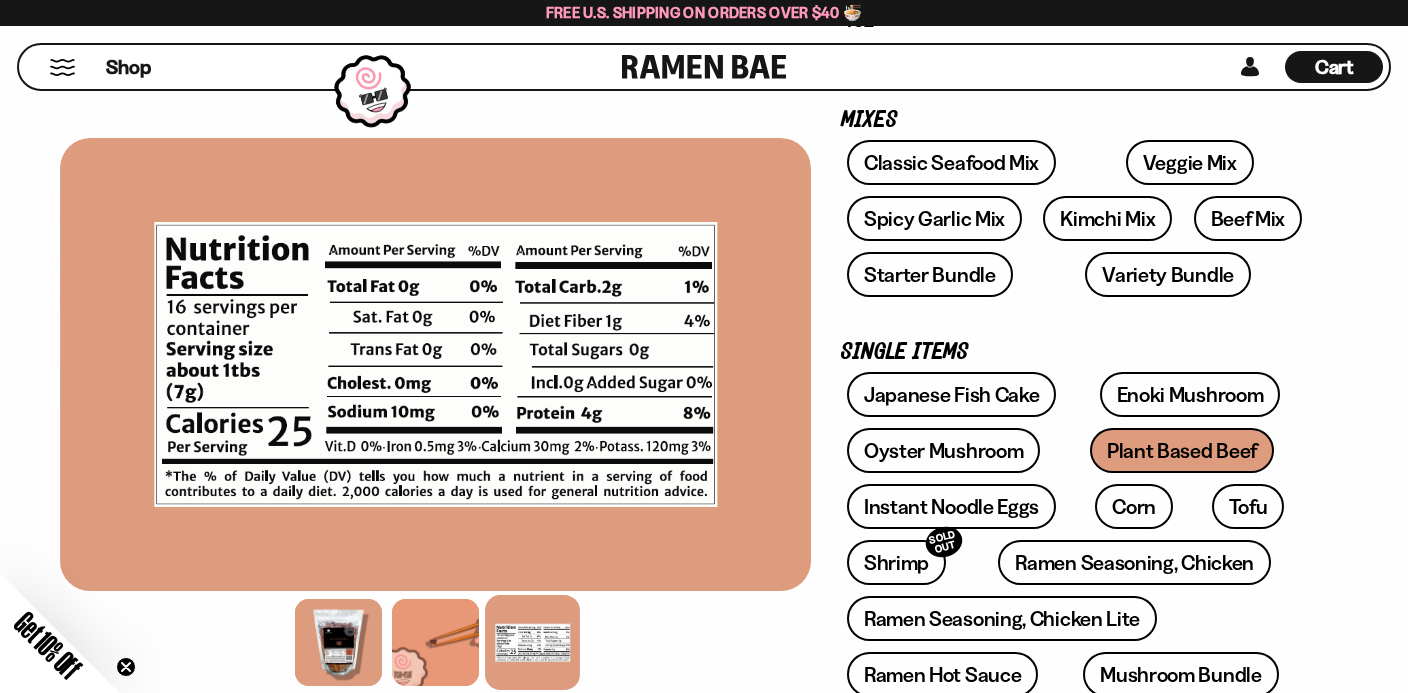 scroll, scrollTop: 371, scrollLeft: 0, axis: vertical 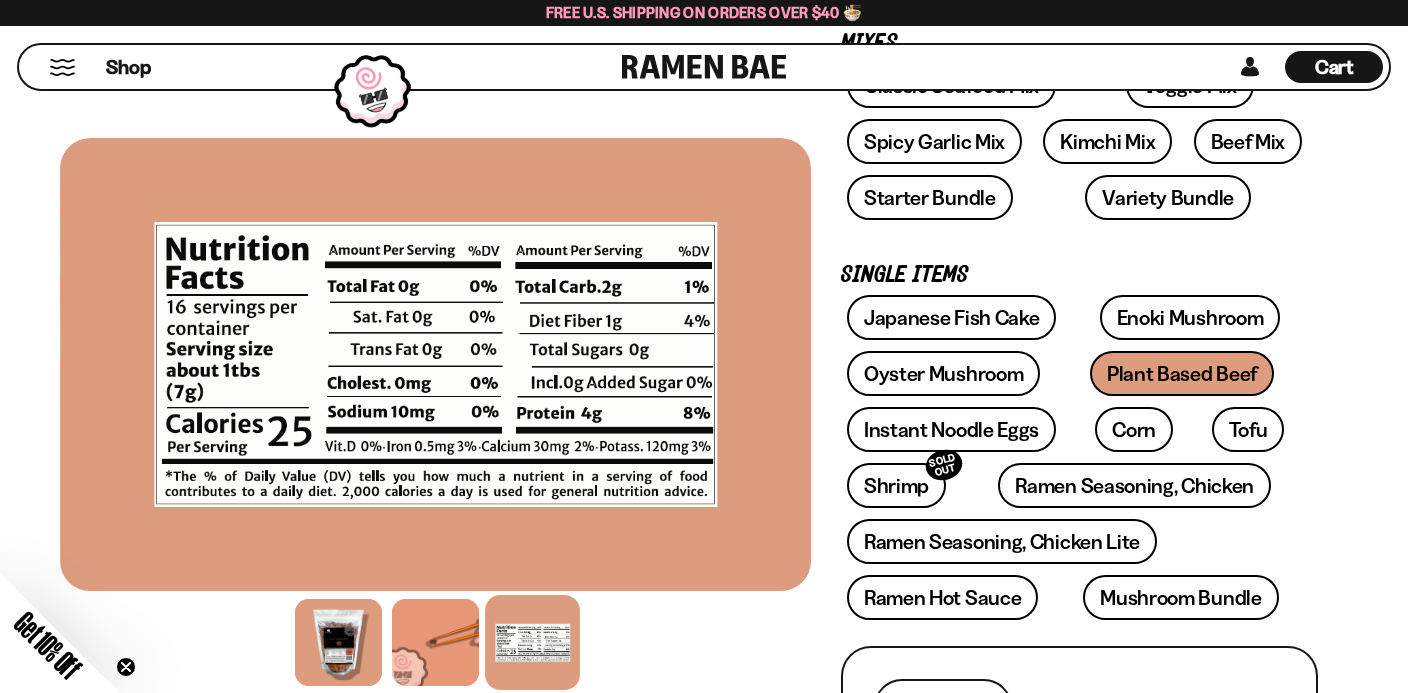 click on "Cart" at bounding box center [1334, 67] 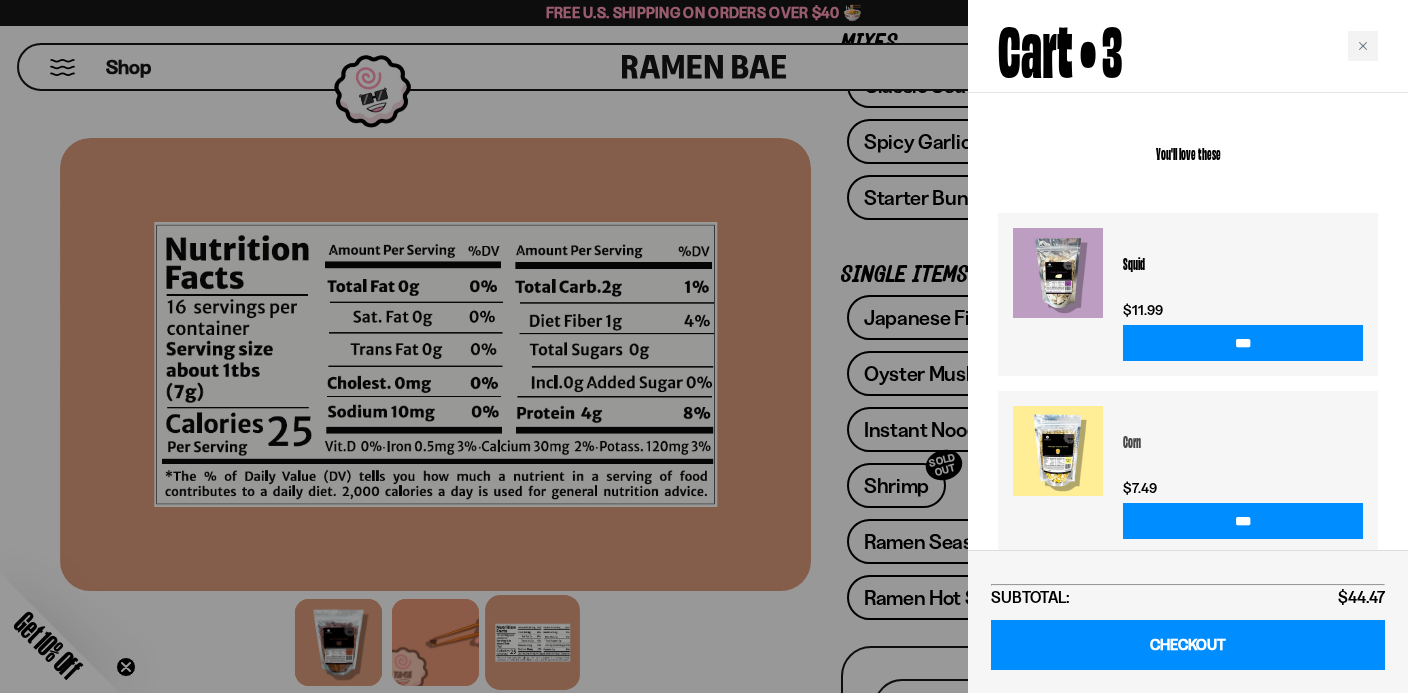 scroll, scrollTop: 603, scrollLeft: 0, axis: vertical 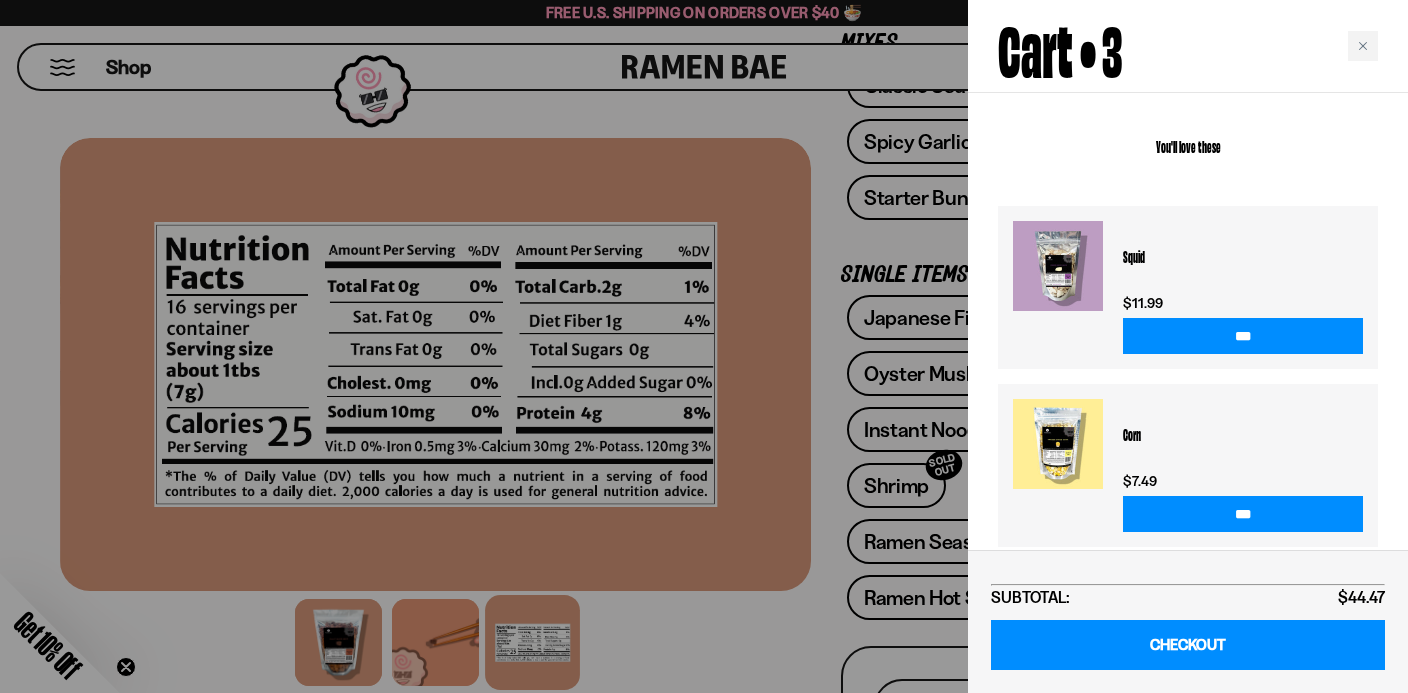 click at bounding box center (704, 346) 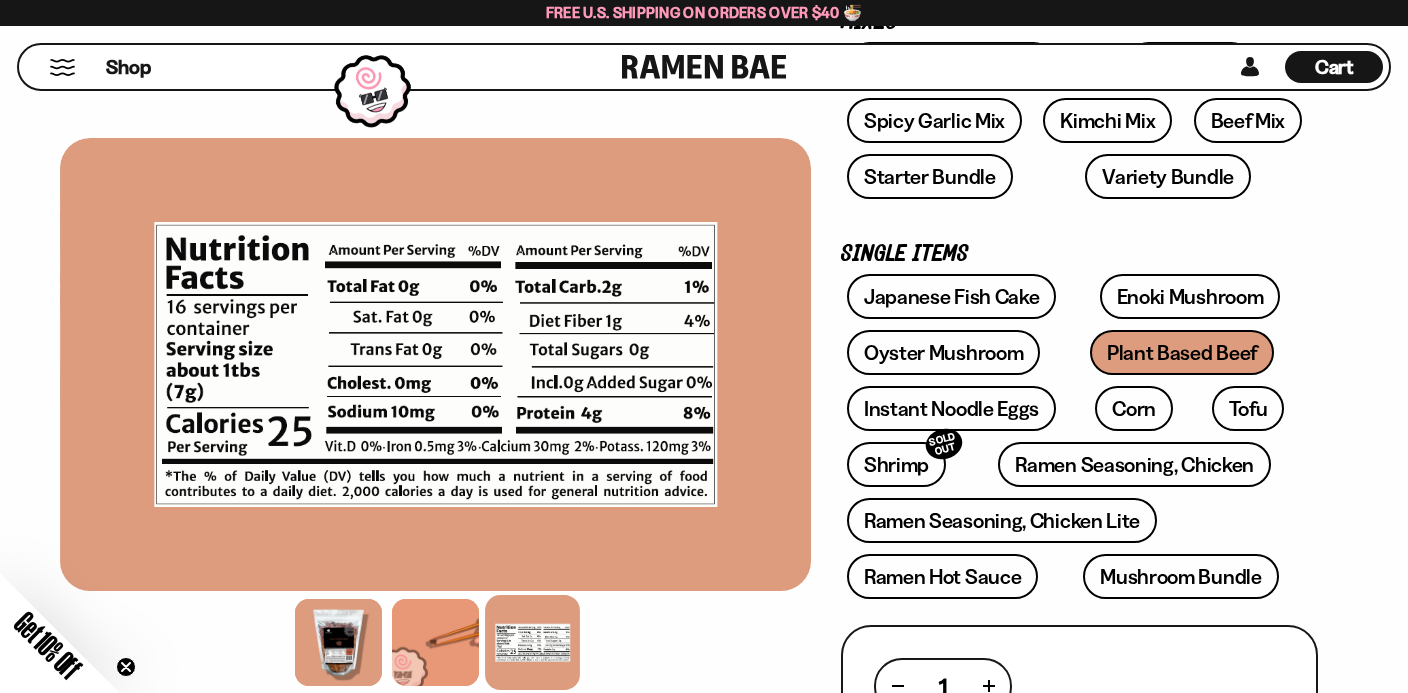 scroll, scrollTop: 382, scrollLeft: 0, axis: vertical 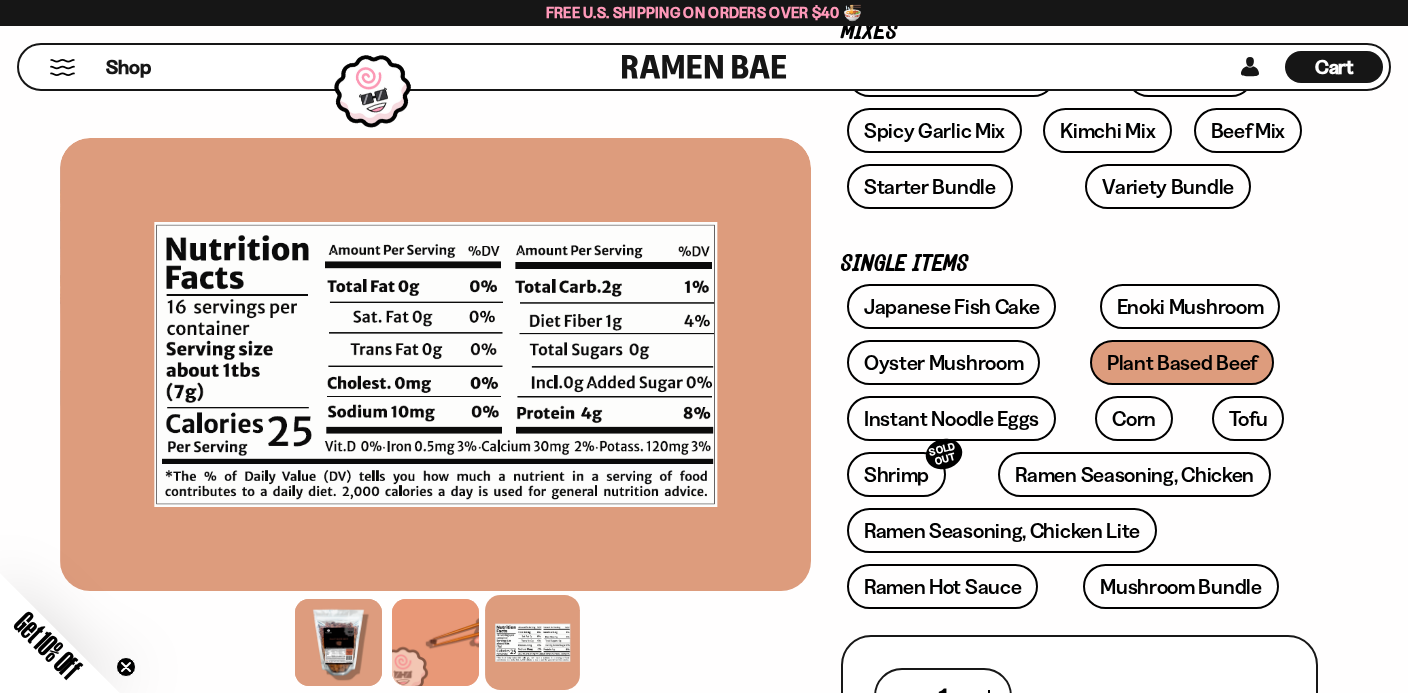 click on "Cart" at bounding box center [1334, 67] 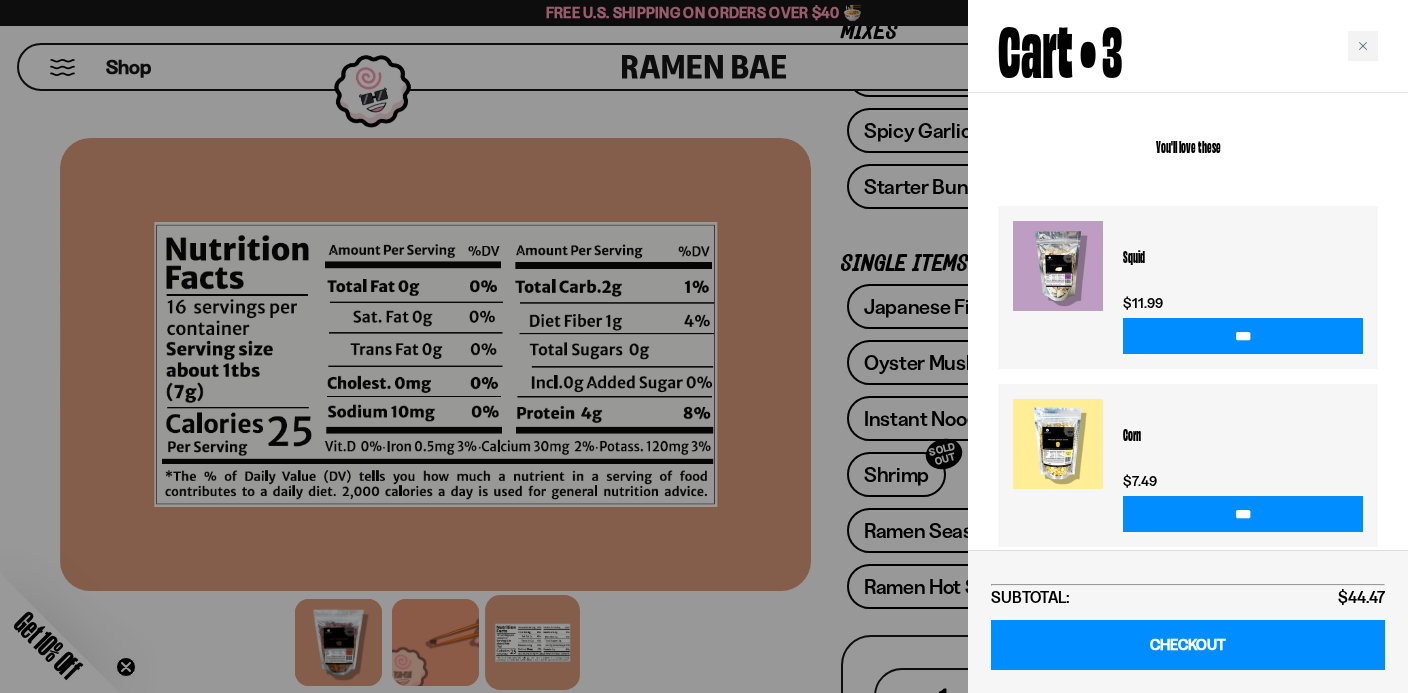 click at bounding box center (1058, 266) 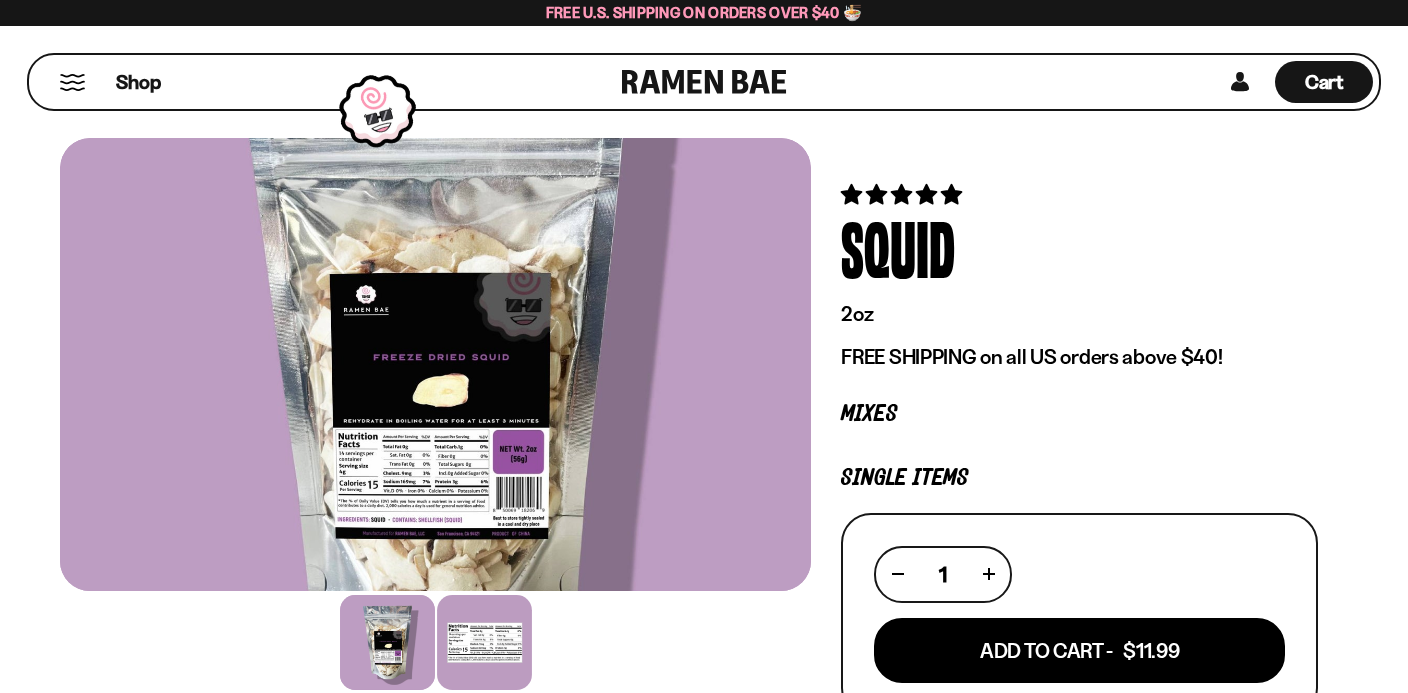 click at bounding box center (484, 642) 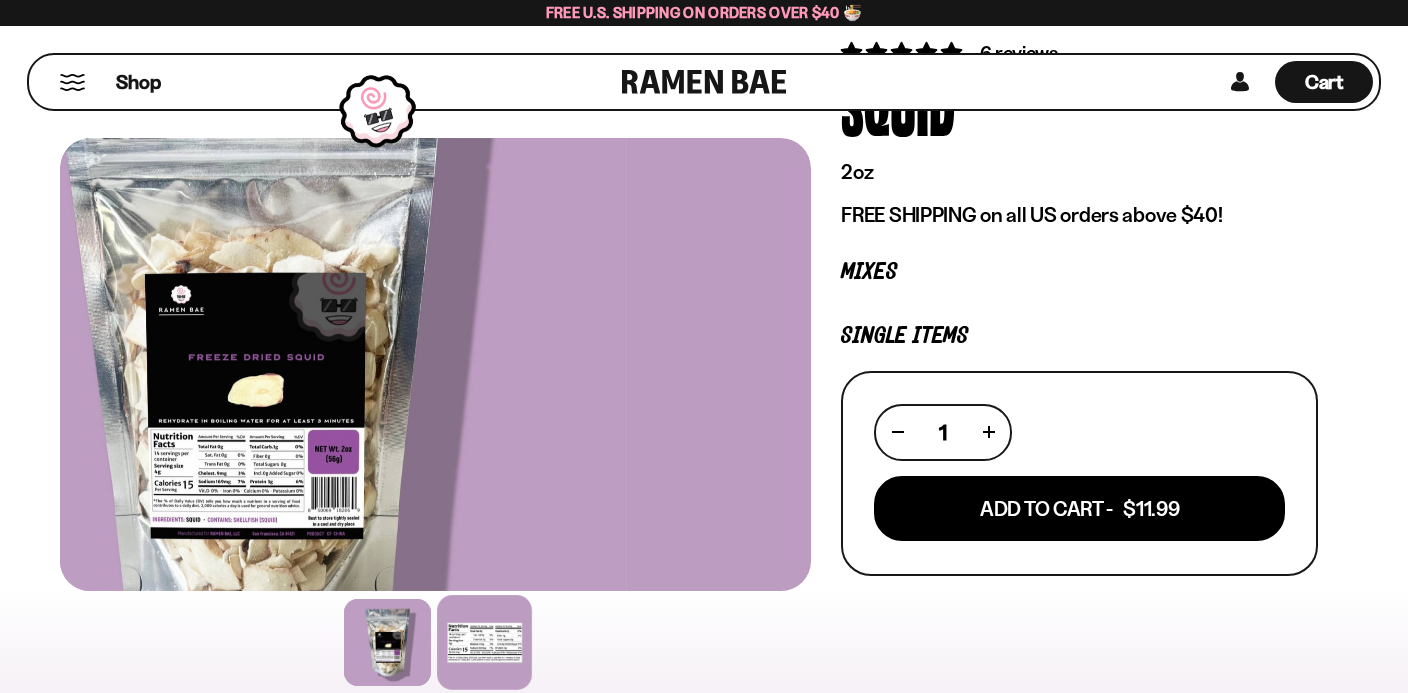scroll, scrollTop: 142, scrollLeft: 0, axis: vertical 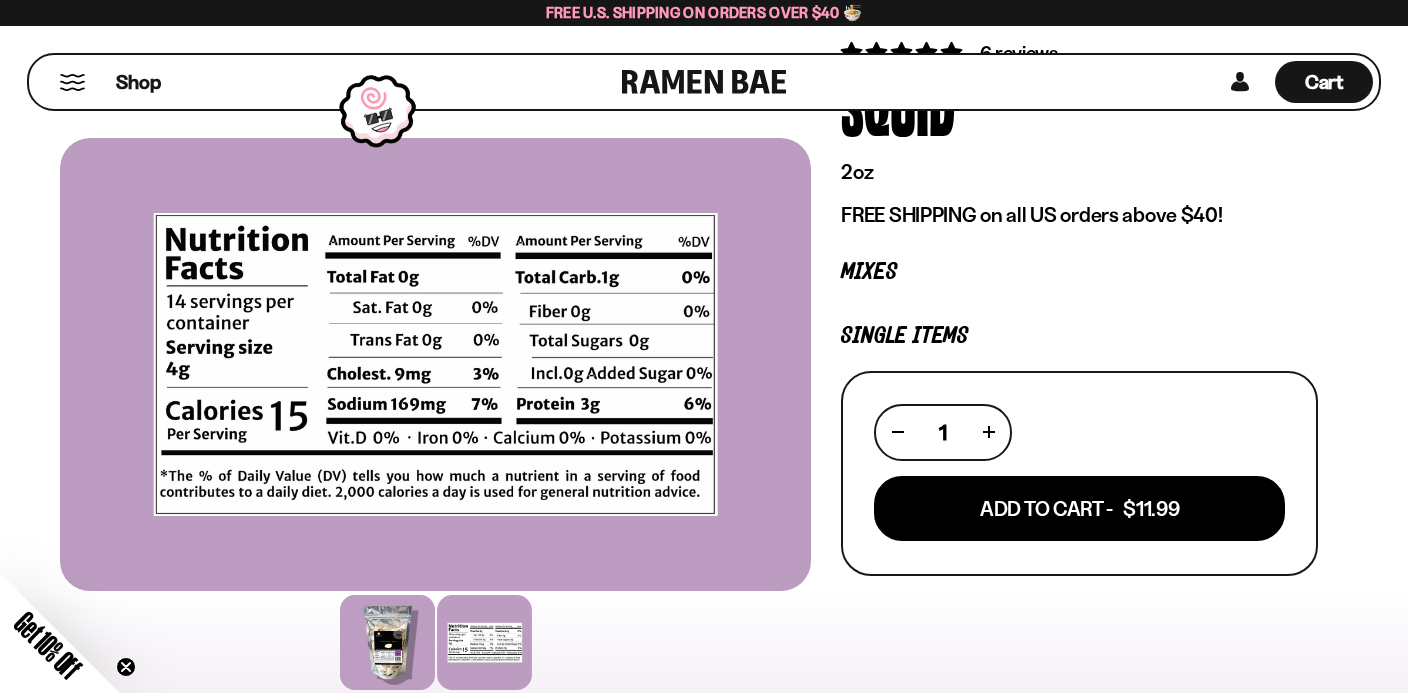 click at bounding box center [387, 642] 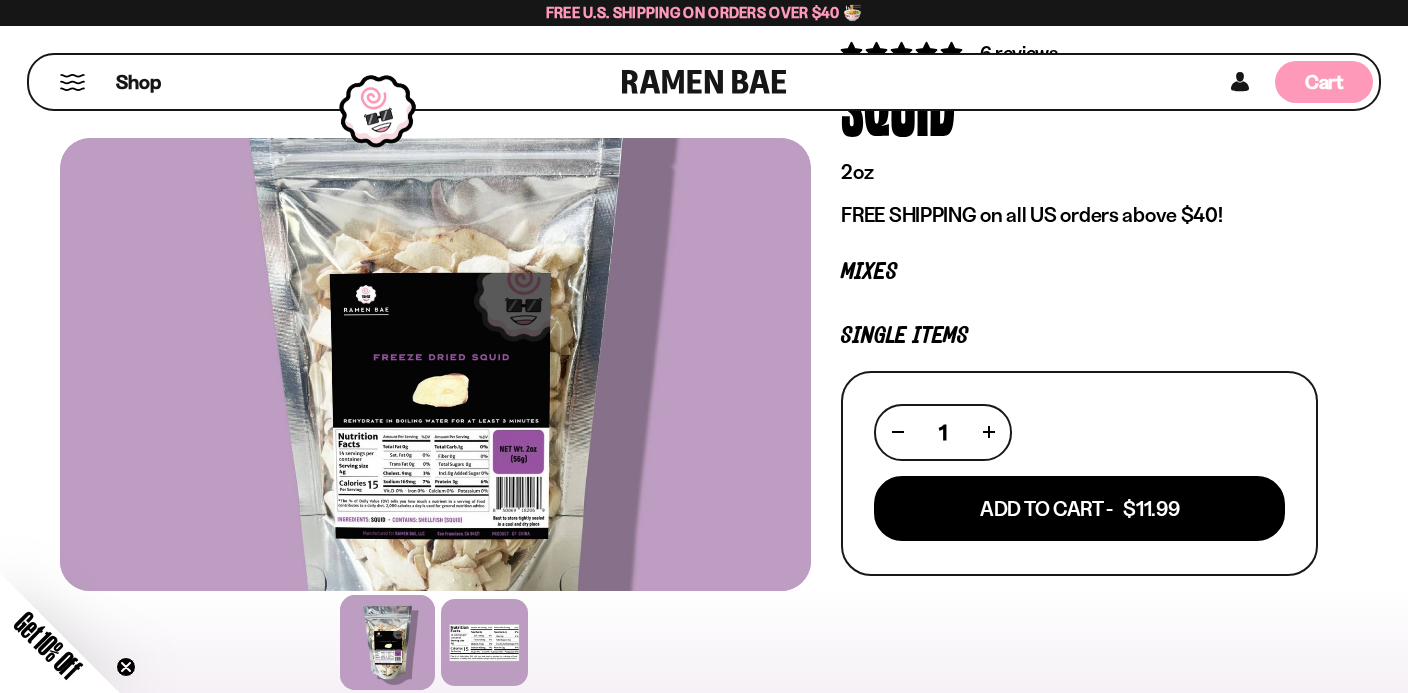 click on "Cart" at bounding box center (1324, 82) 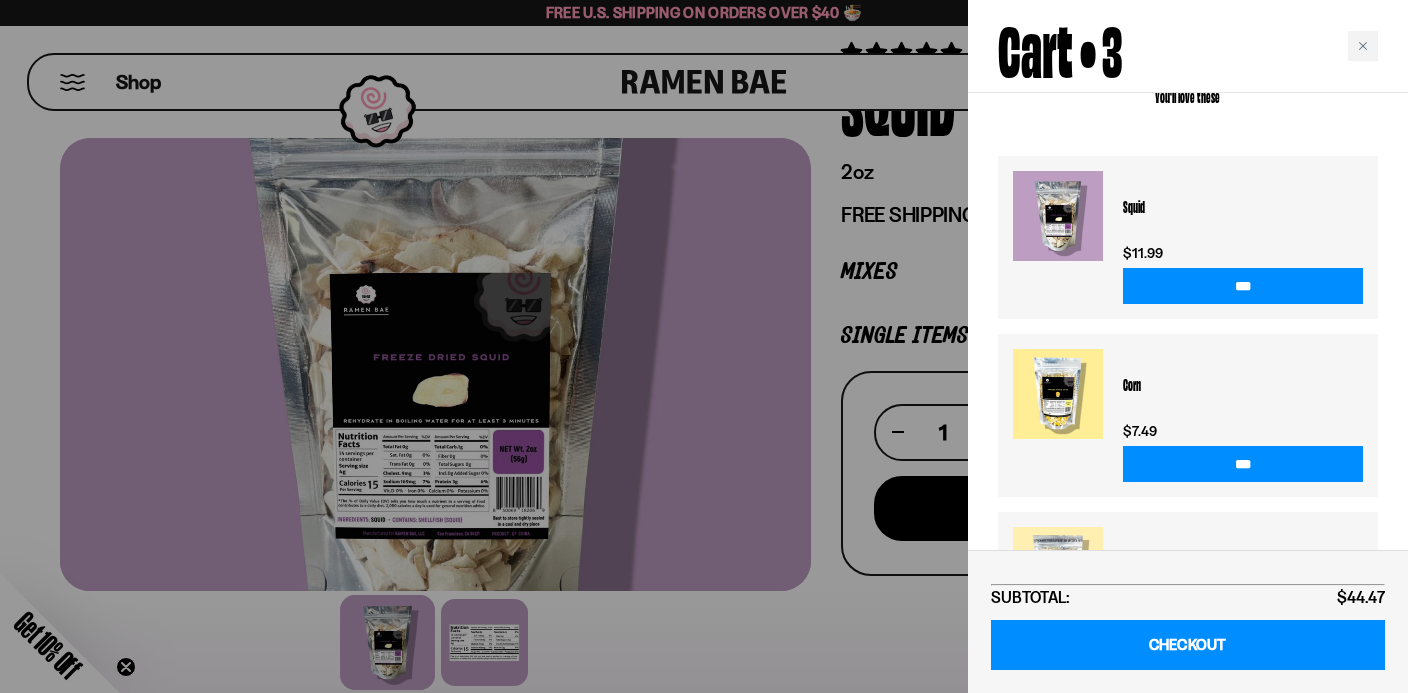 scroll, scrollTop: 625, scrollLeft: 0, axis: vertical 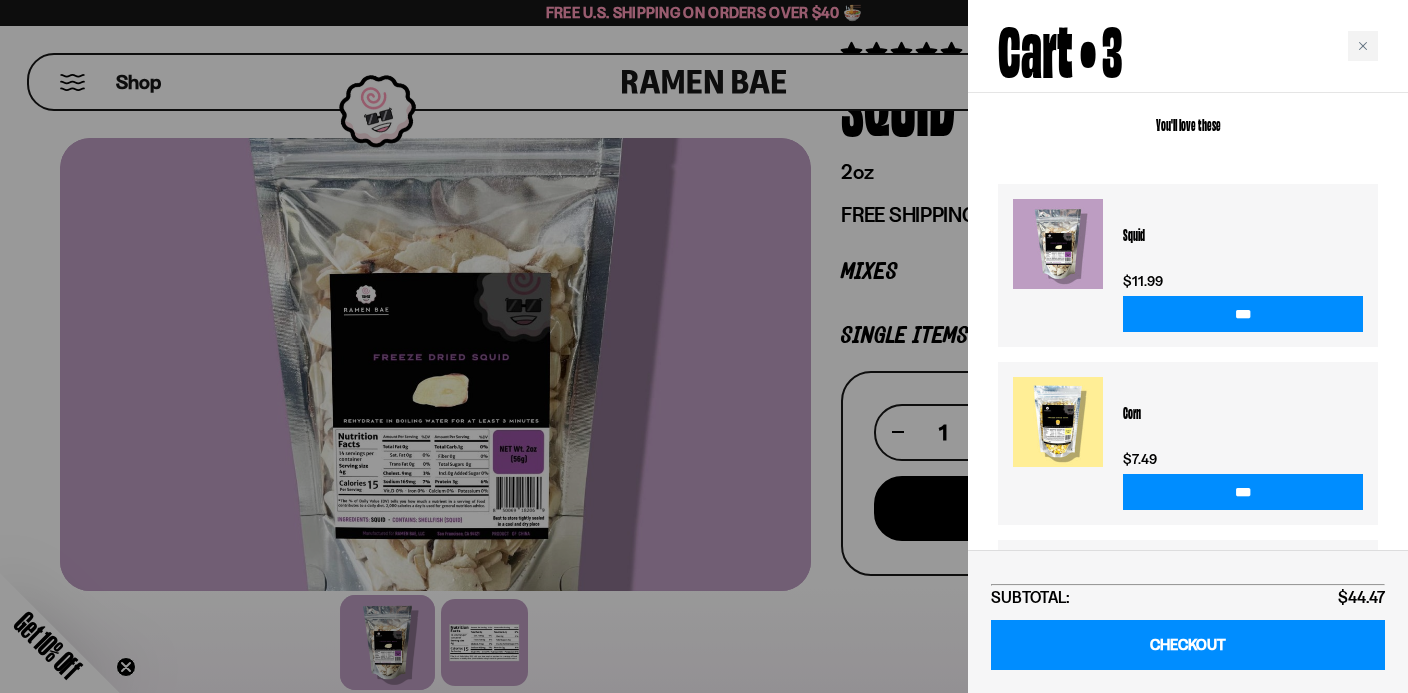 click at bounding box center [704, 346] 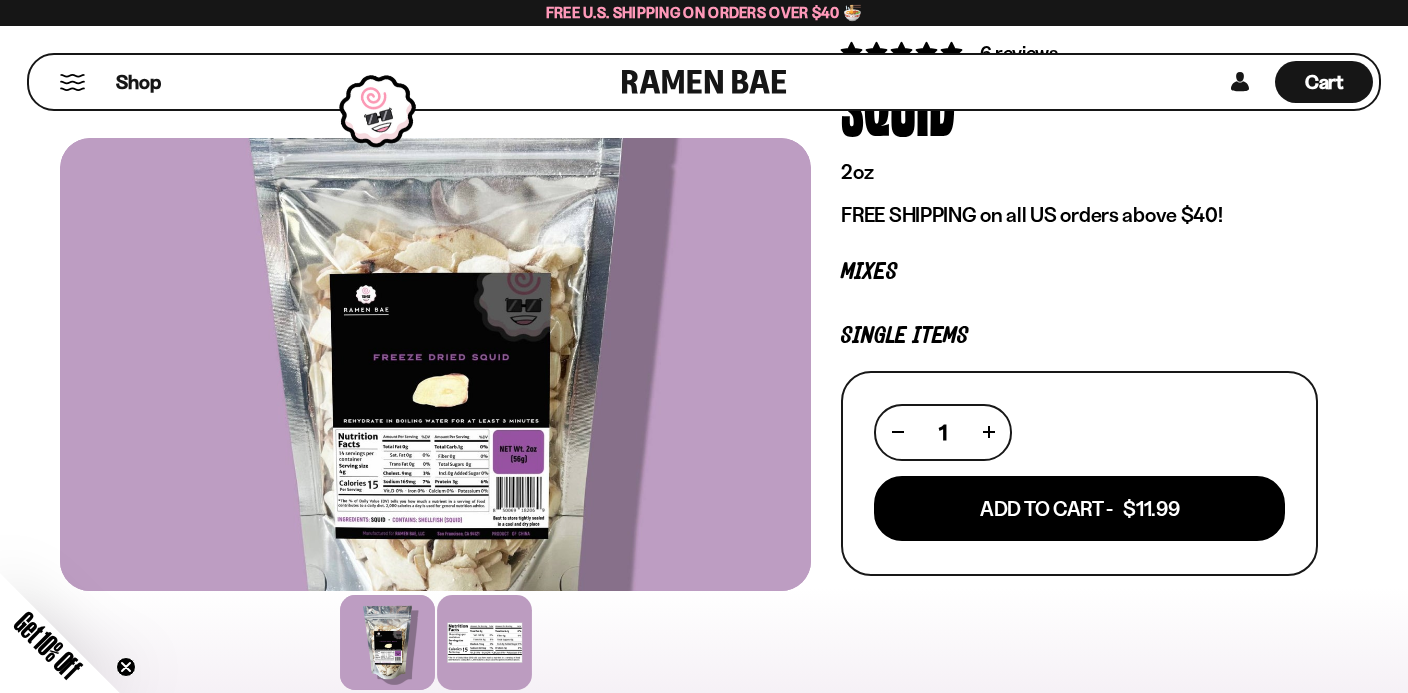 click at bounding box center (484, 642) 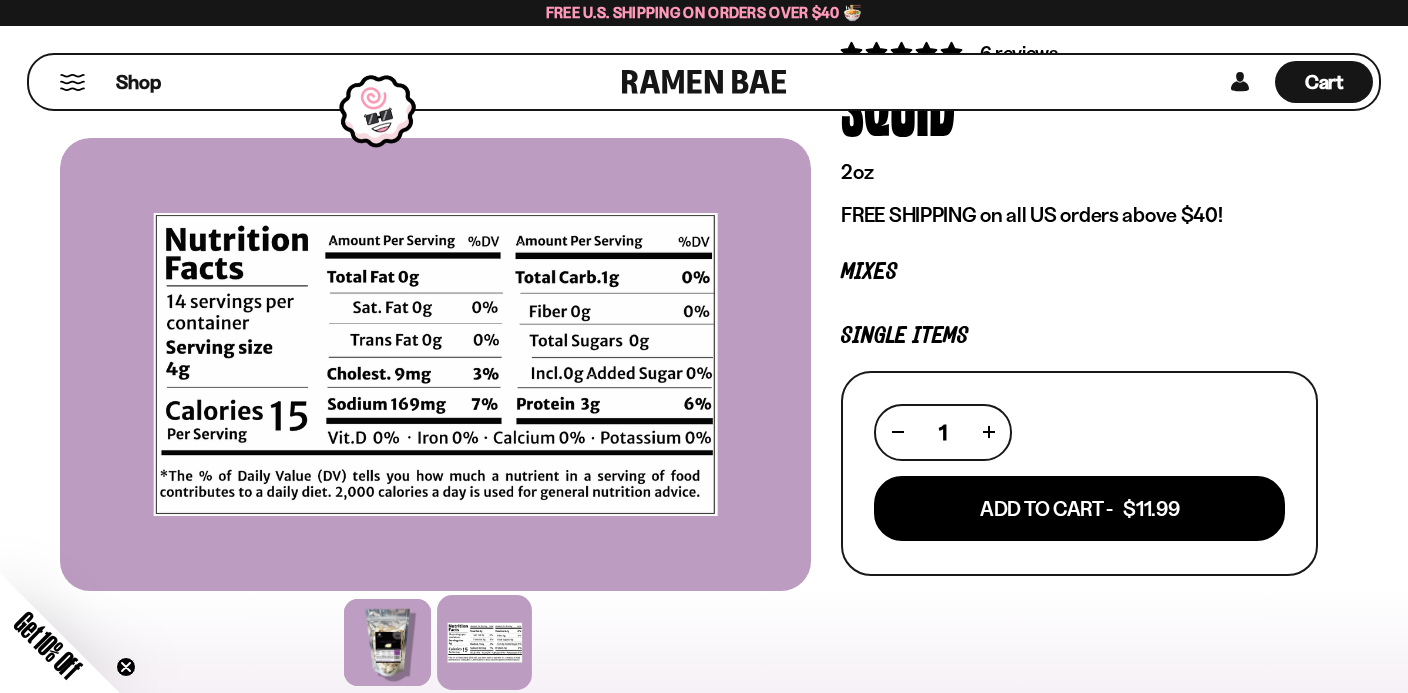 click at bounding box center (435, 642) 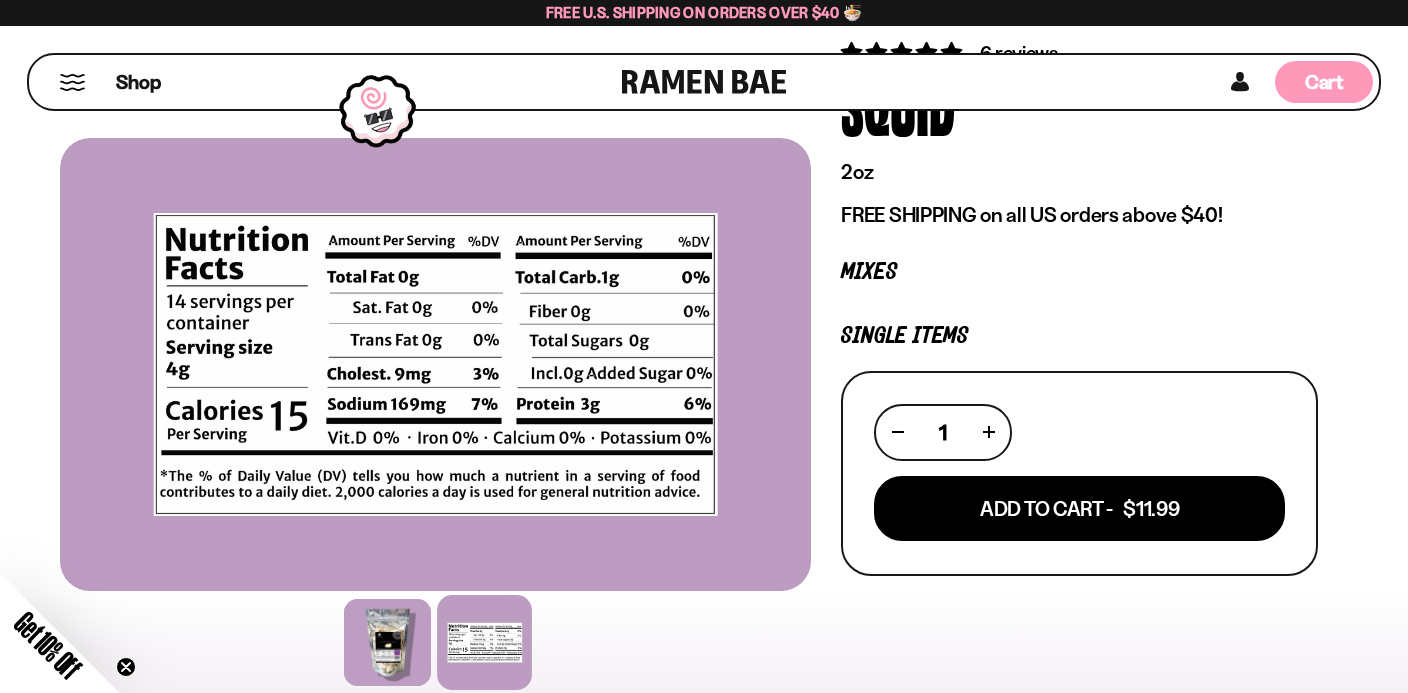 click on "Cart" at bounding box center [1324, 82] 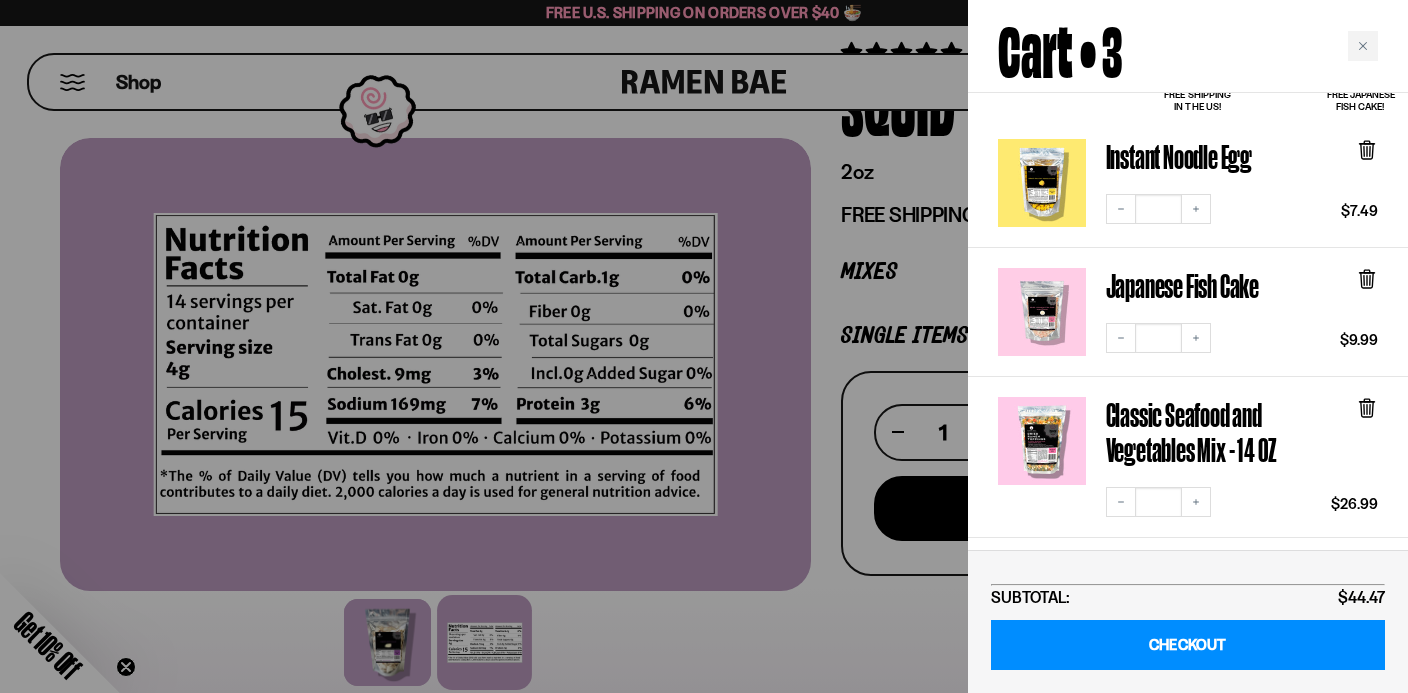 scroll, scrollTop: 184, scrollLeft: 0, axis: vertical 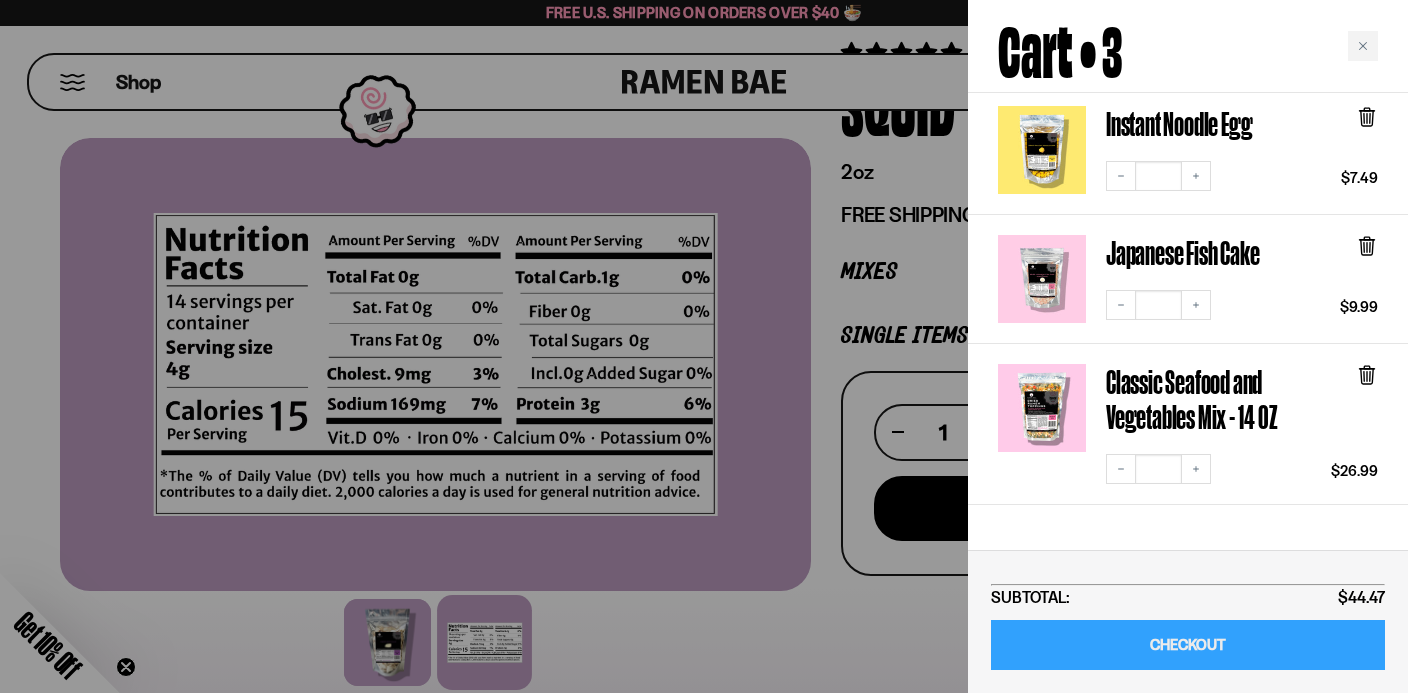 click on "CHECKOUT" at bounding box center [1188, 645] 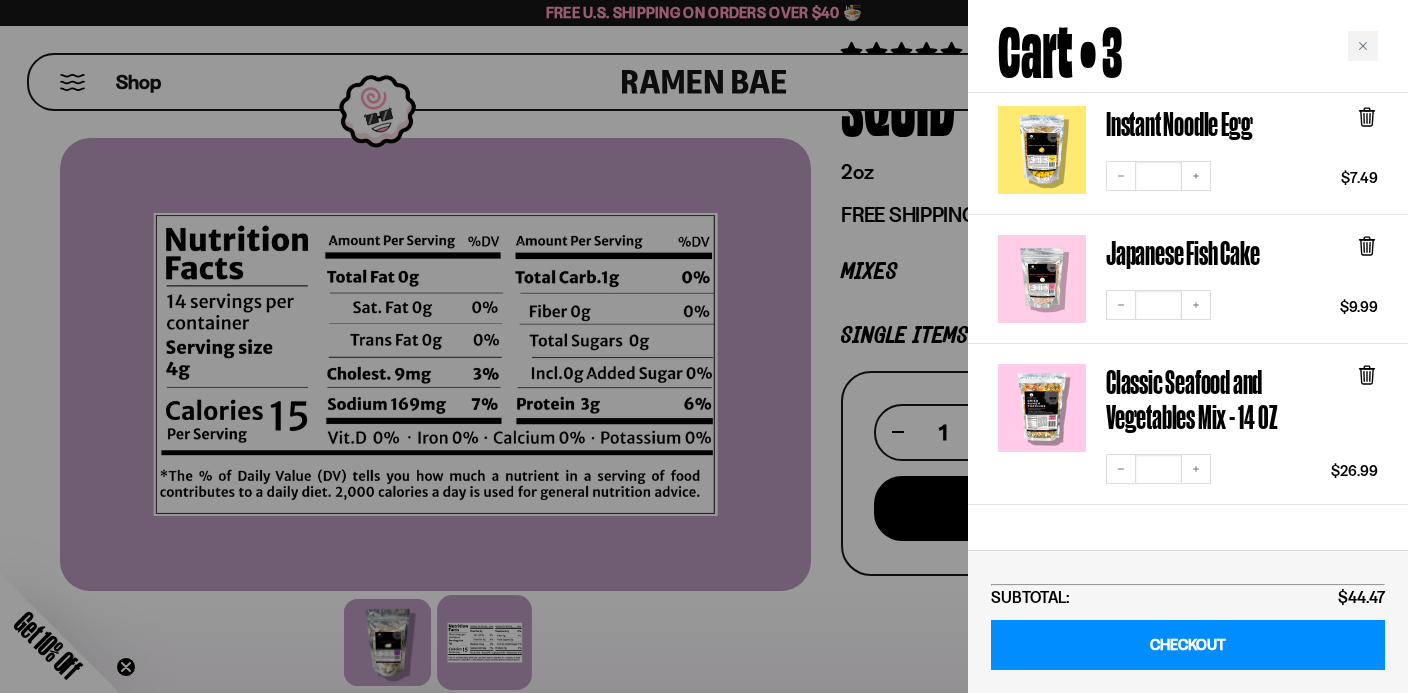 click 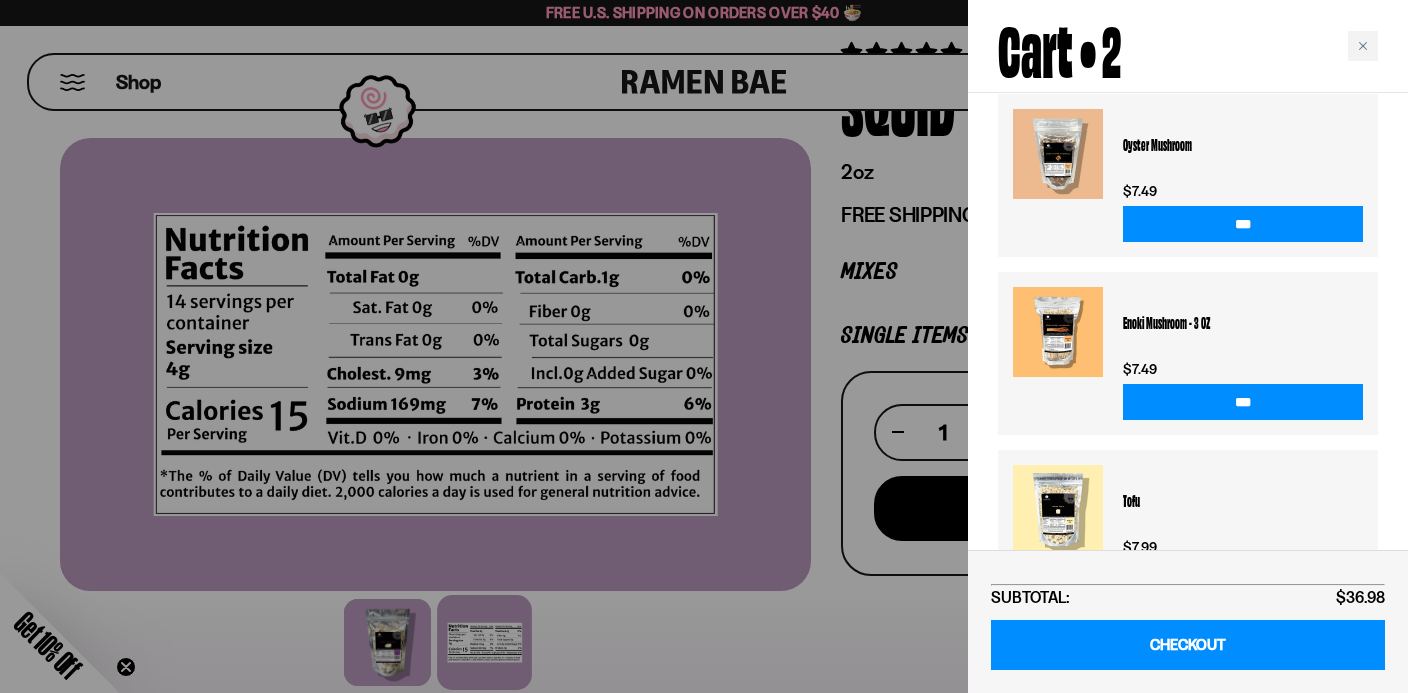 scroll, scrollTop: 657, scrollLeft: 0, axis: vertical 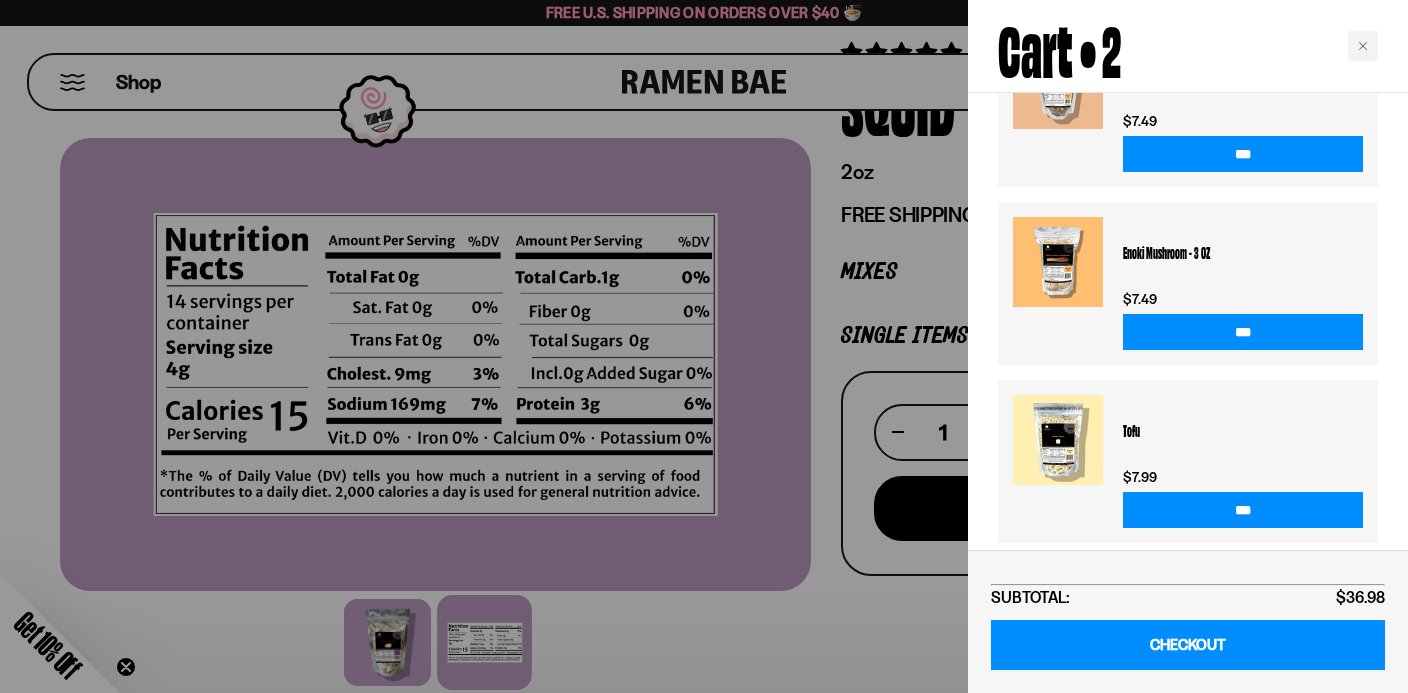click at bounding box center (704, 346) 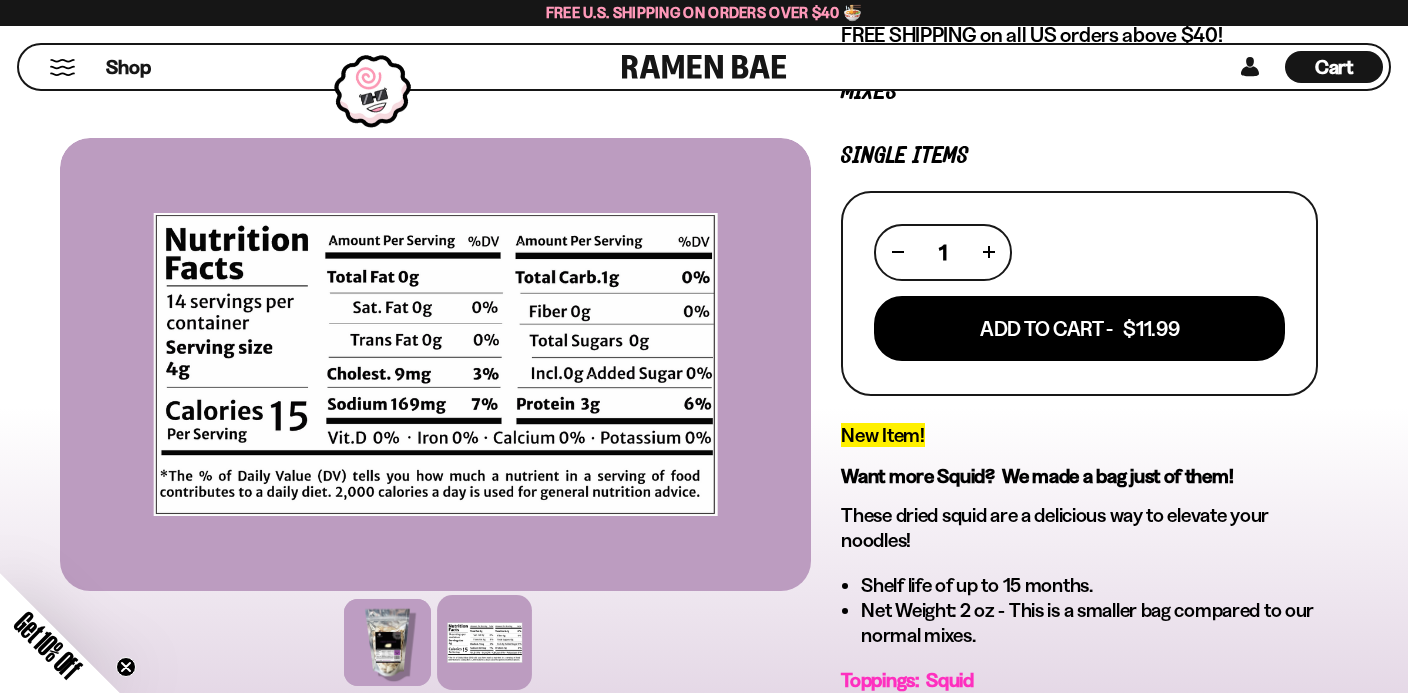 scroll, scrollTop: 333, scrollLeft: 0, axis: vertical 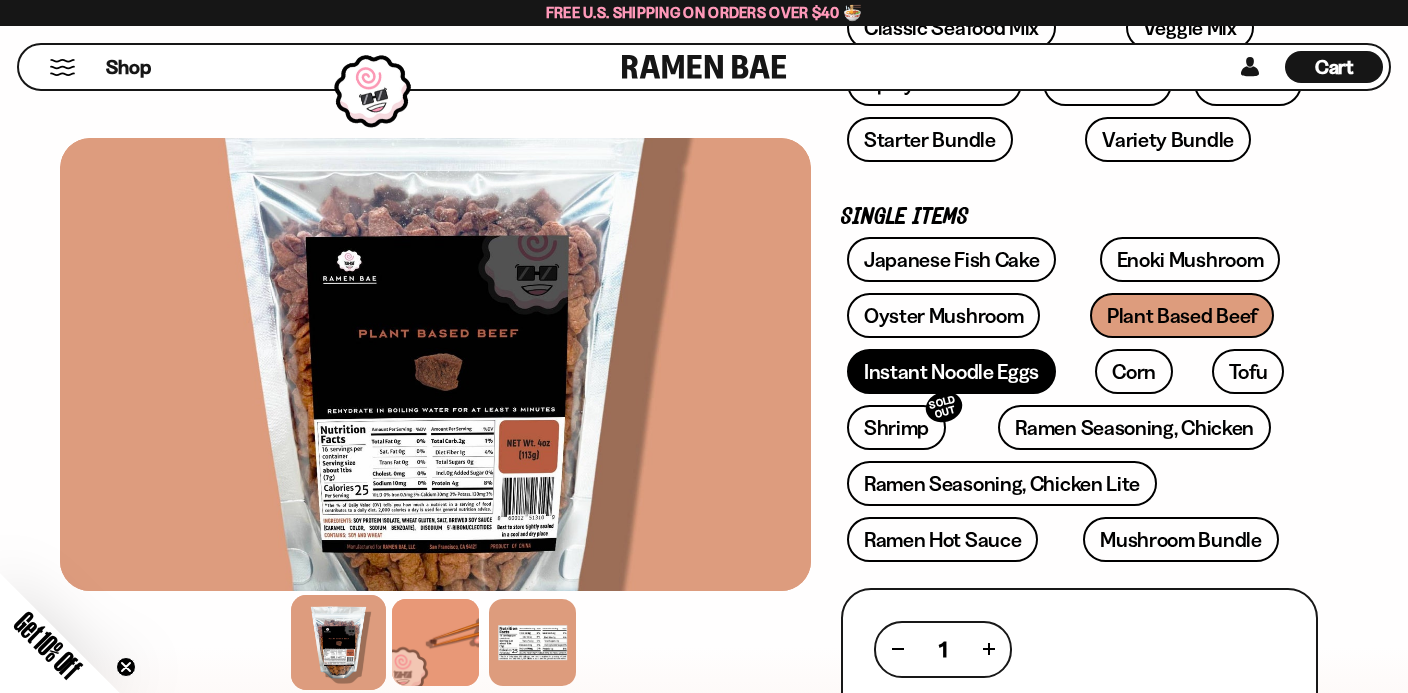 click on "Instant Noodle Eggs" at bounding box center [951, 371] 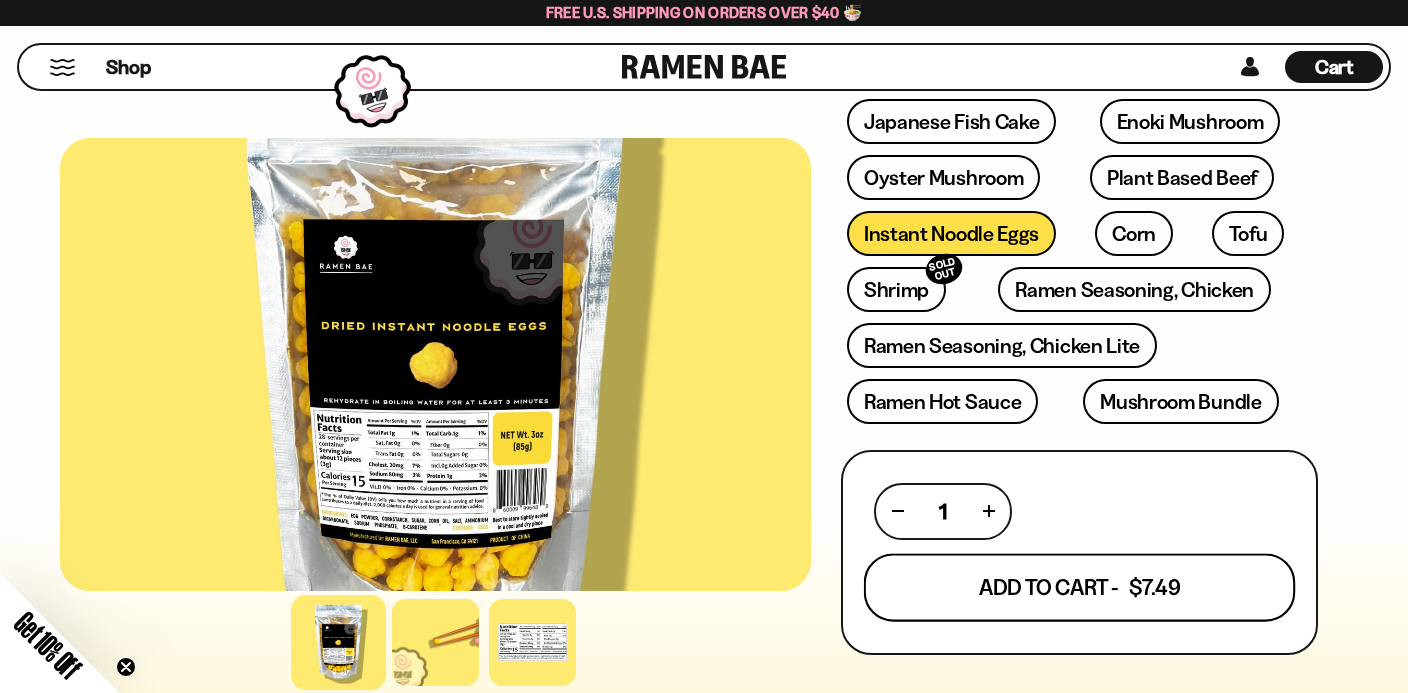 scroll, scrollTop: 570, scrollLeft: 0, axis: vertical 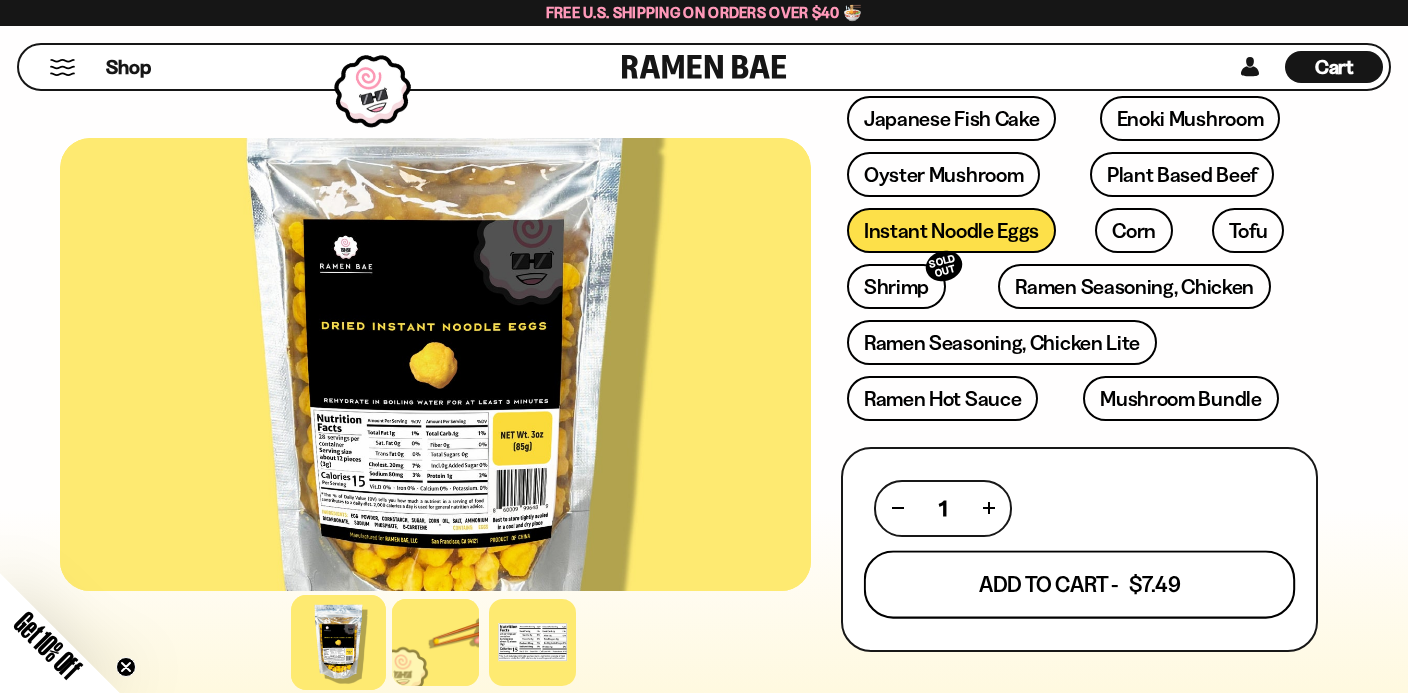 click on "Add To Cart -
$7.49" at bounding box center (1079, 584) 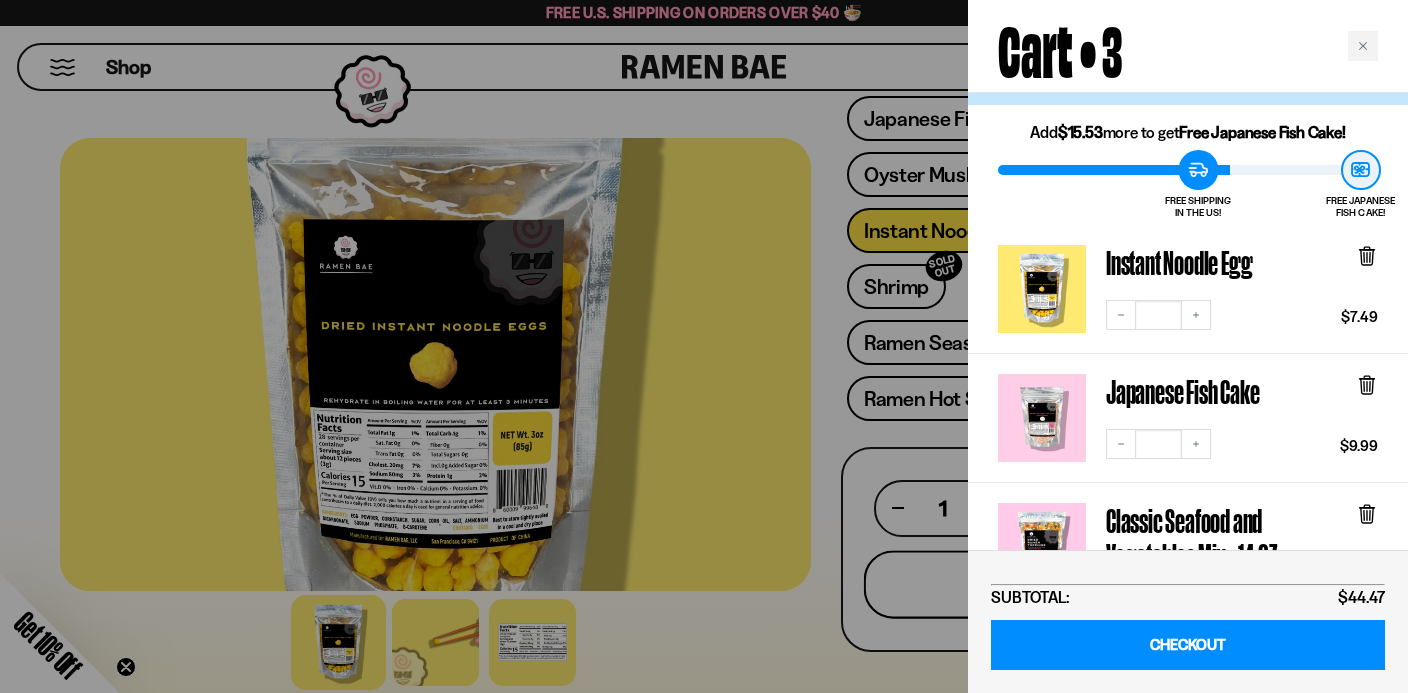 scroll, scrollTop: 50, scrollLeft: 0, axis: vertical 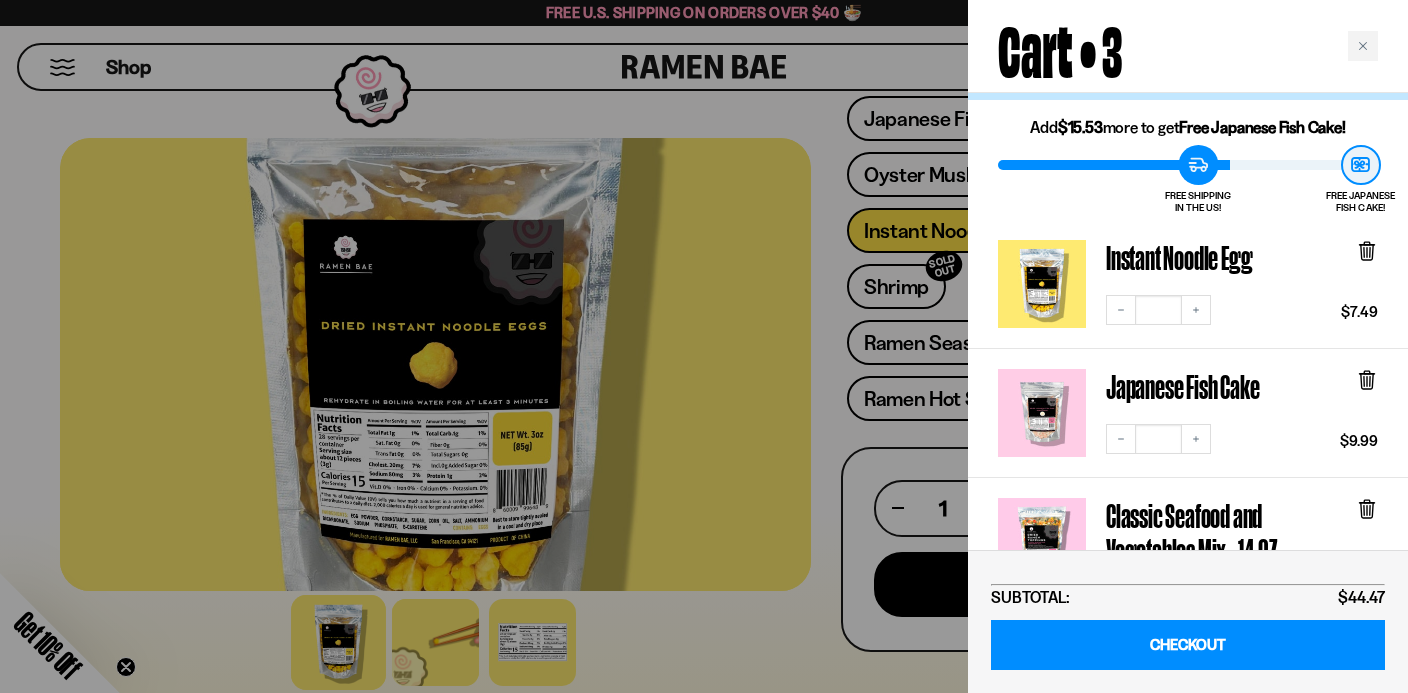 click 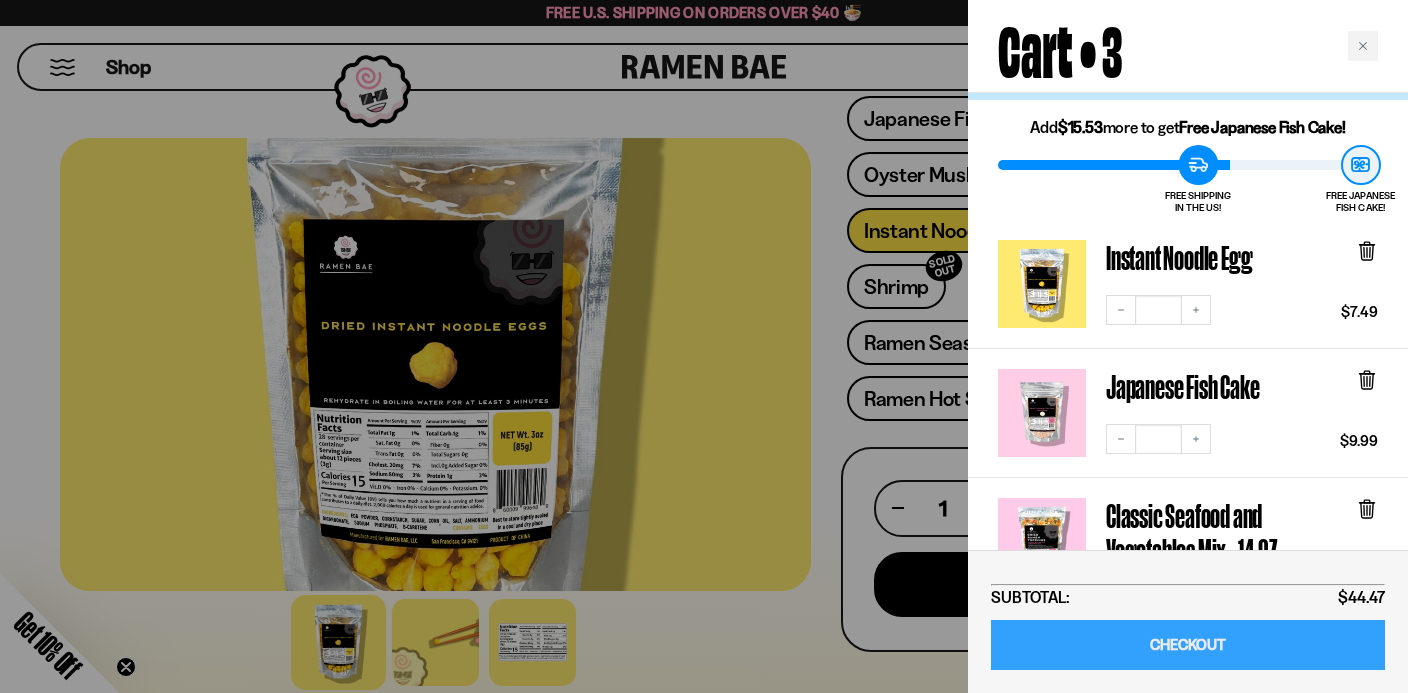 click on "CHECKOUT" at bounding box center [1188, 645] 